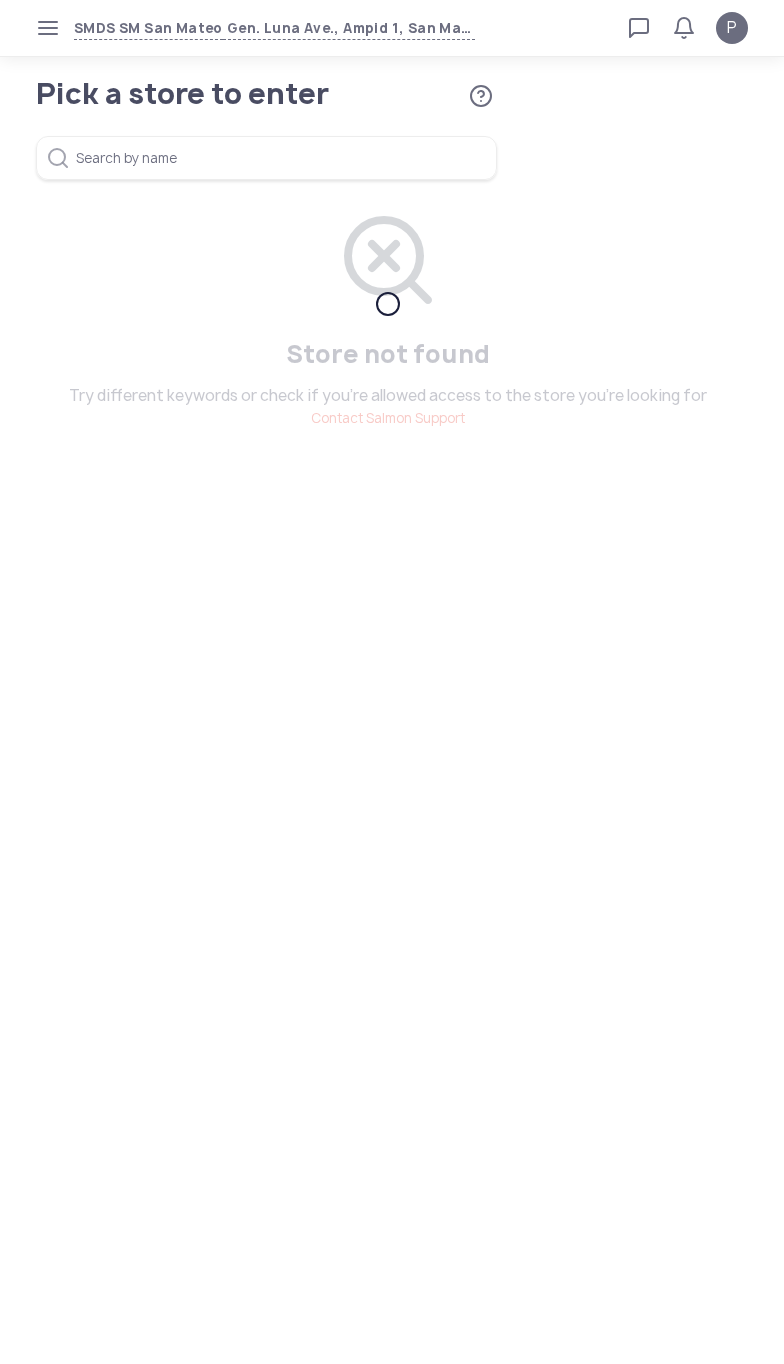 scroll, scrollTop: 0, scrollLeft: 0, axis: both 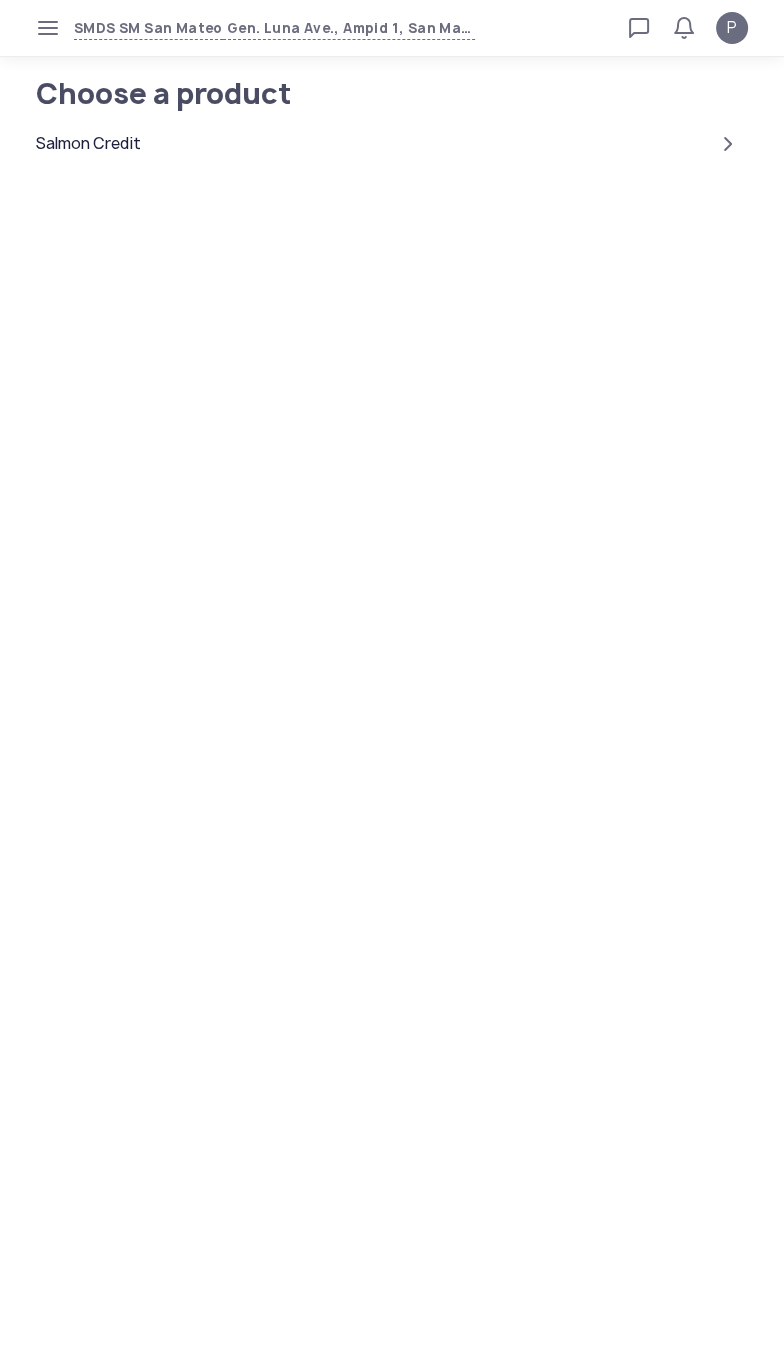 click on "Salmon Credit" 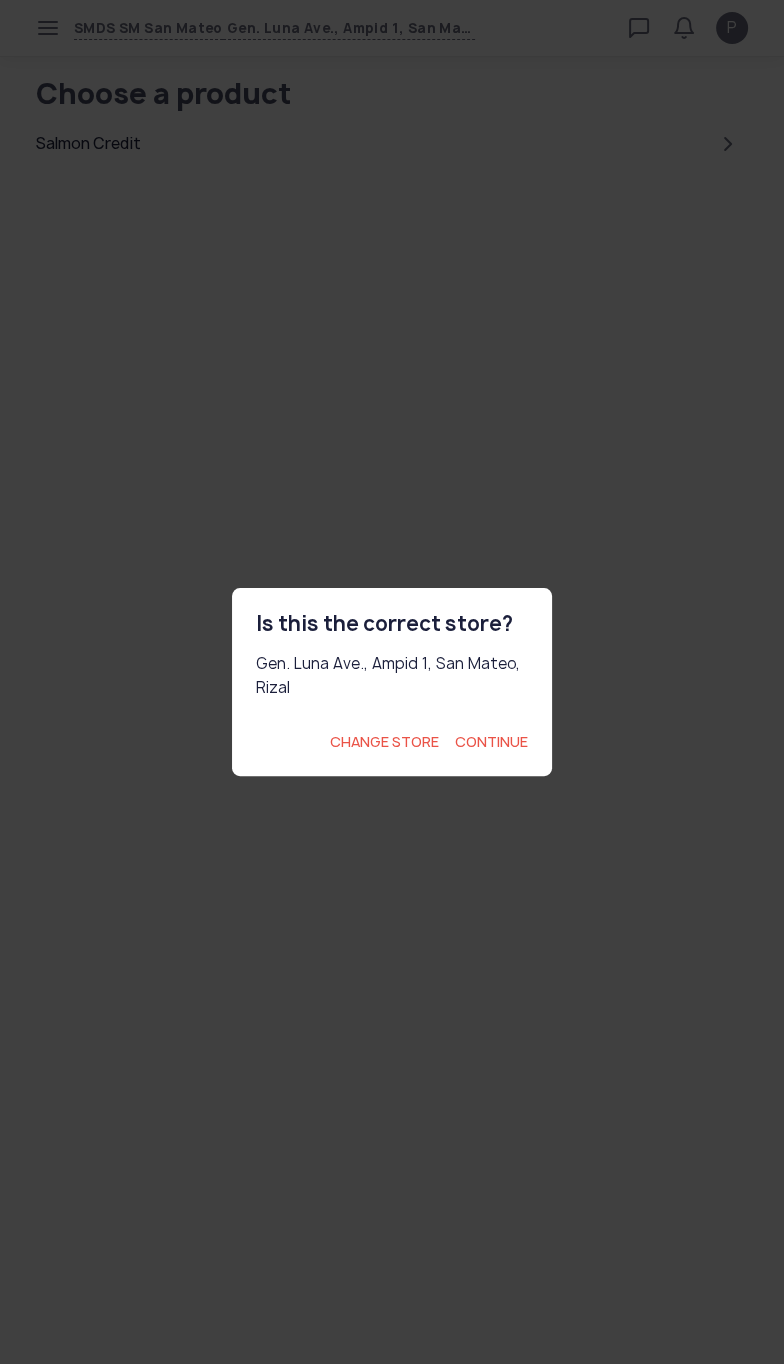 click on "Continue" 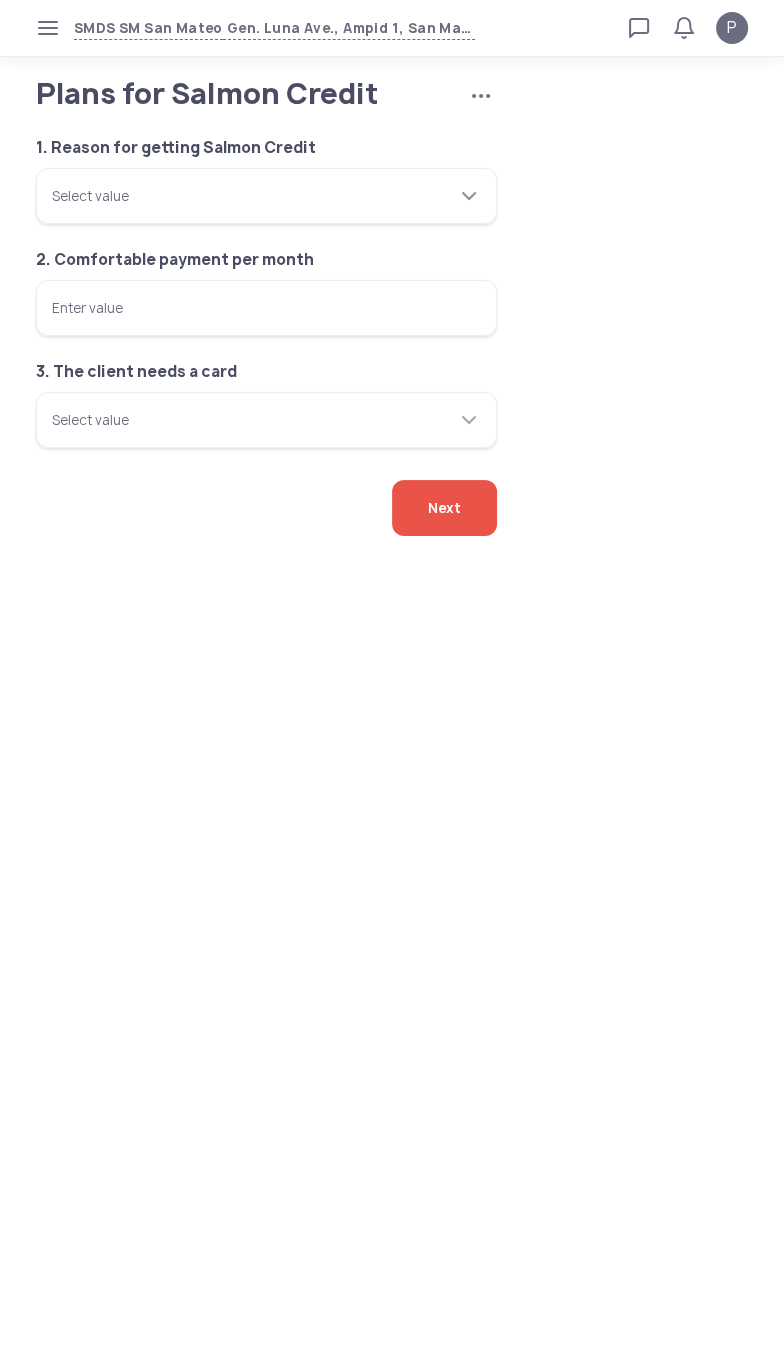 click 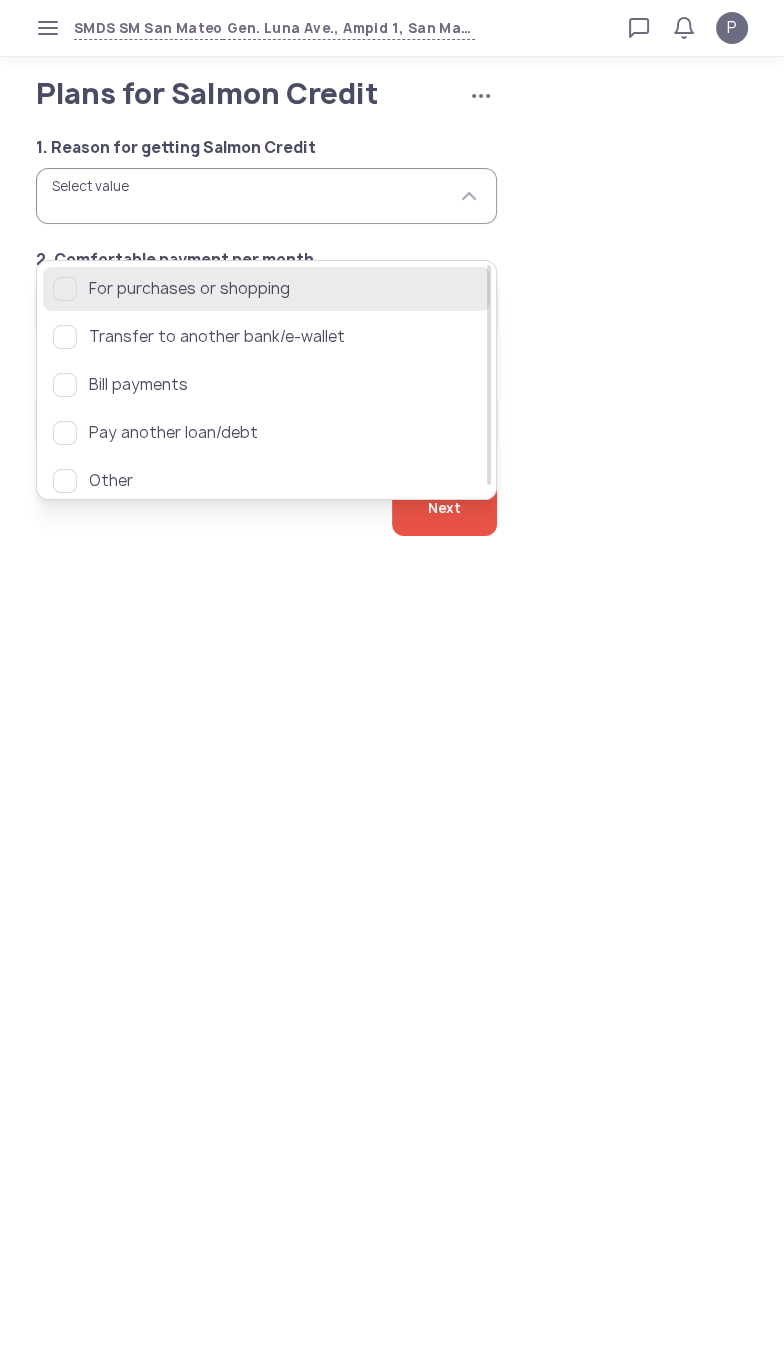 click on "For purchases or shopping" 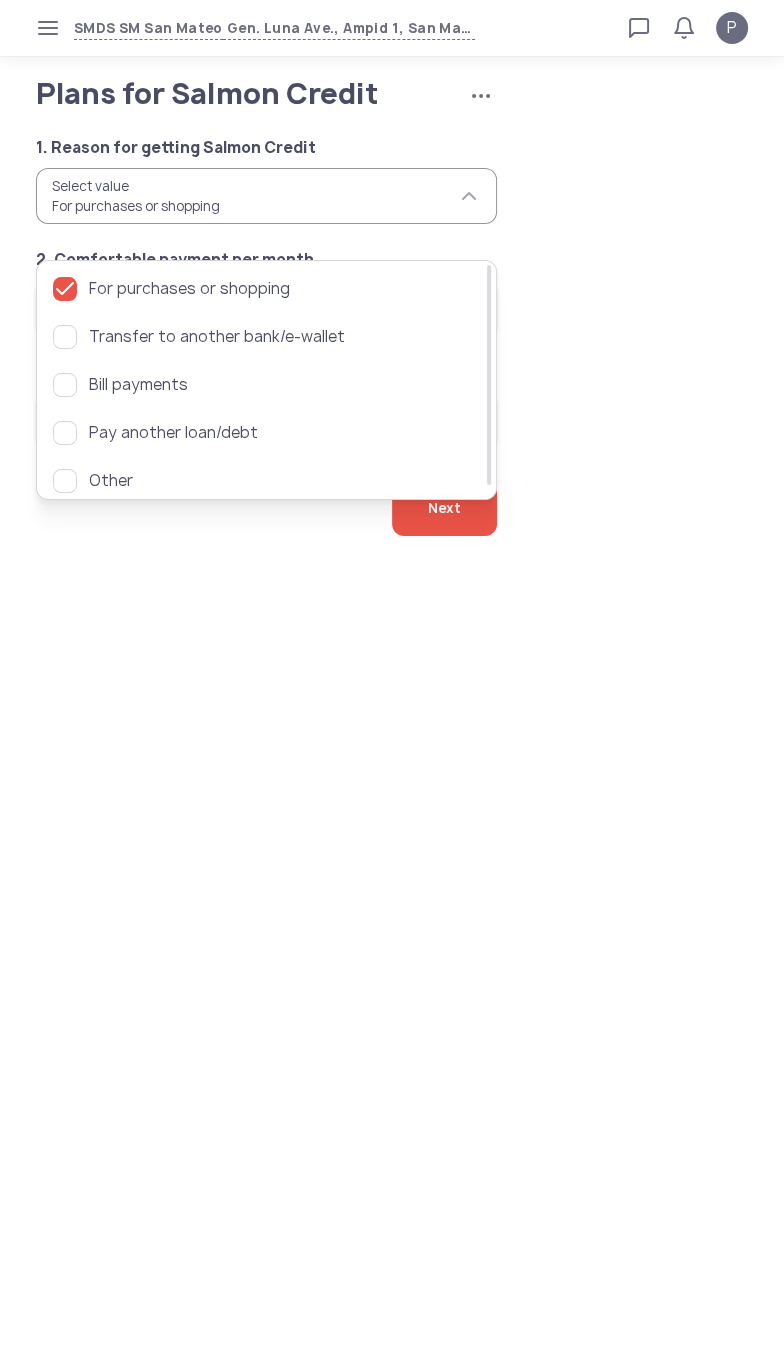 click on "Plans for Salmon Credit   Cancel application  1. Reason for getting Salmon Credit  Select value  For purchases or shopping 2. Comfortable payment per month  Enter value  3. The client needs a card  Select value   Next" 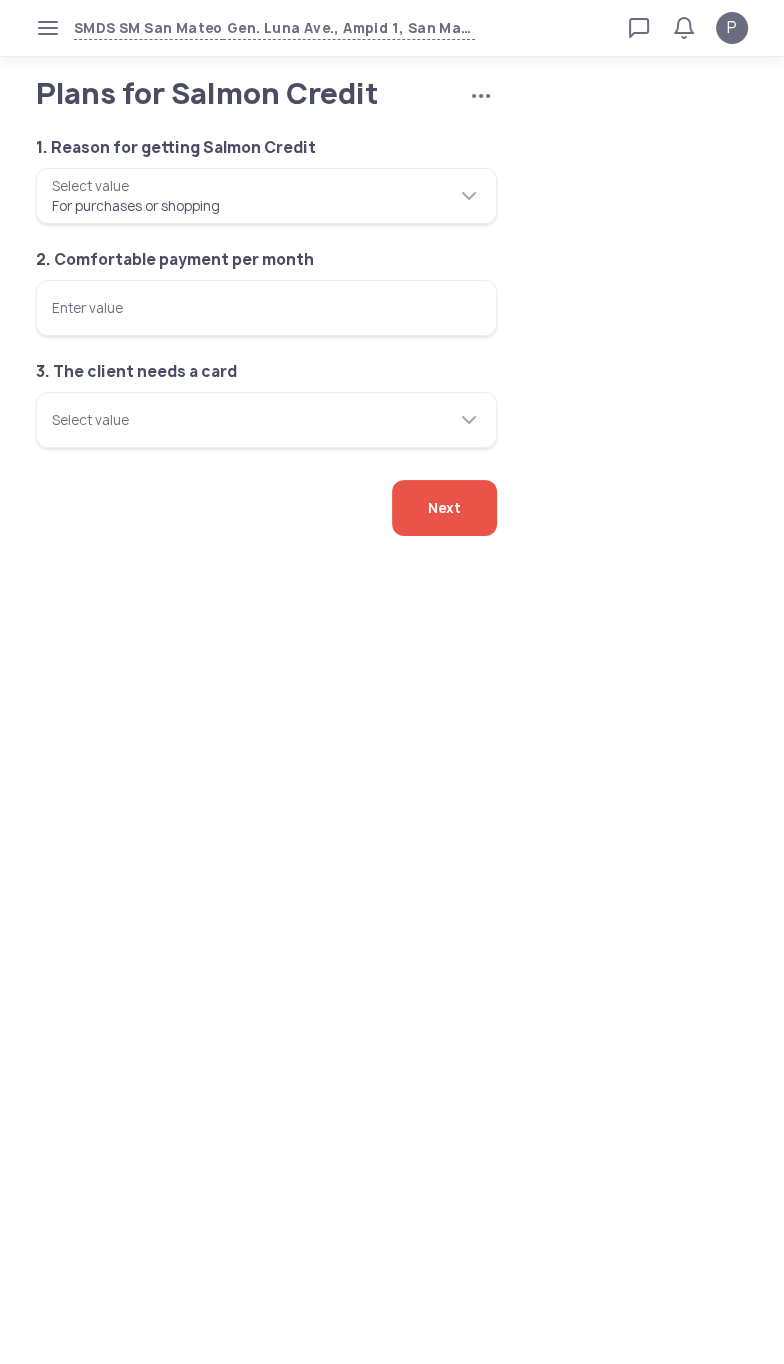click on "Enter value" at bounding box center (266, 308) 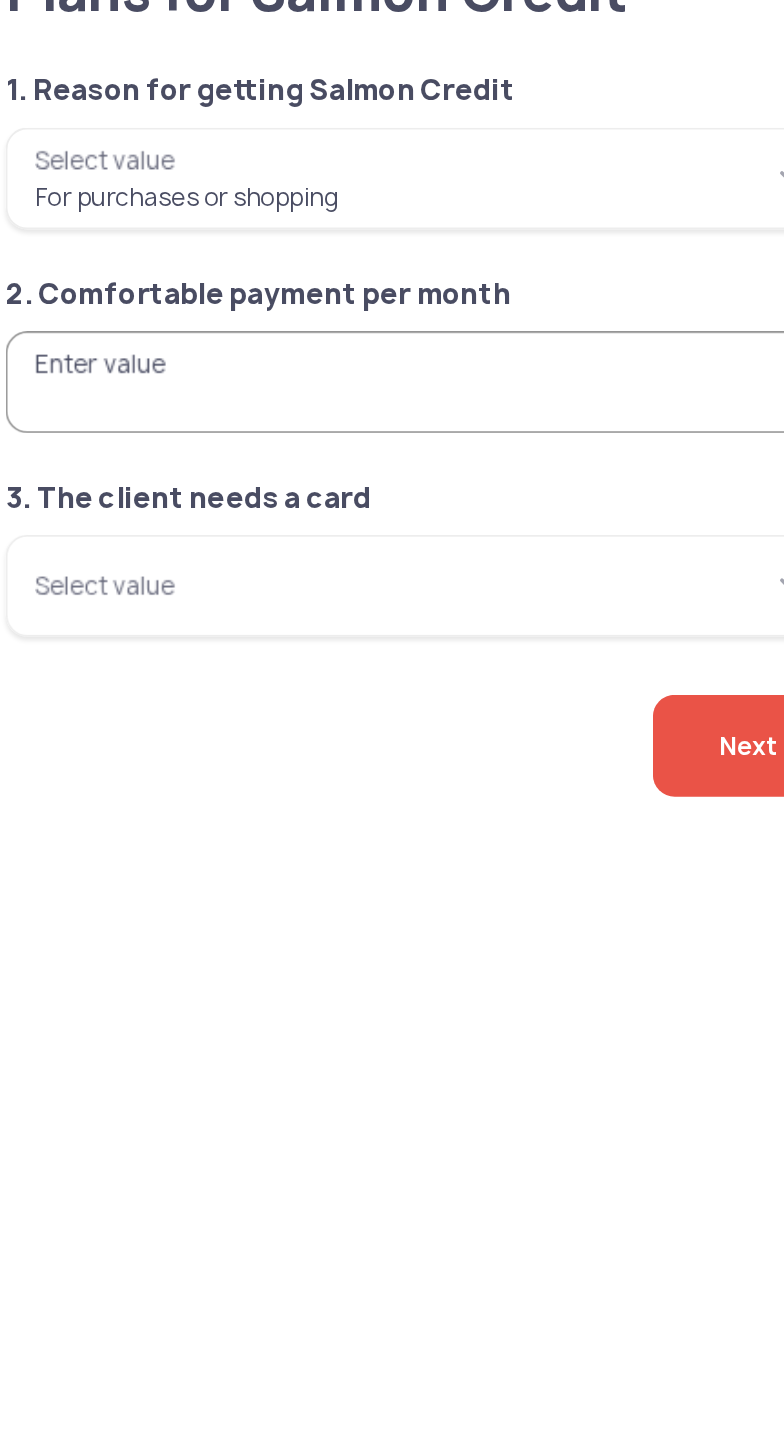 click on "Enter value" at bounding box center (266, 308) 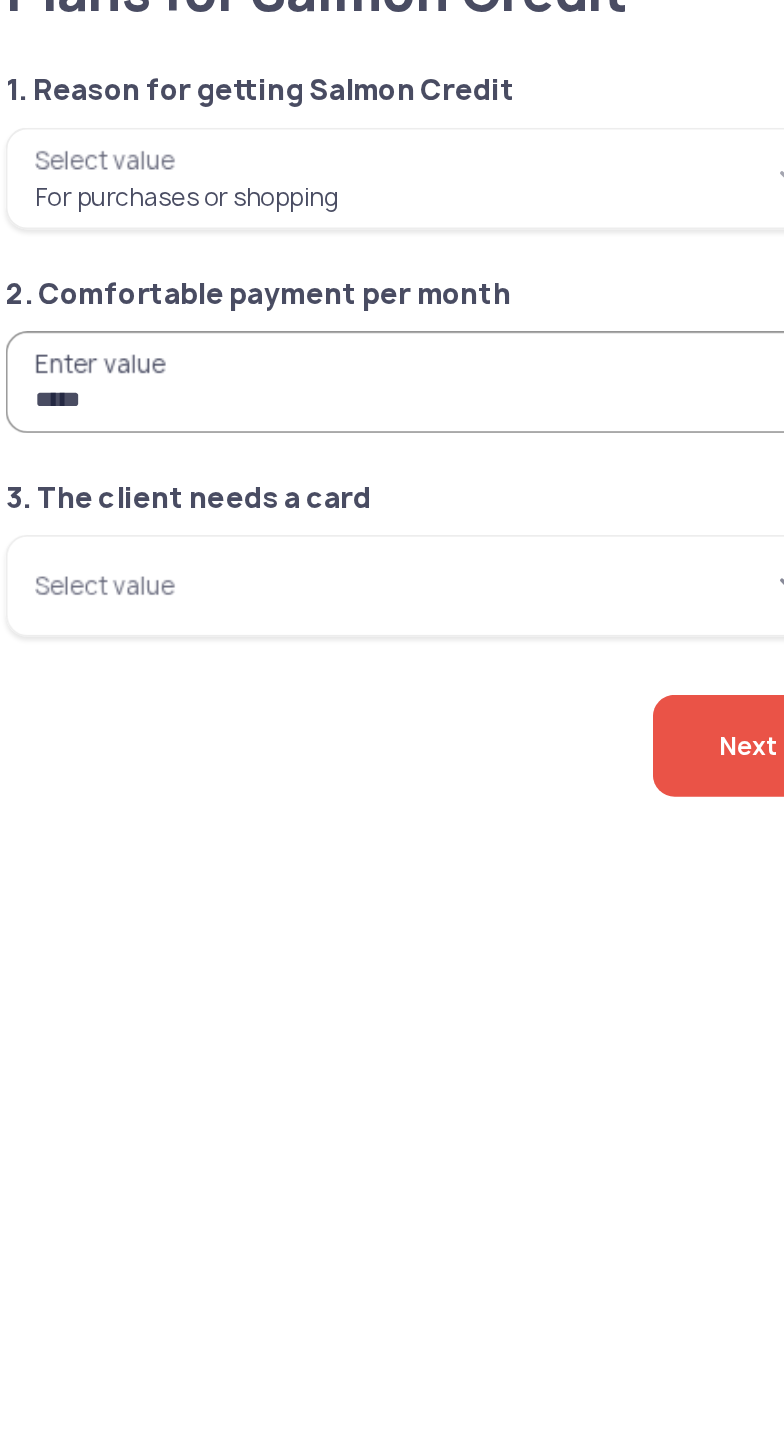 type on "*****" 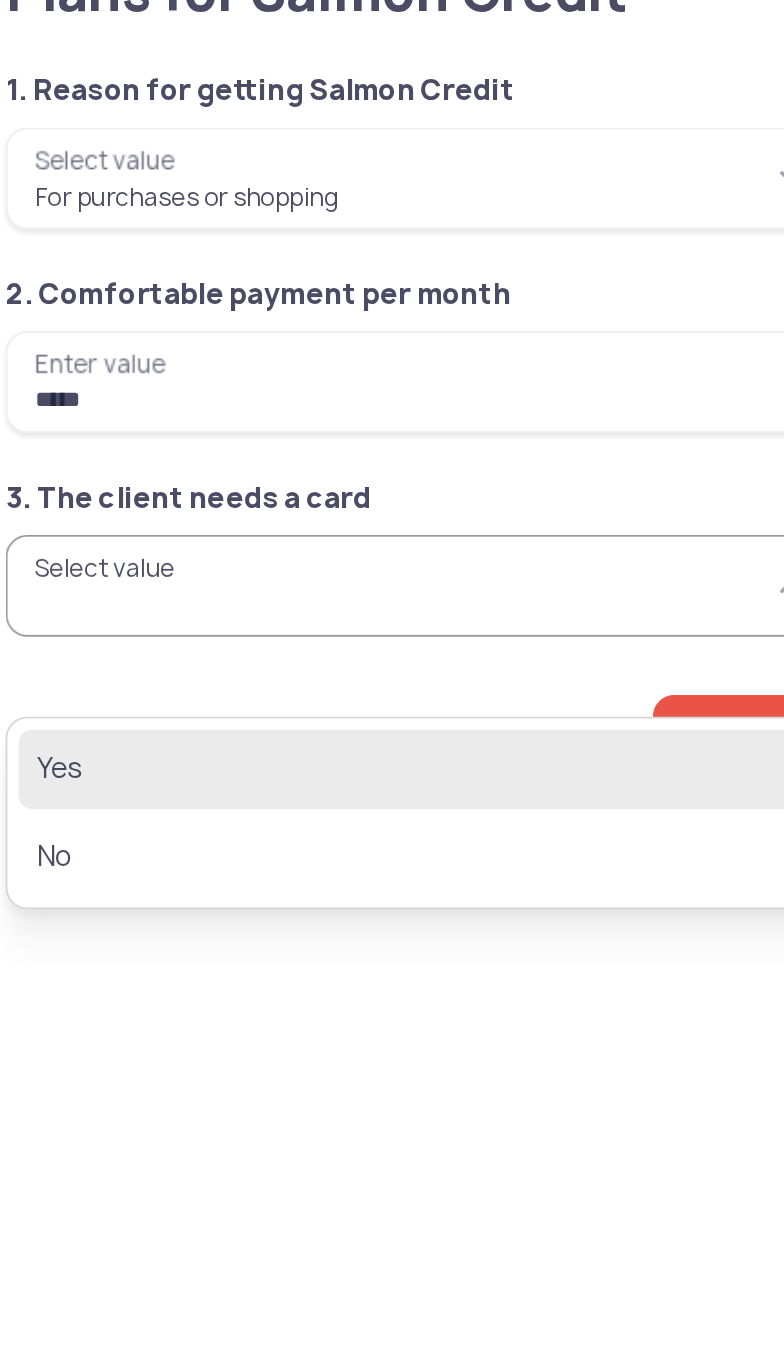 click on "Yes" 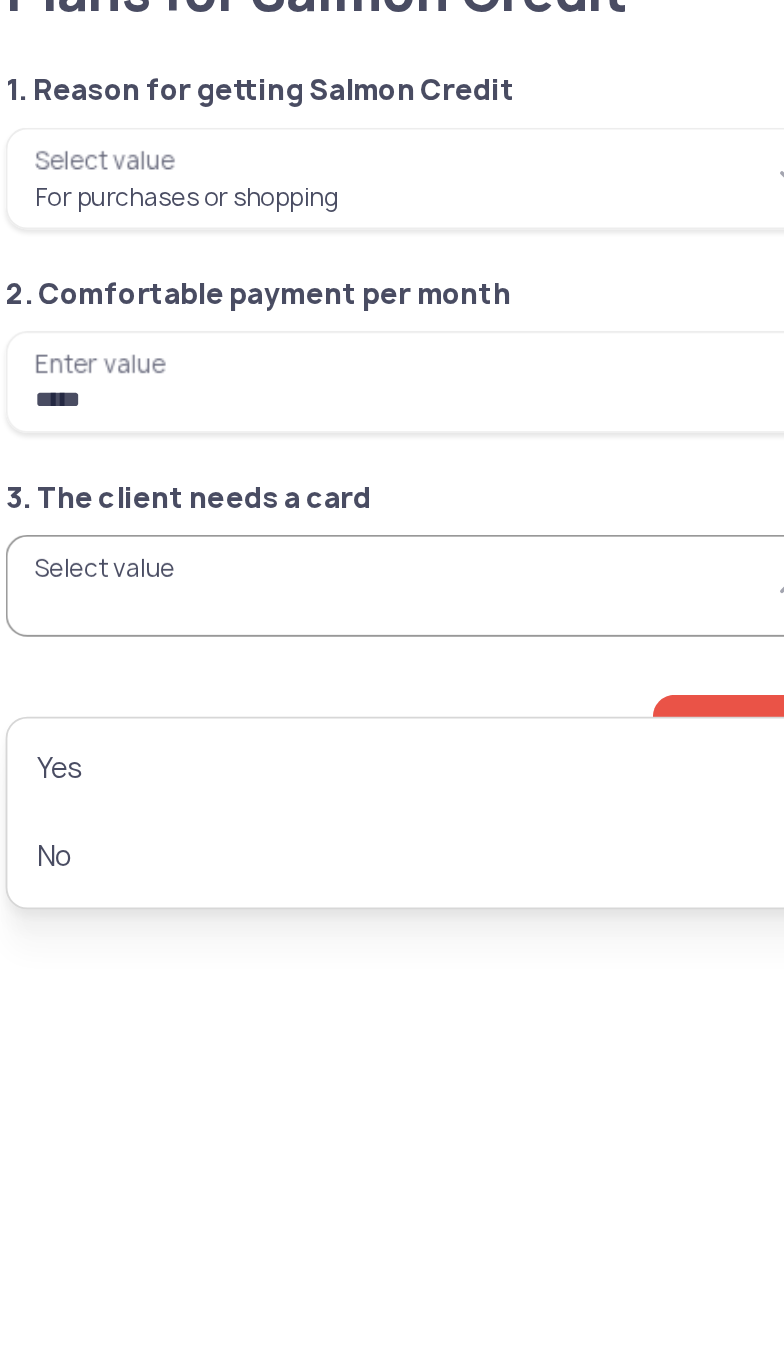 type on "***" 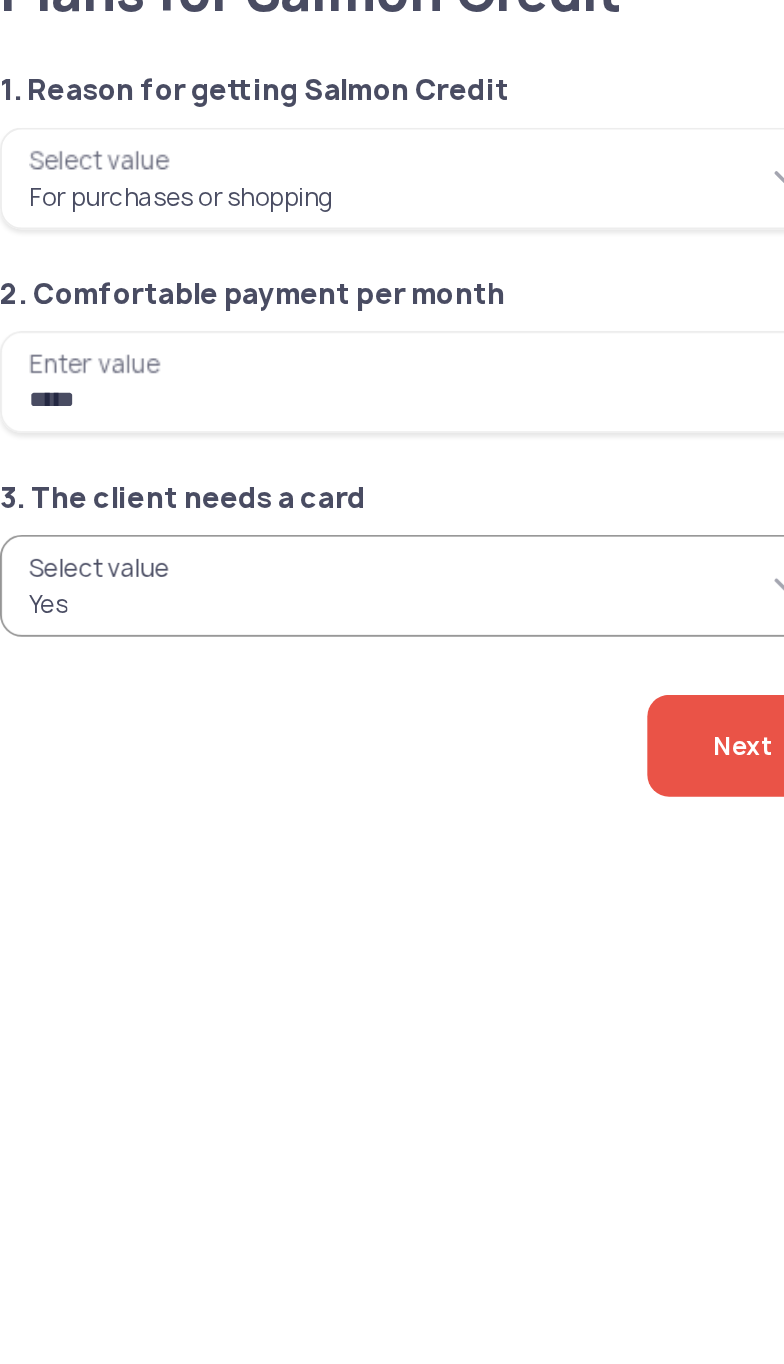 click on "Next" 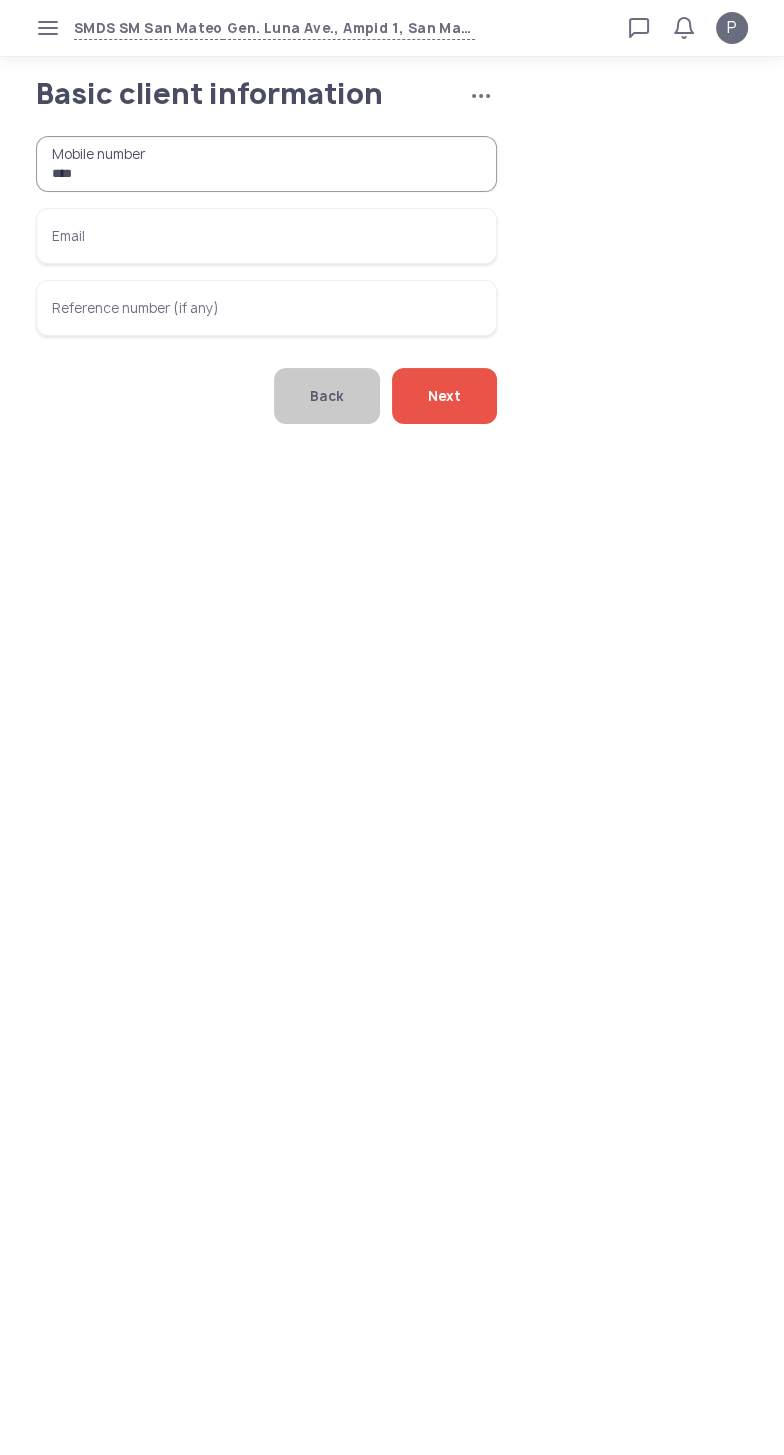 click on "***" at bounding box center (266, 164) 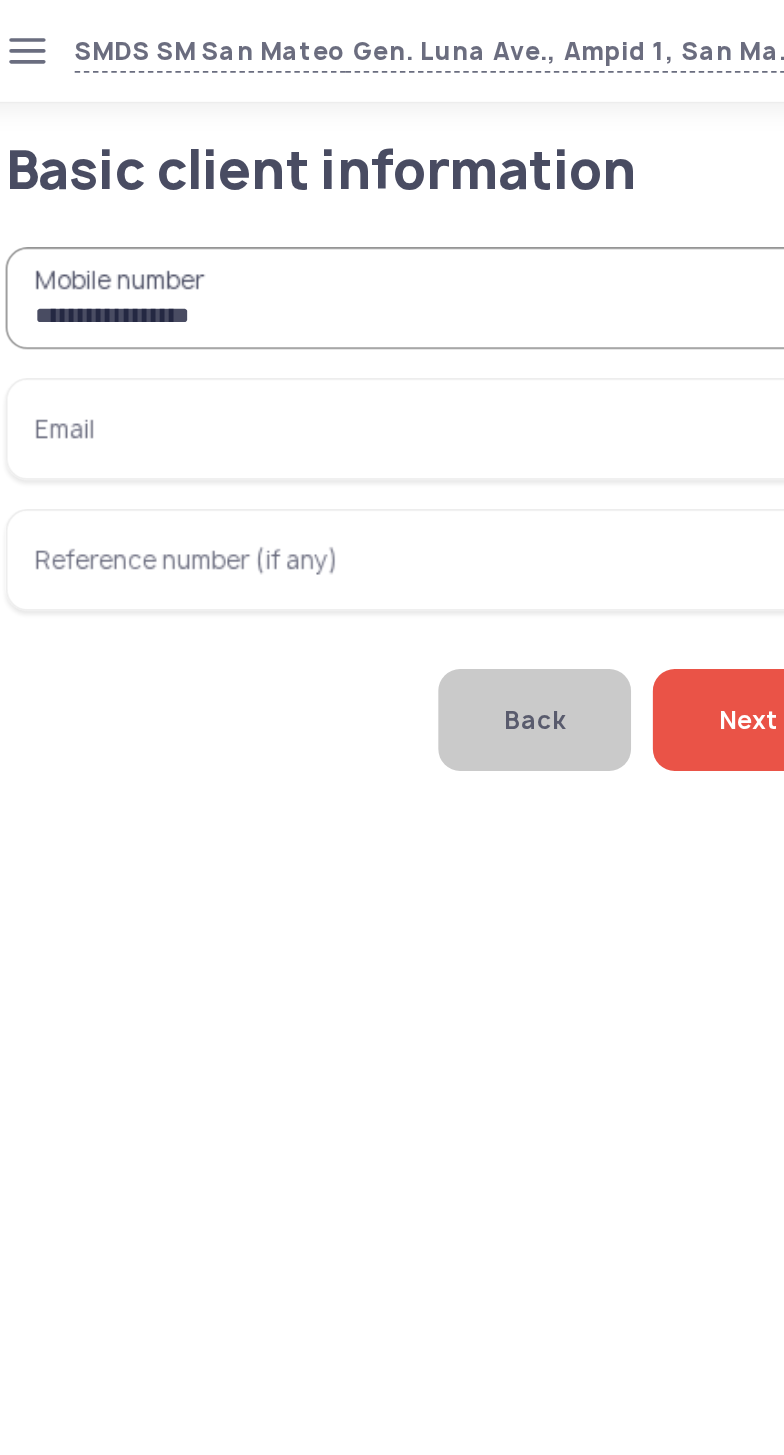 type on "**********" 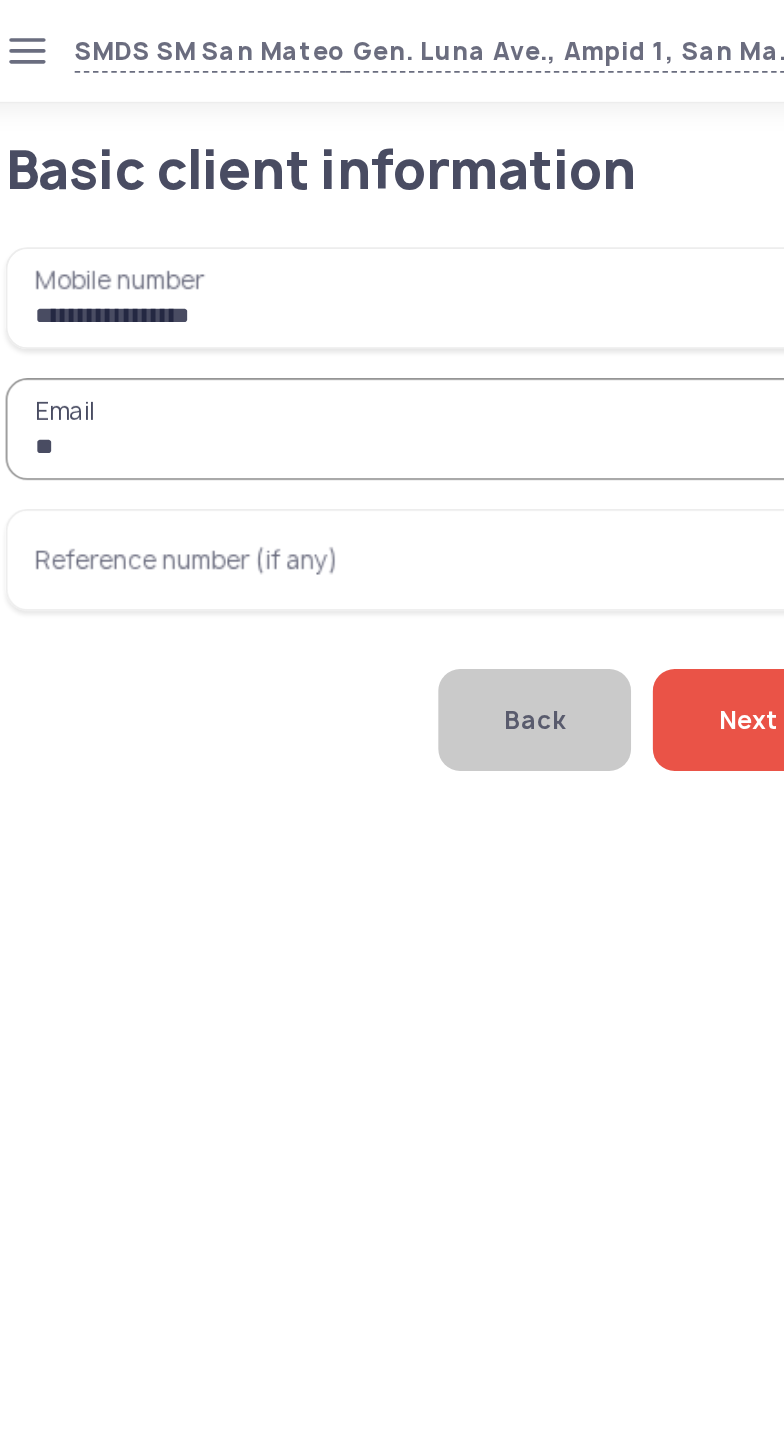 type on "*" 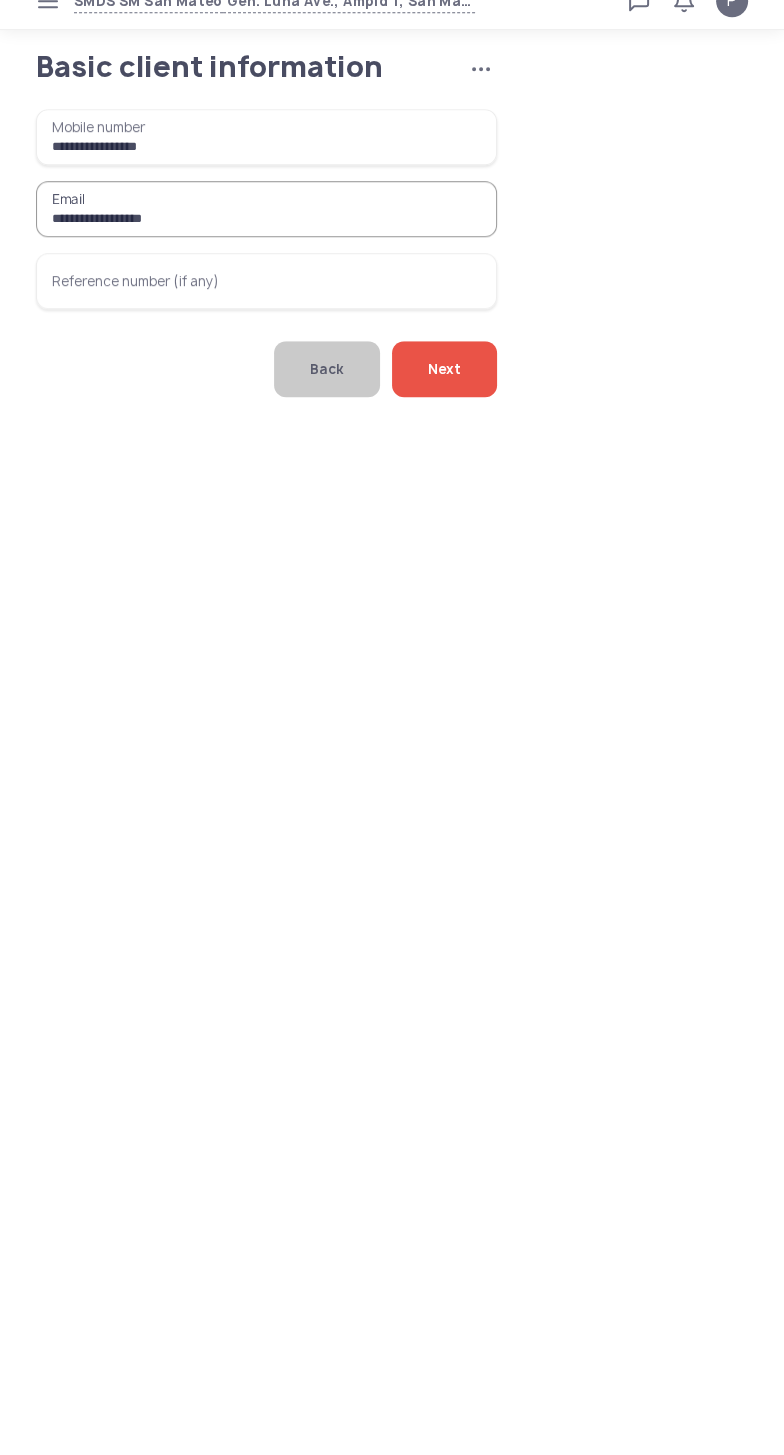 type on "**********" 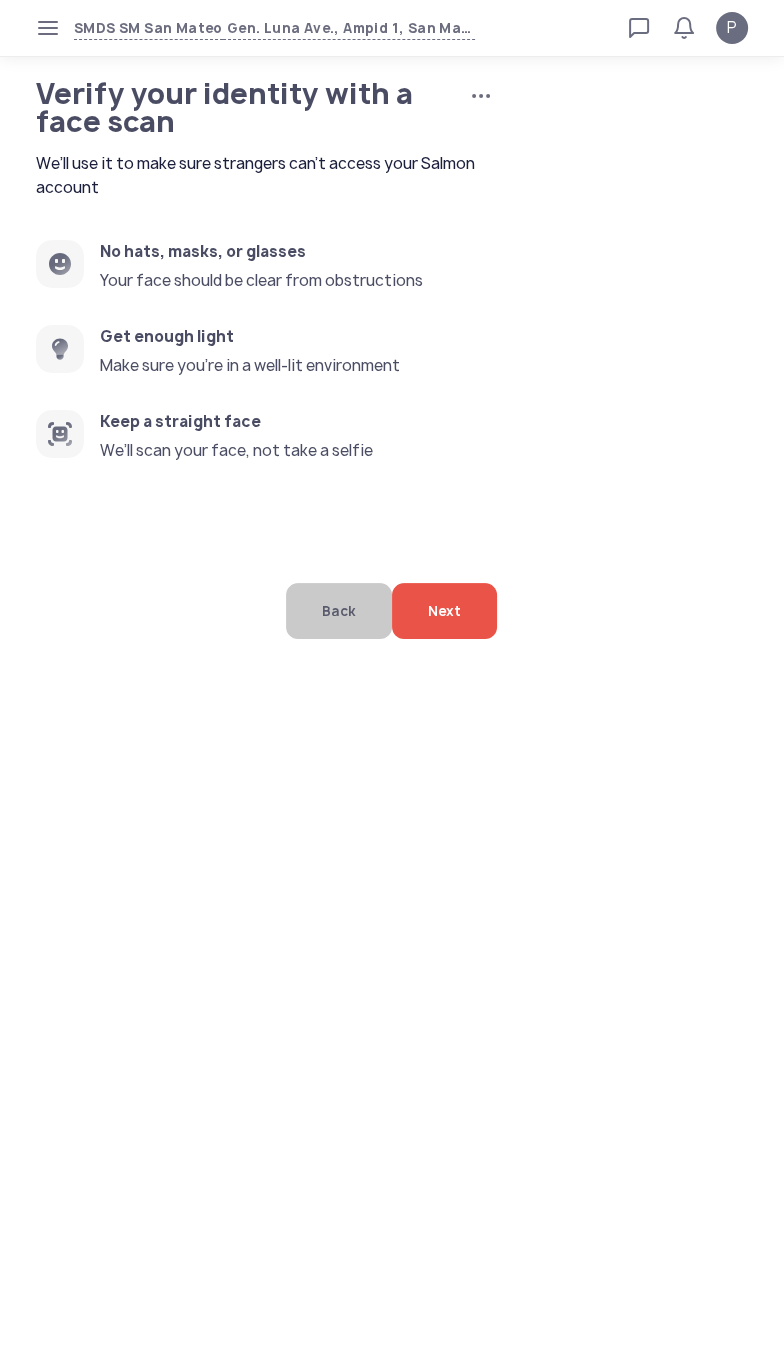 click on "Next" 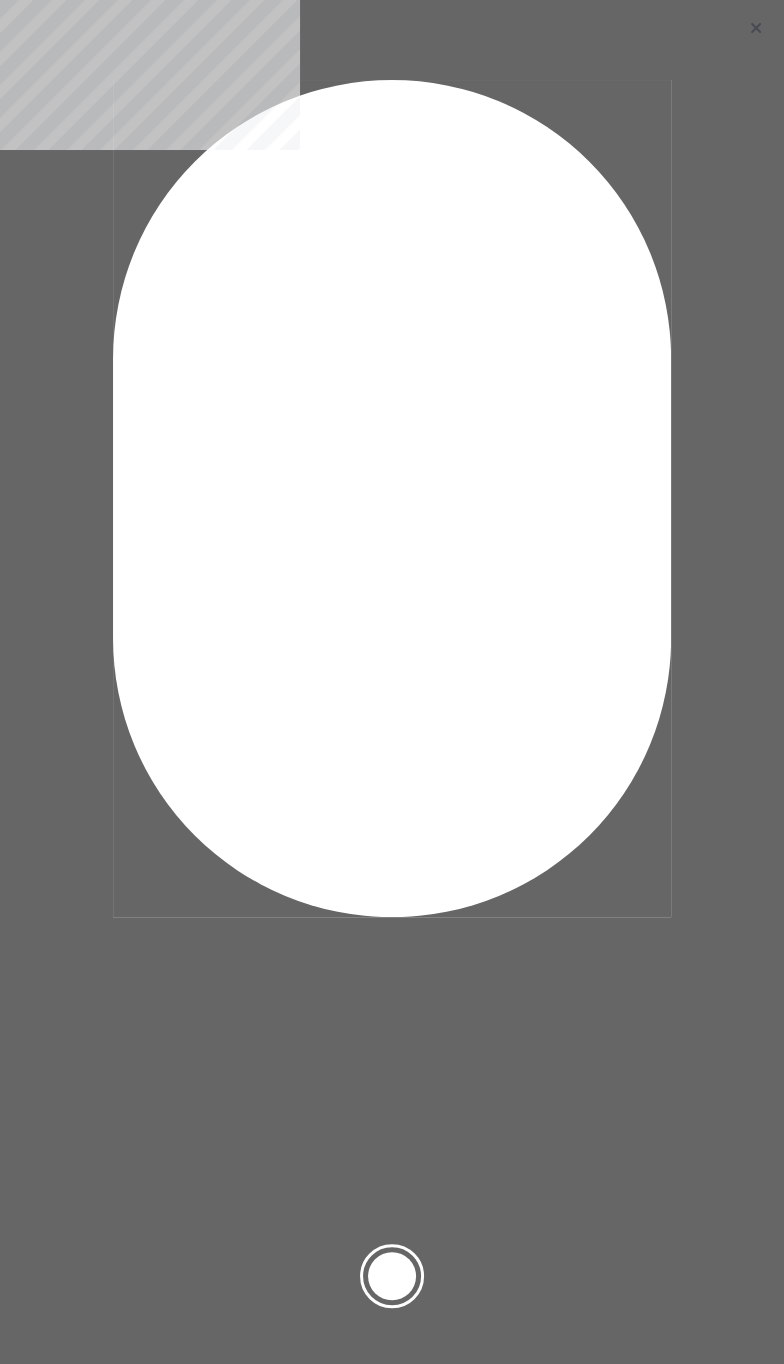 click 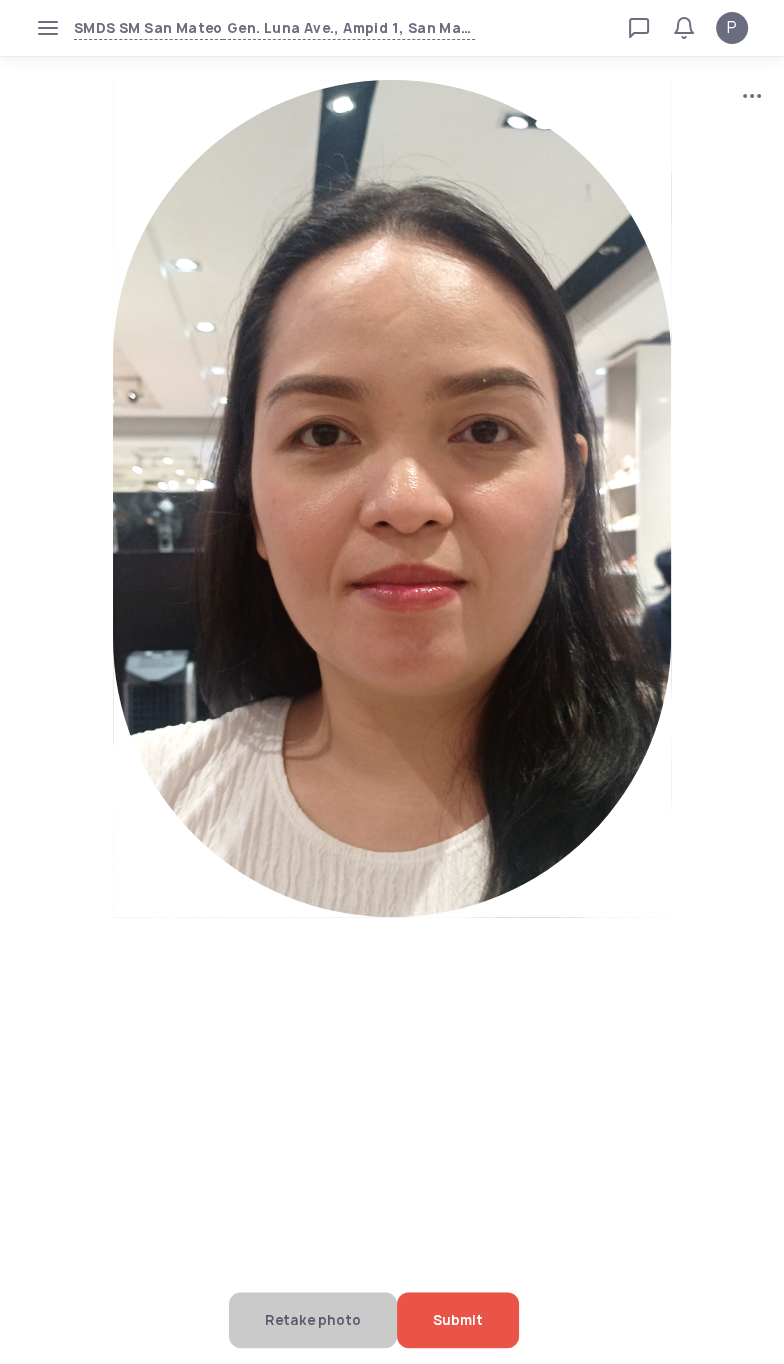click on "Submit" 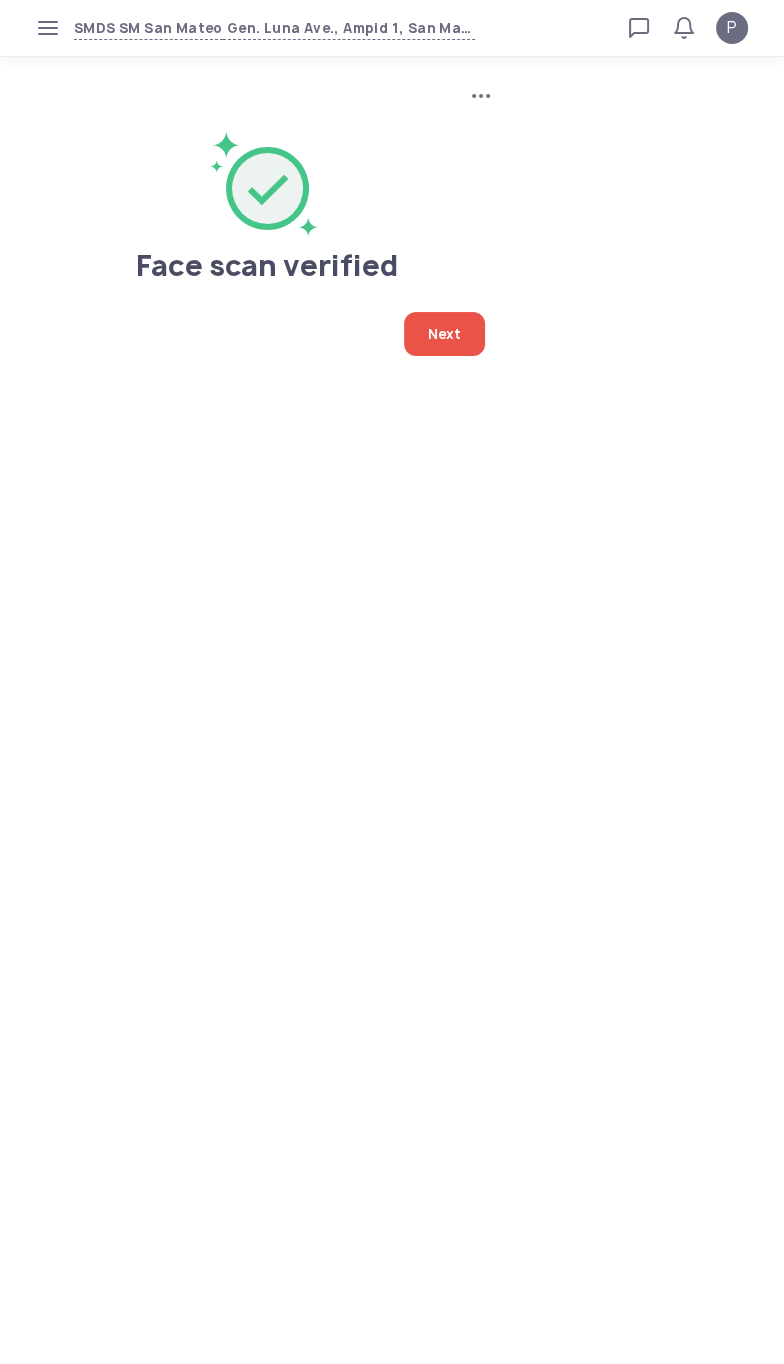 click on "Next" 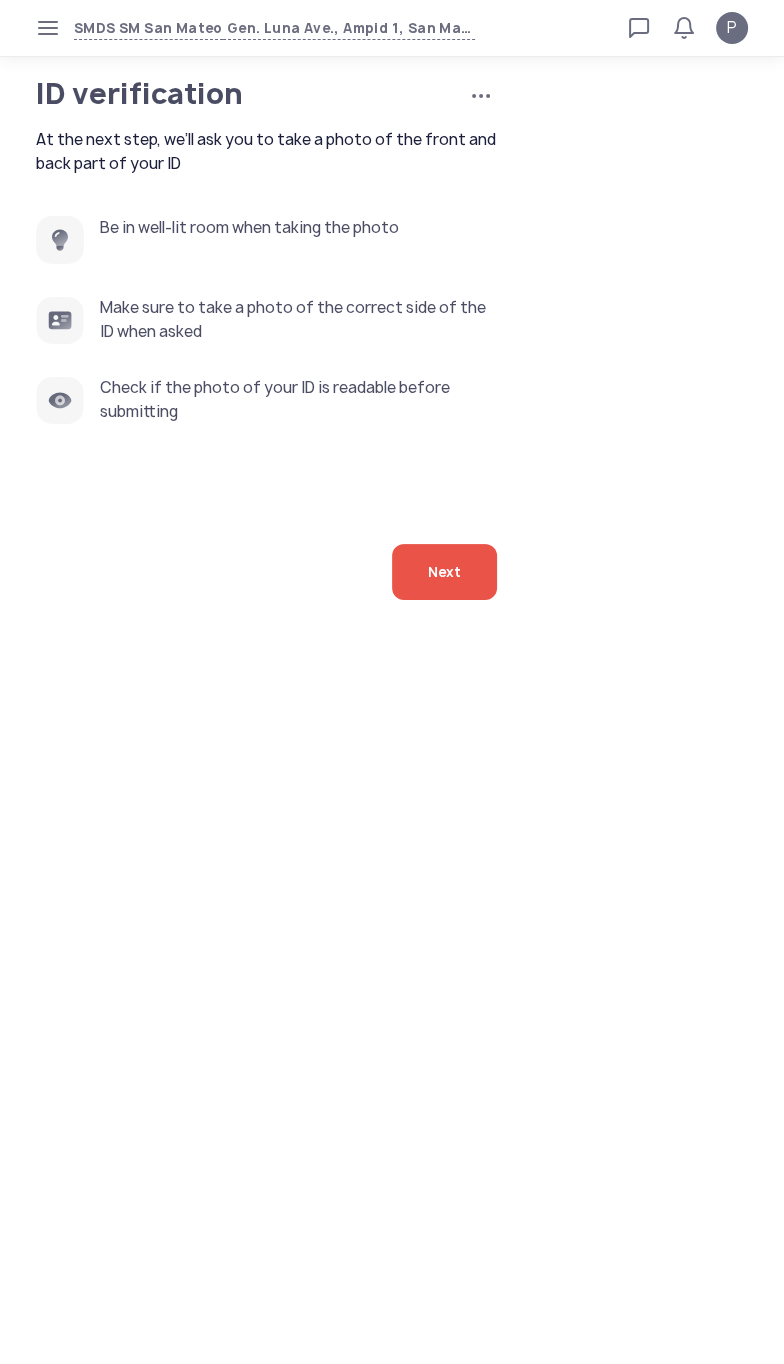 click on "Next" 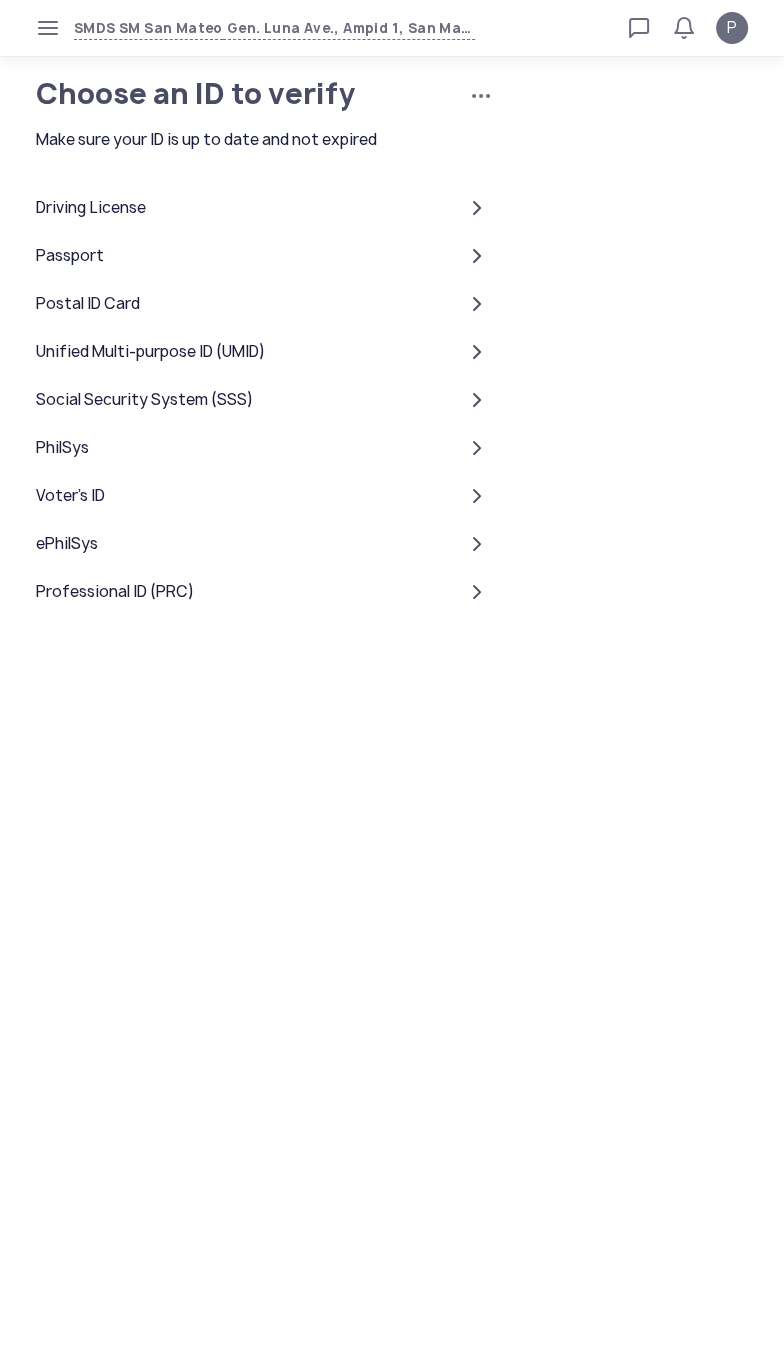 click on "Driving License" 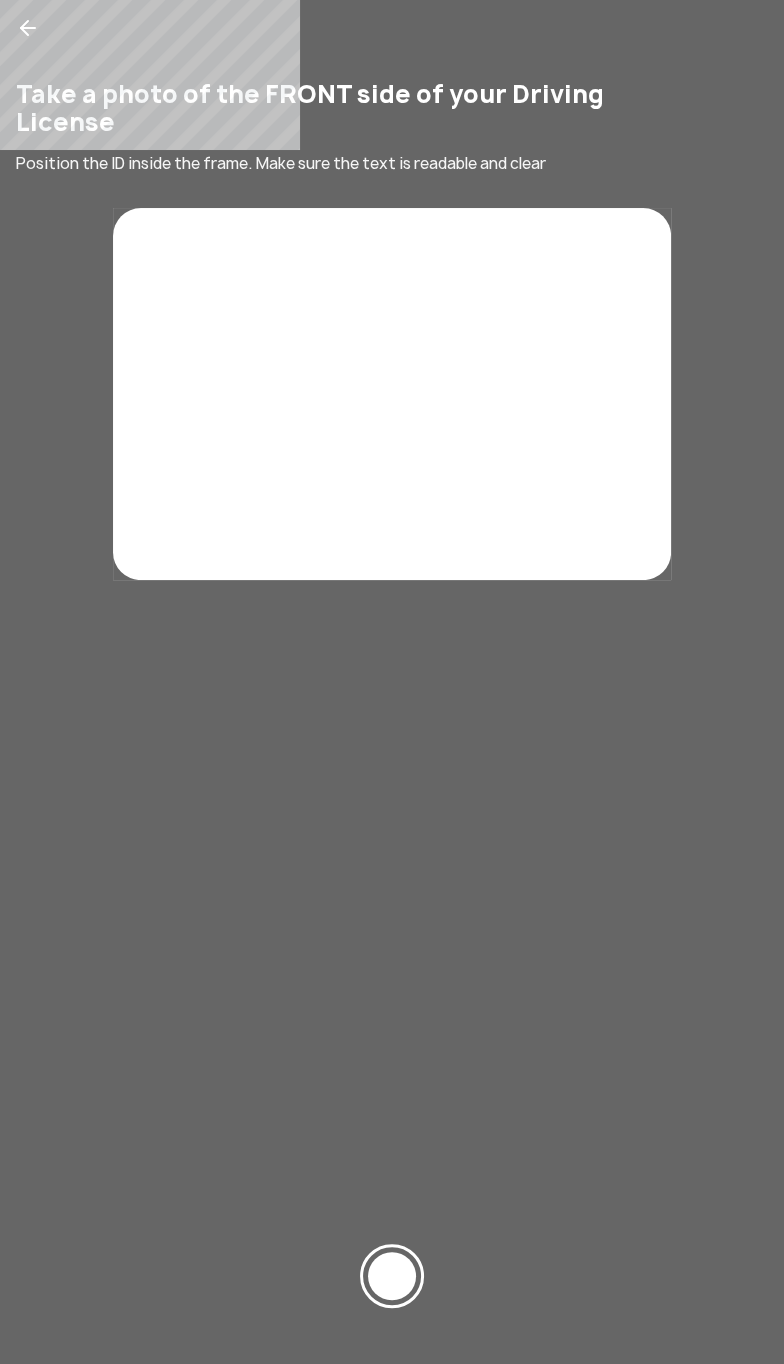 click 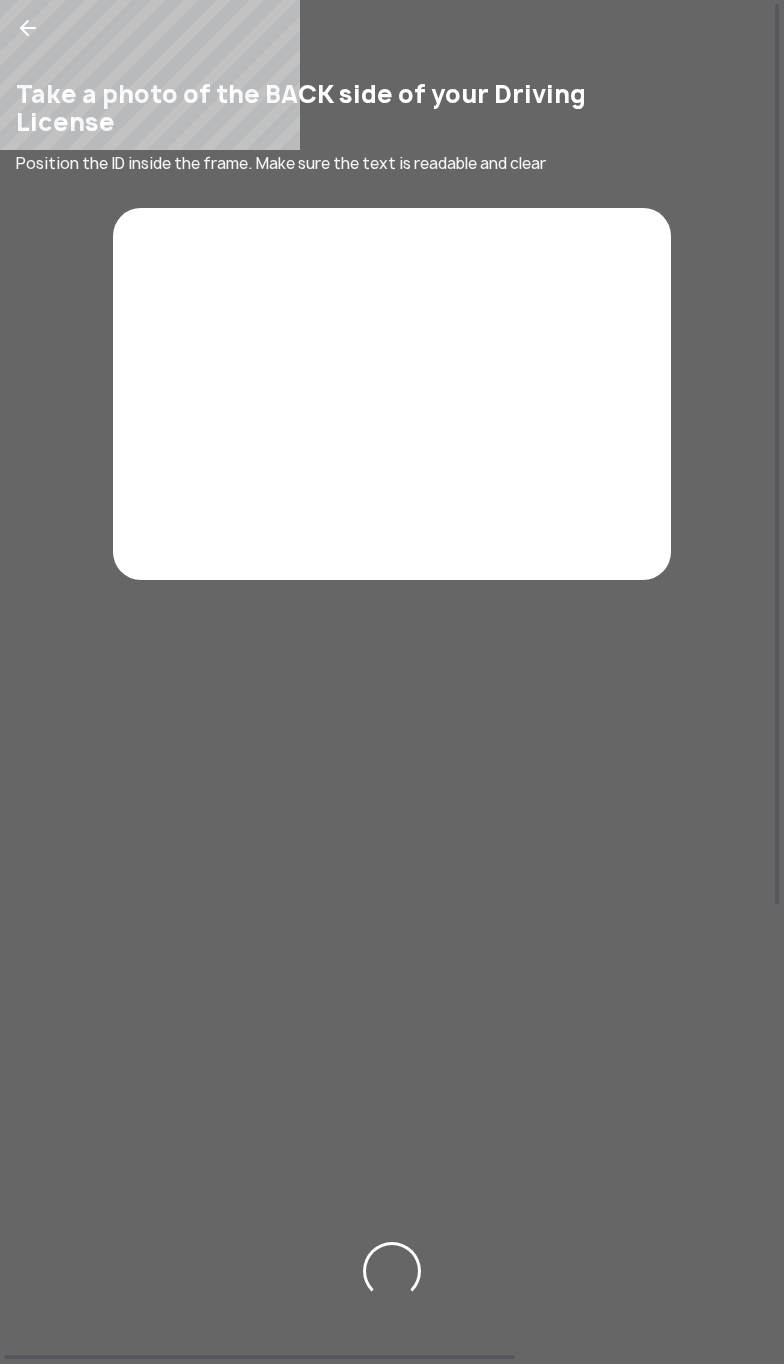 scroll, scrollTop: 0, scrollLeft: 0, axis: both 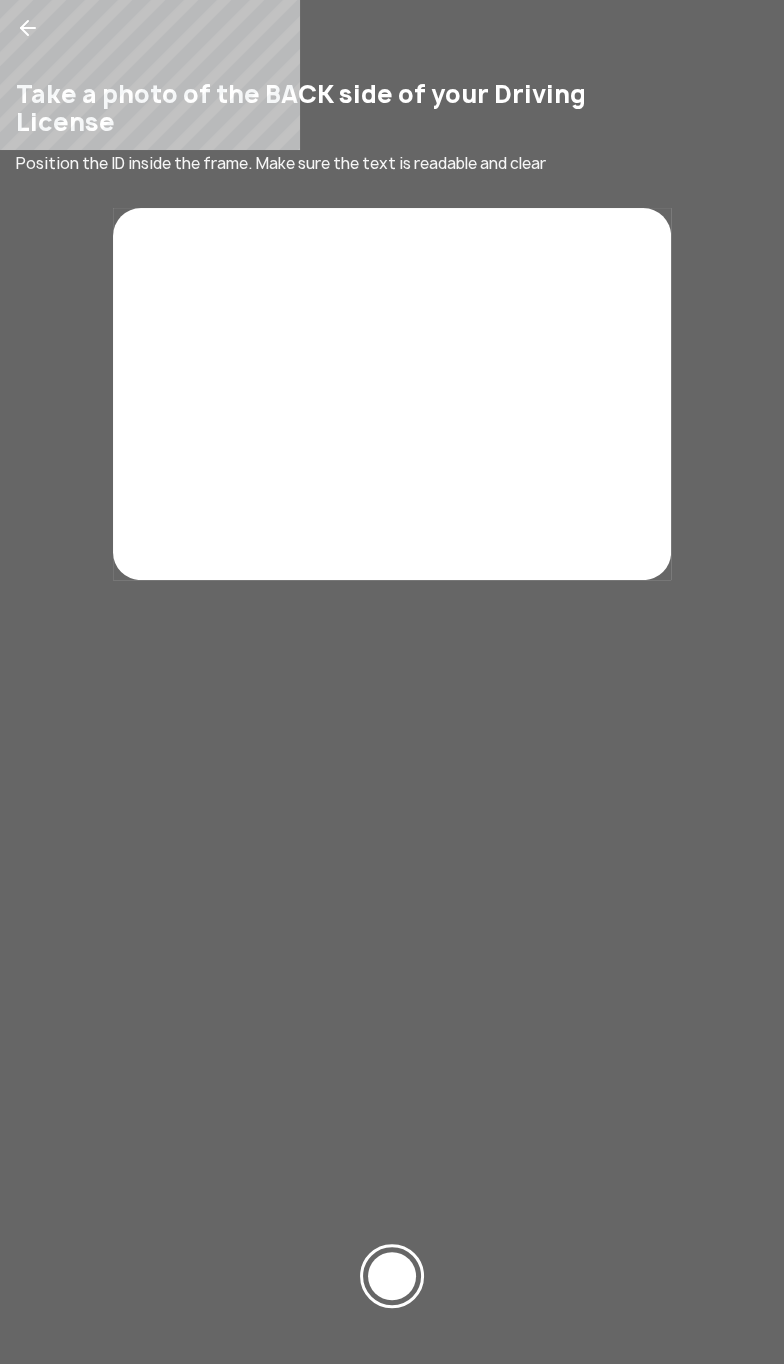 click 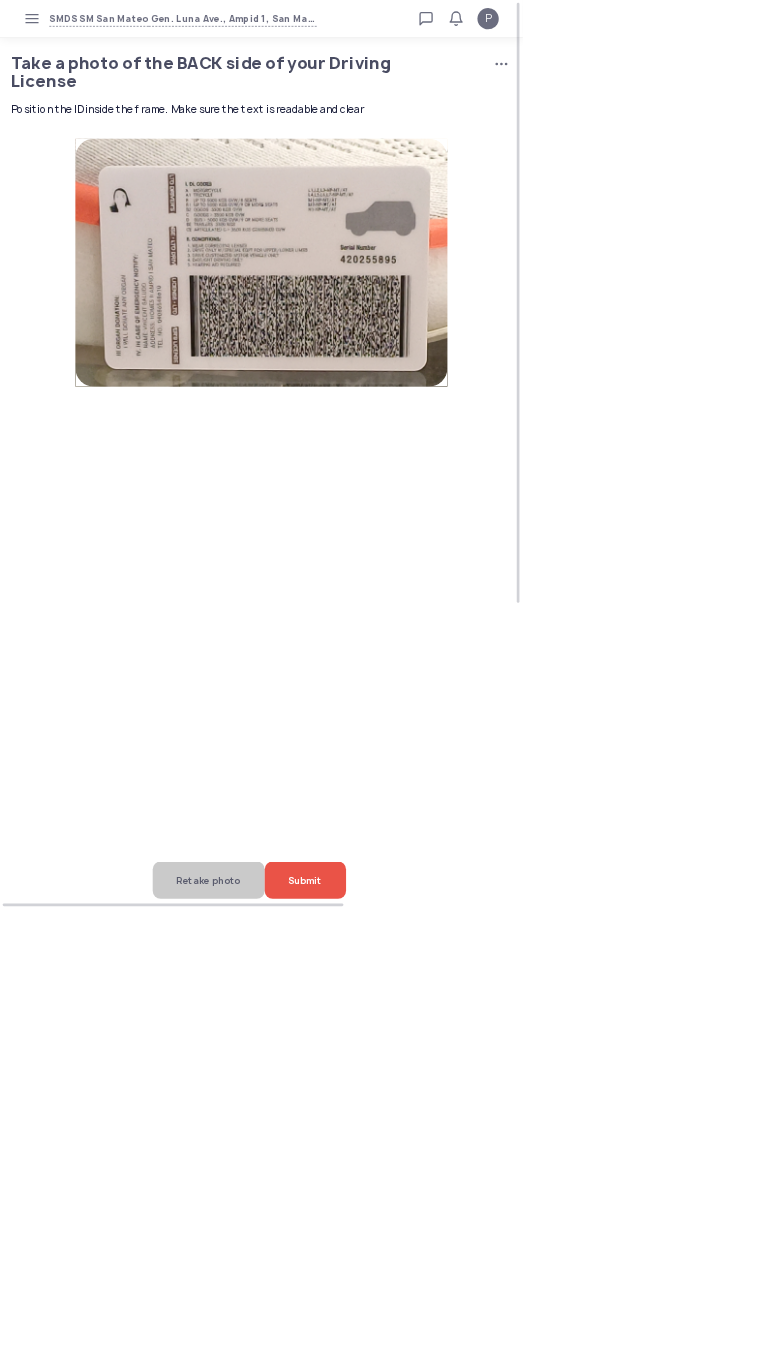 click on "Submit" 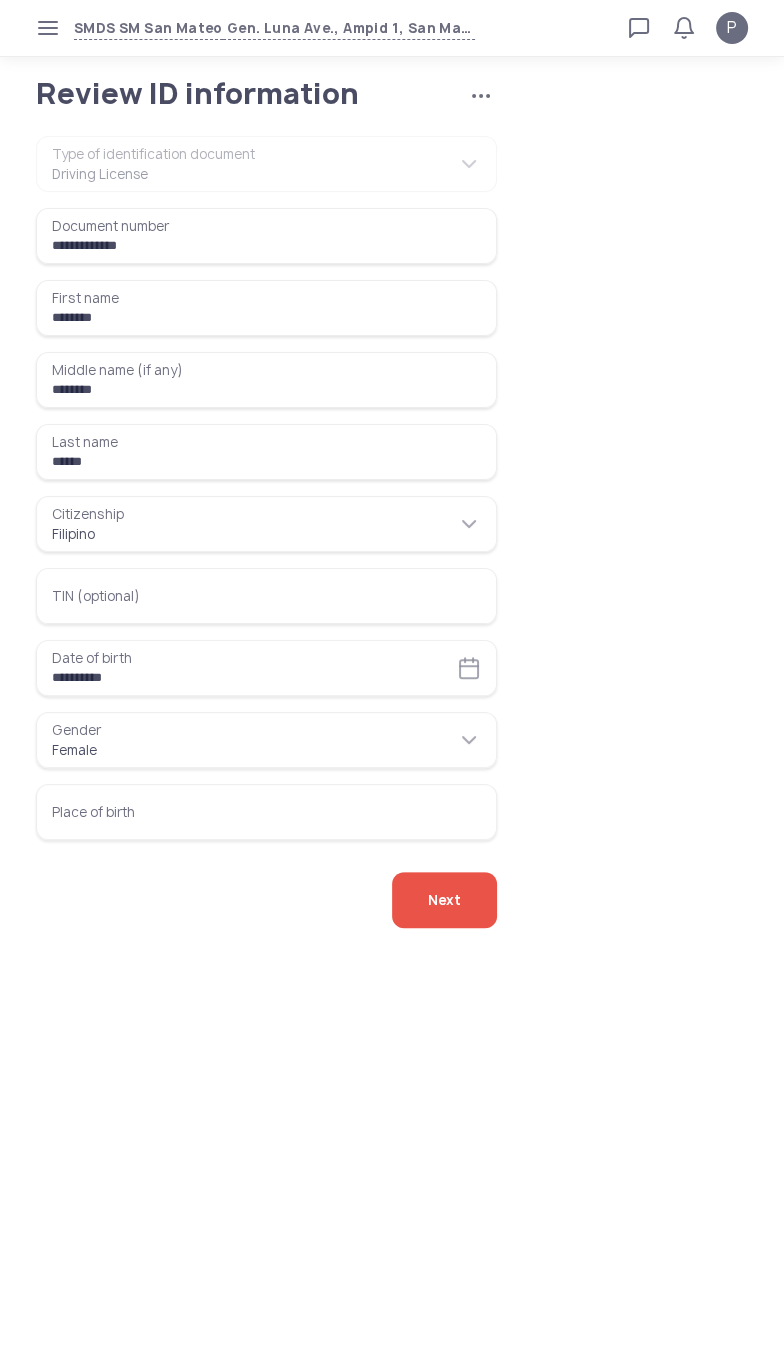 click on "Place of birth" at bounding box center (266, 812) 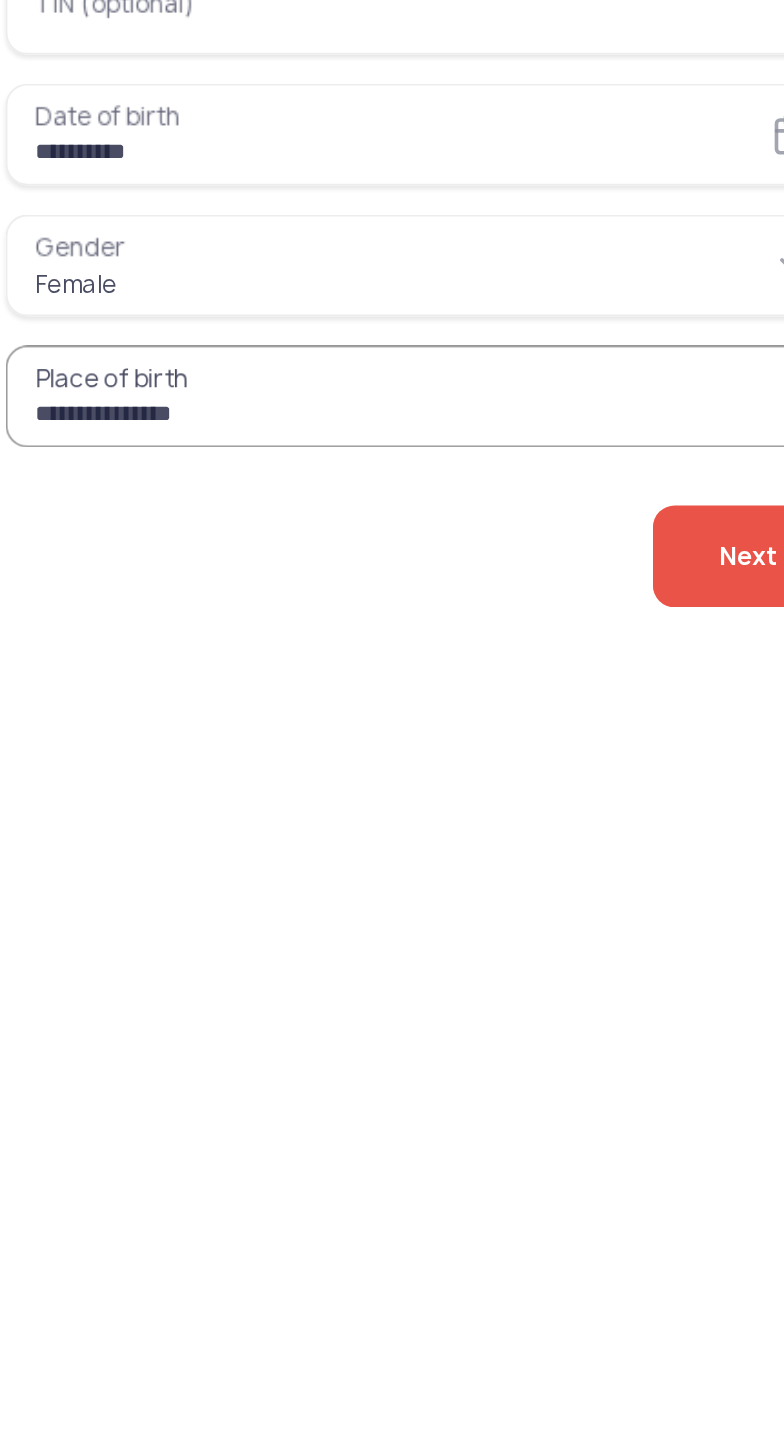 type on "**********" 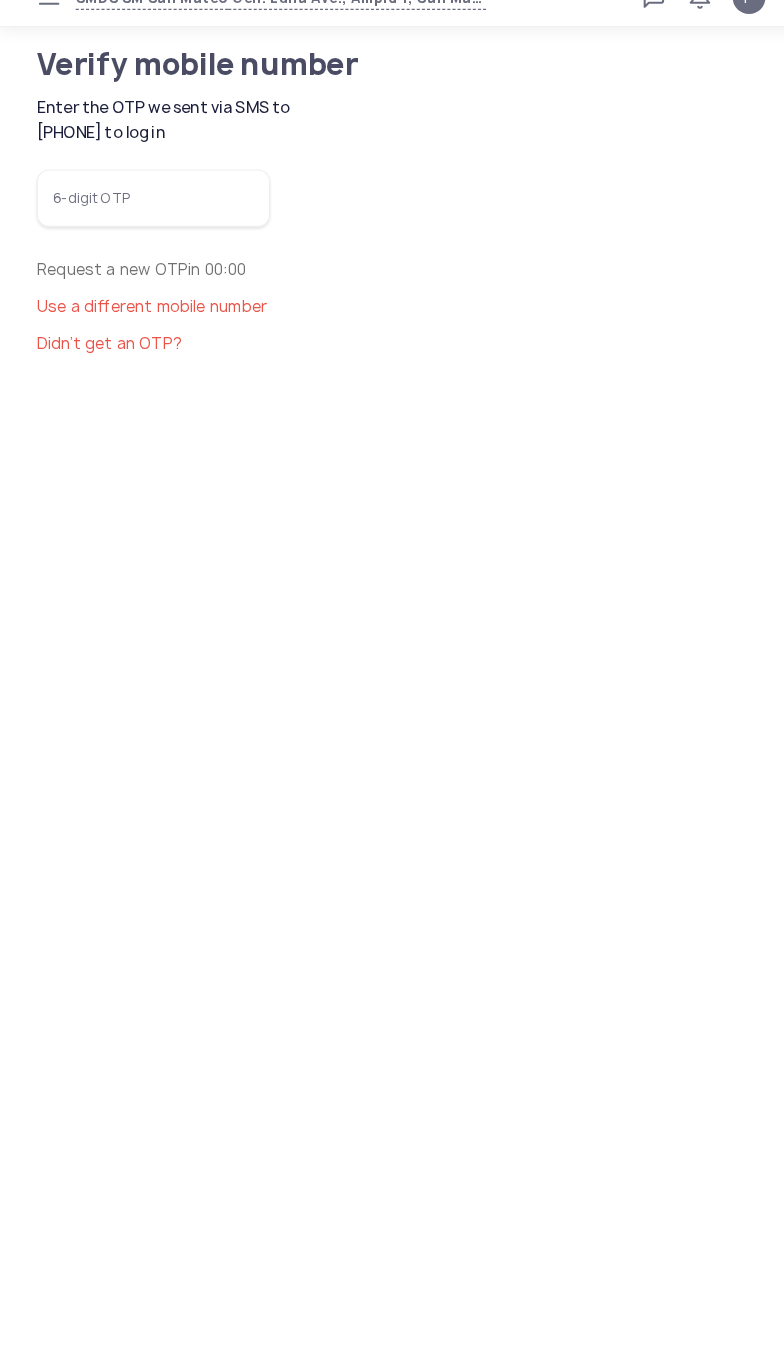 scroll, scrollTop: 0, scrollLeft: 0, axis: both 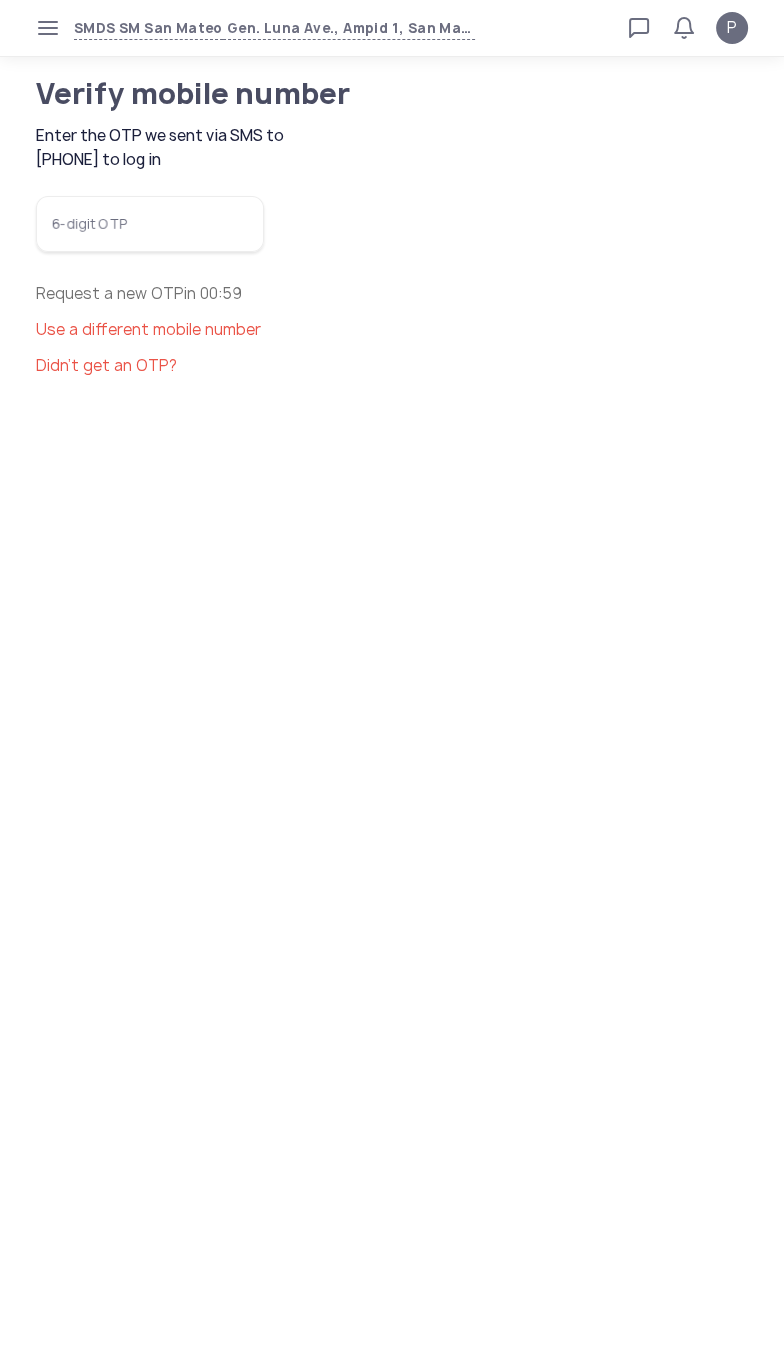 click on "6-digit OTP" at bounding box center [150, 224] 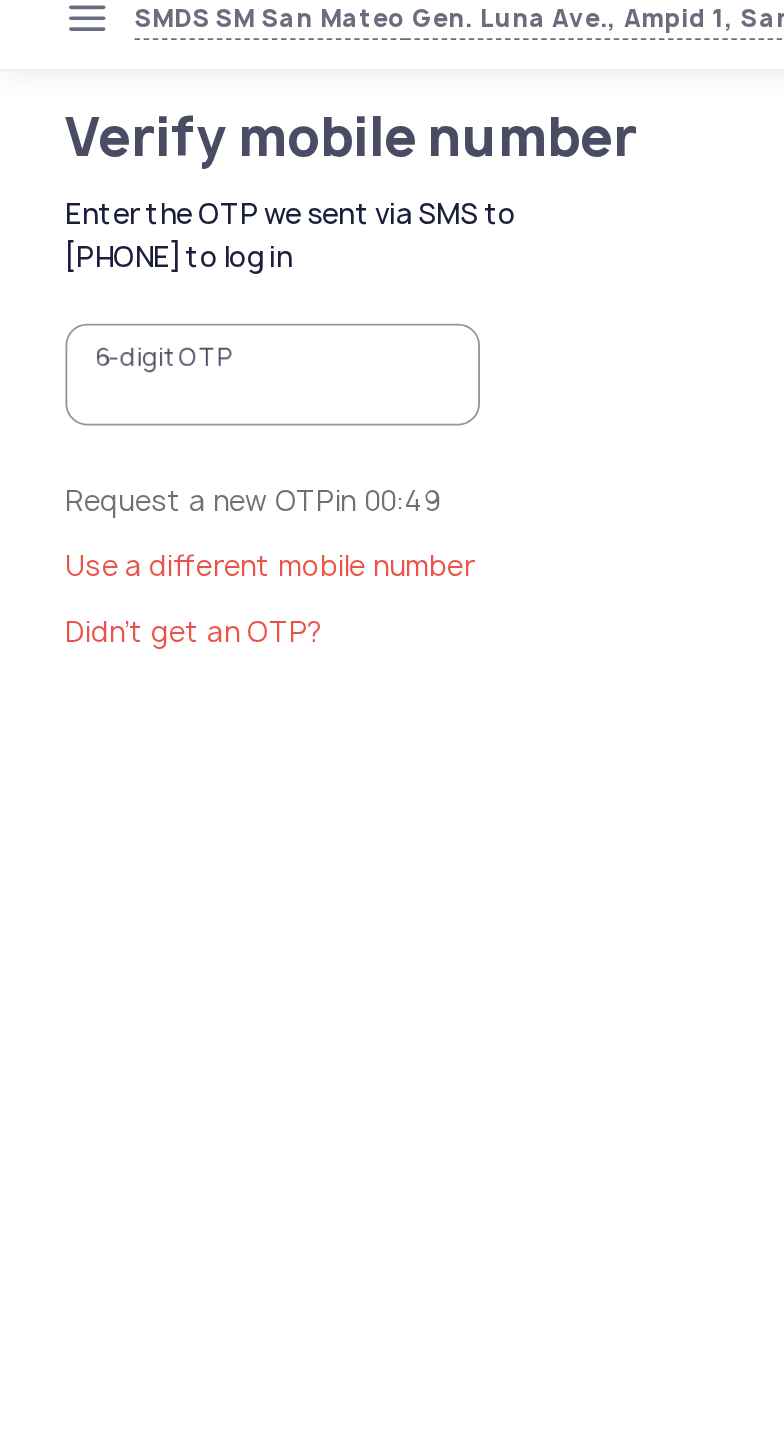 click on "6-digit OTP" at bounding box center [150, 224] 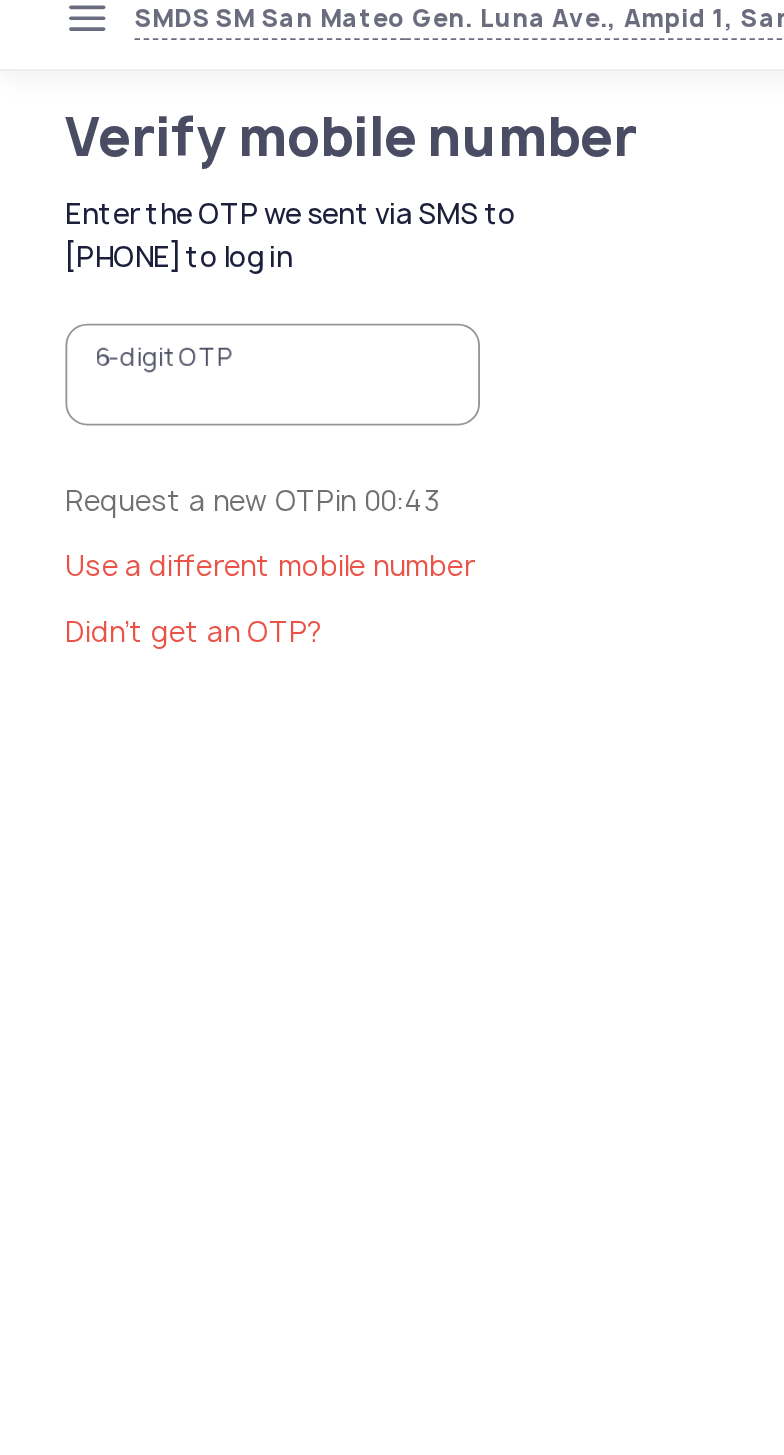 click on "6-digit OTP" at bounding box center [150, 224] 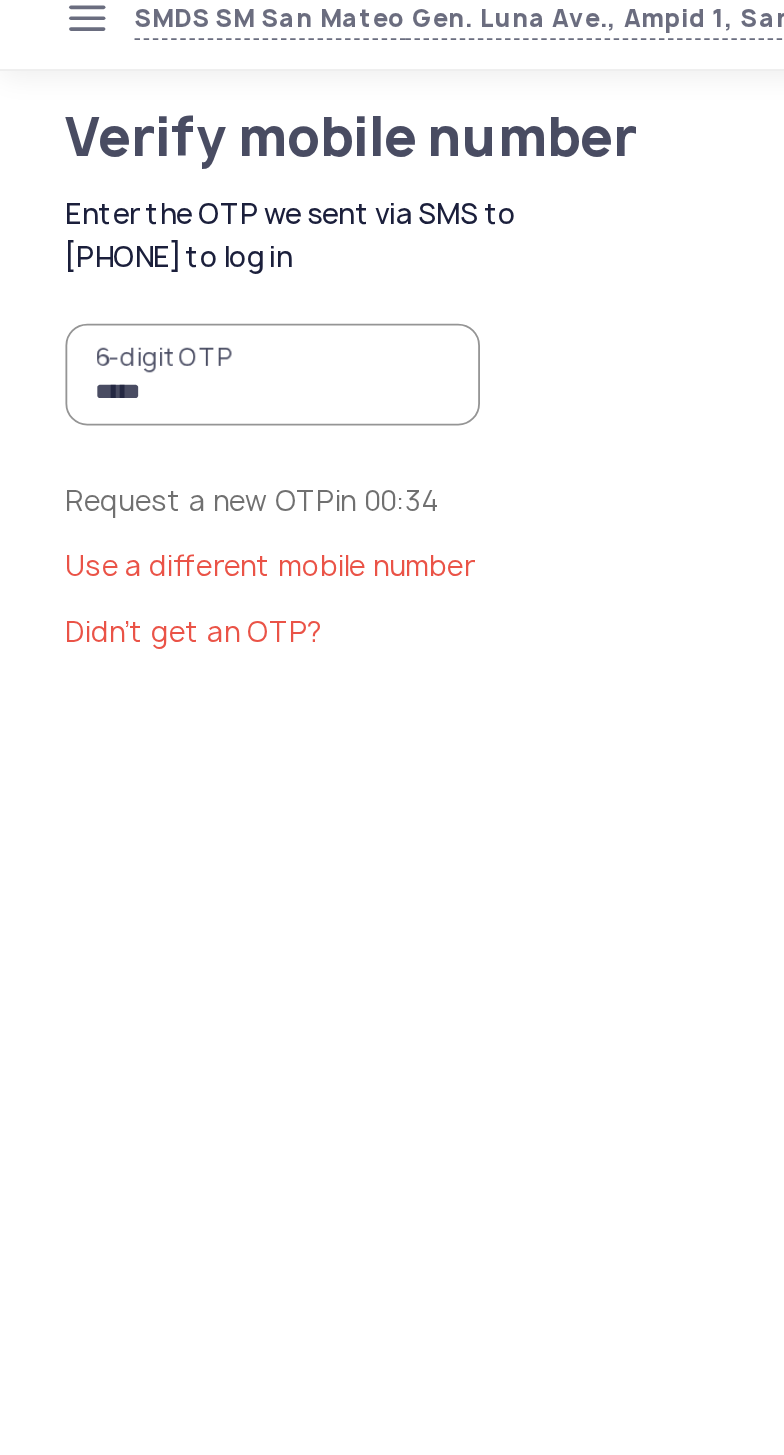 type on "******" 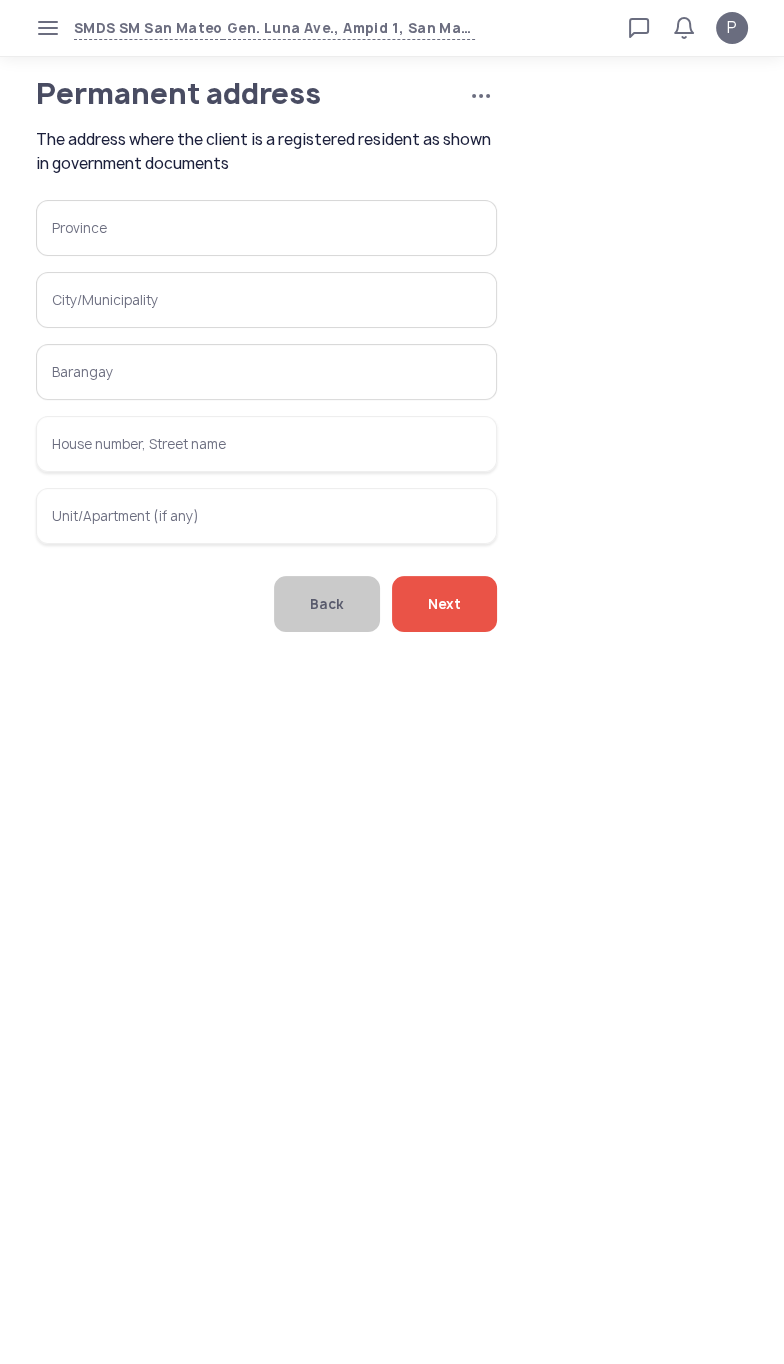 click on "Province" at bounding box center [266, 228] 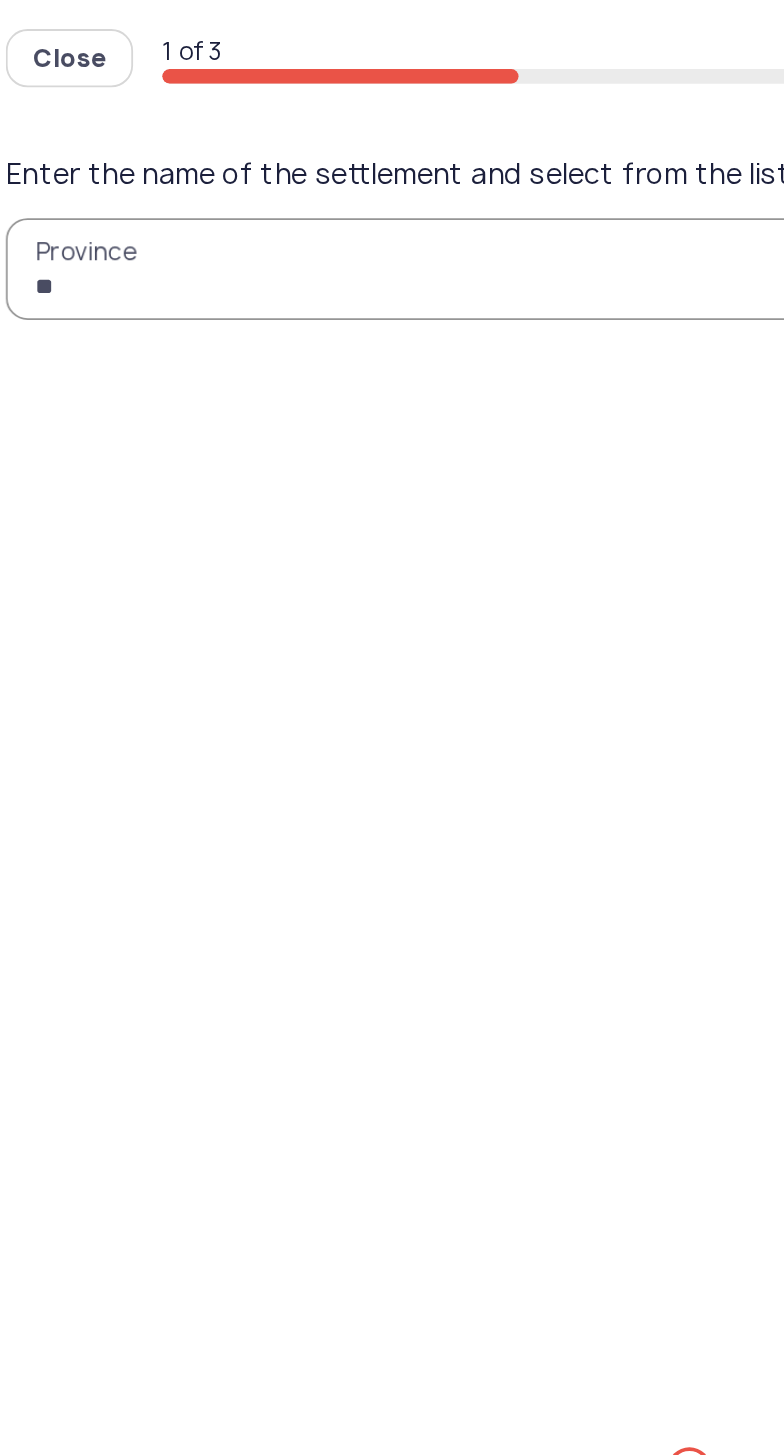 type on "***" 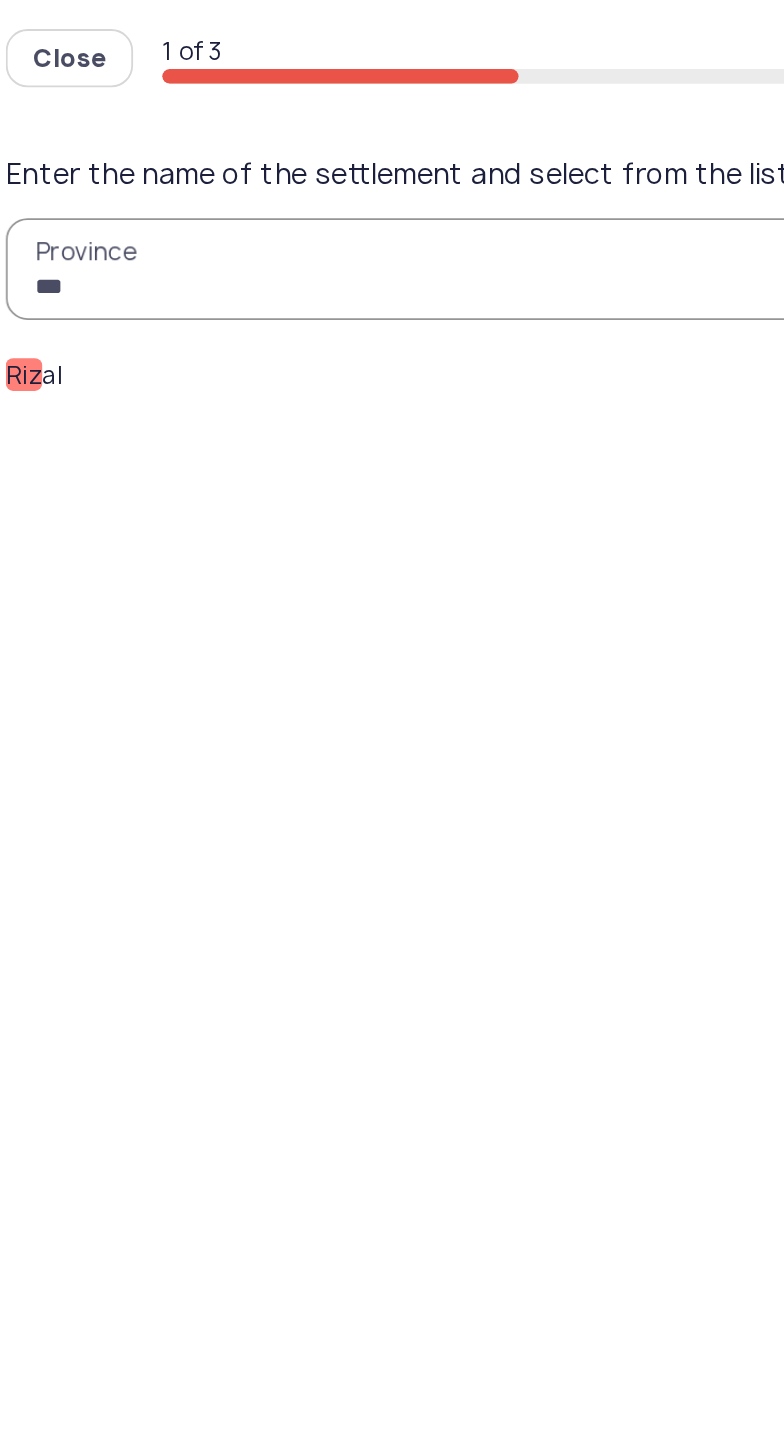 click on "Riz" 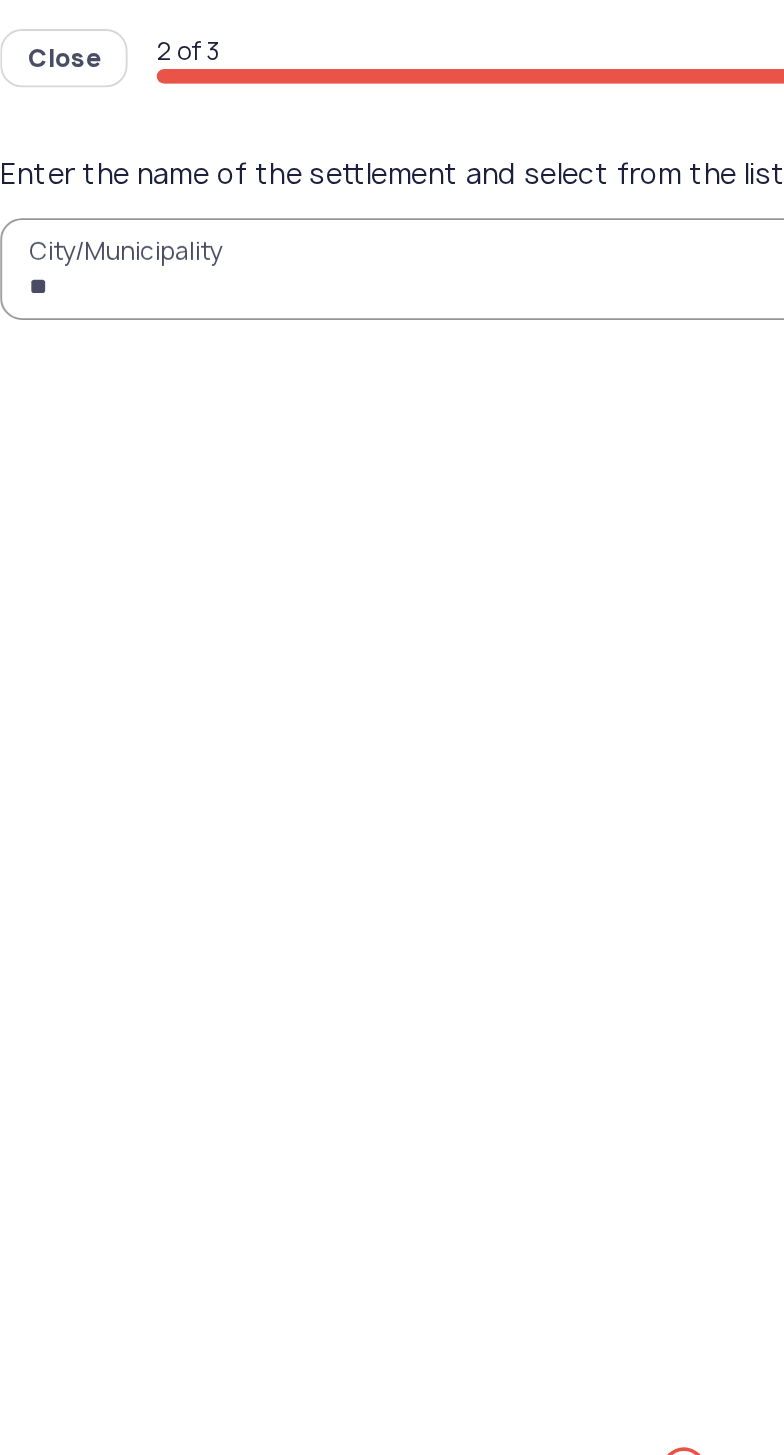 type on "***" 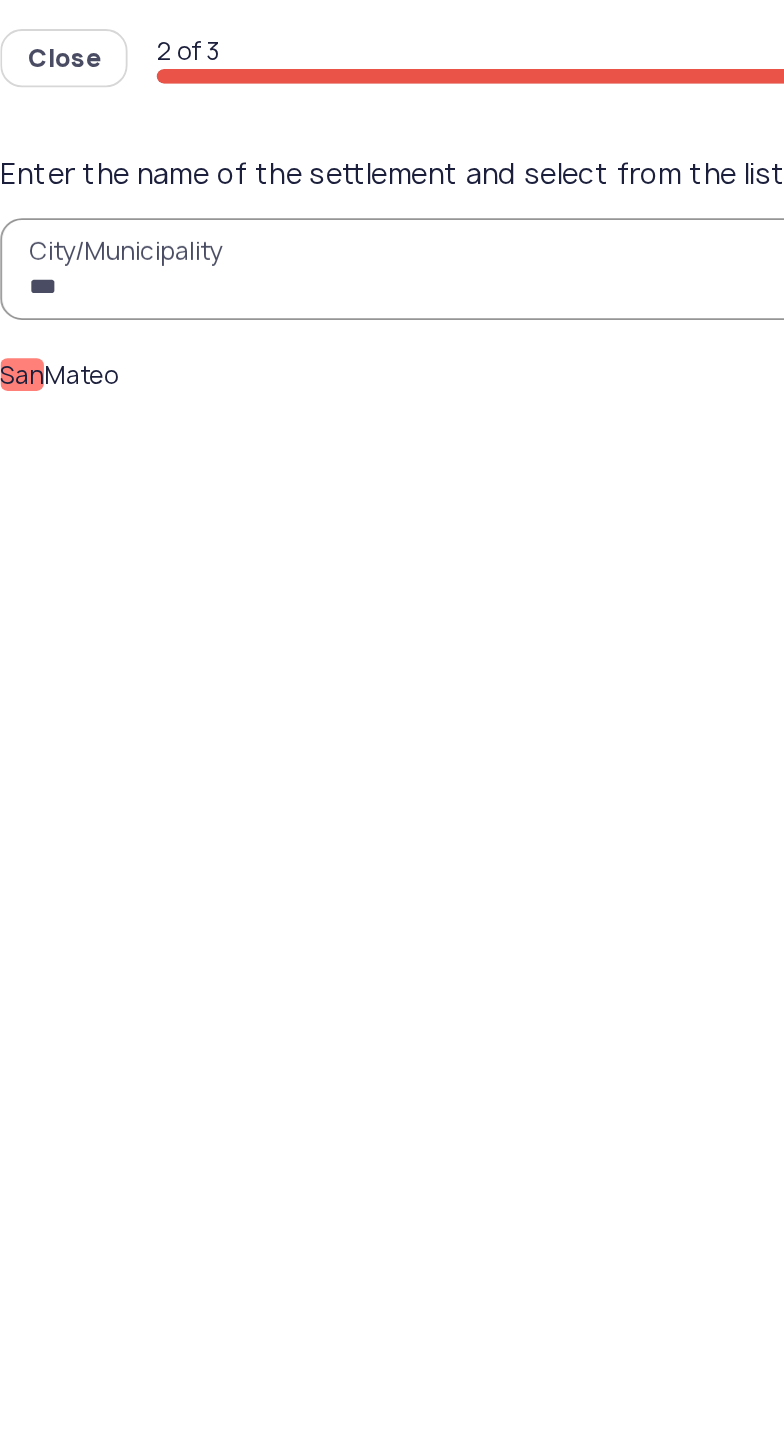 click on "San" 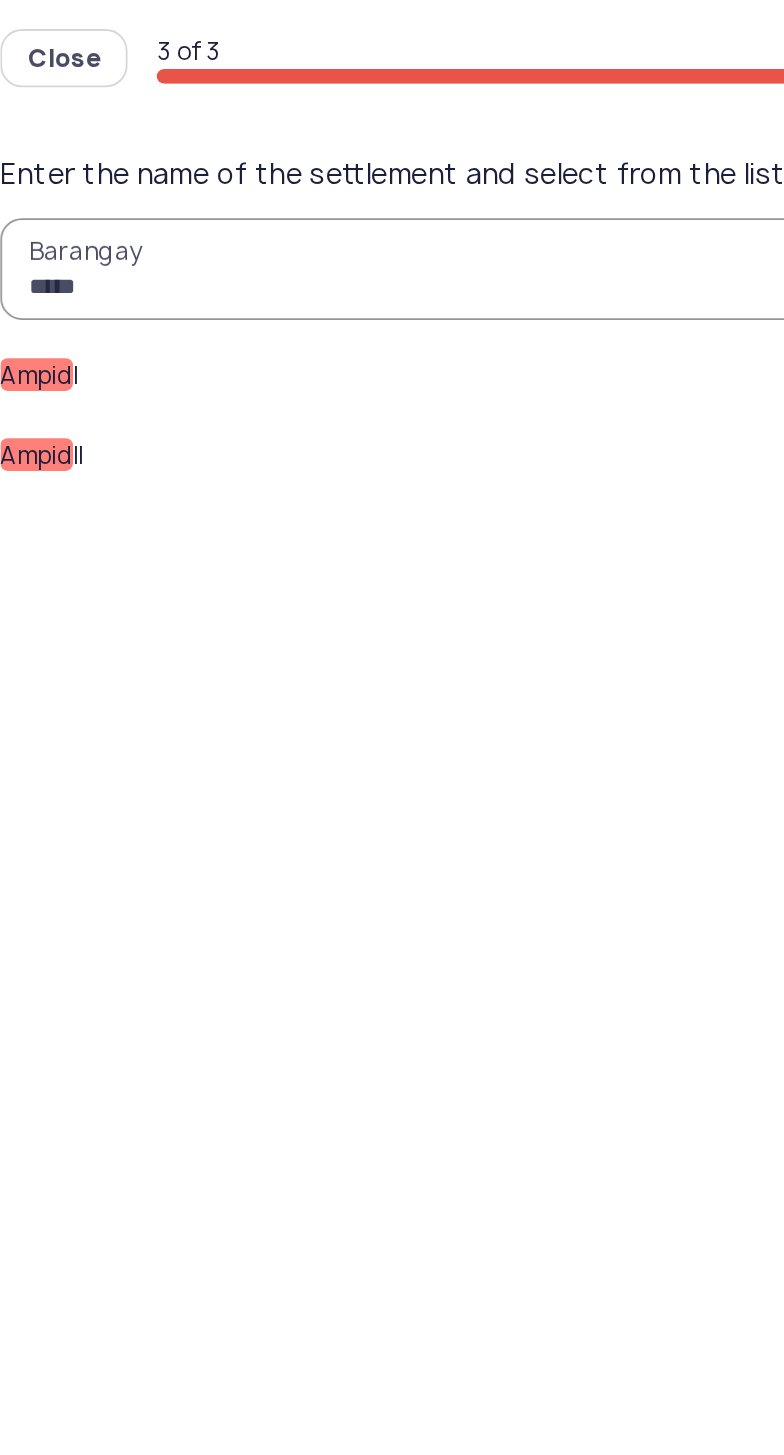 type on "*****" 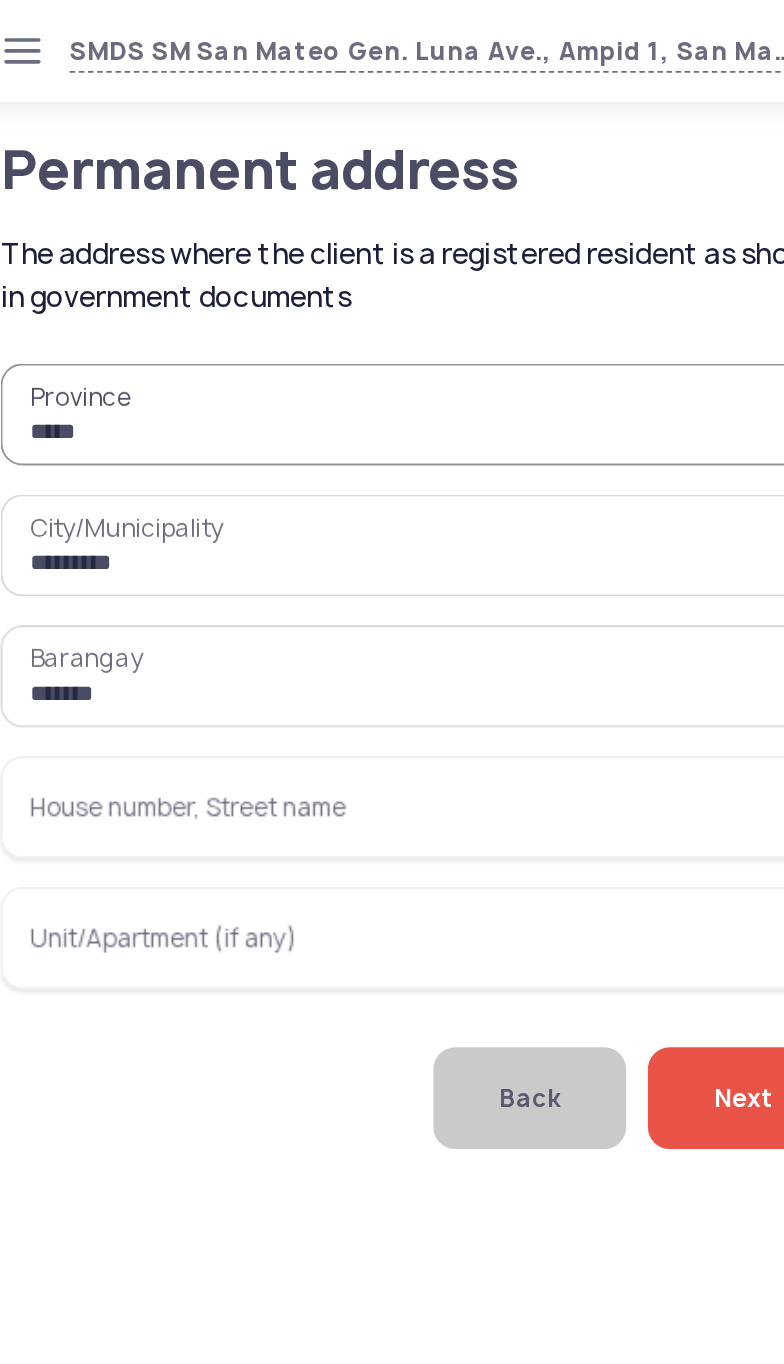 click on "House number, Street name" at bounding box center [266, 444] 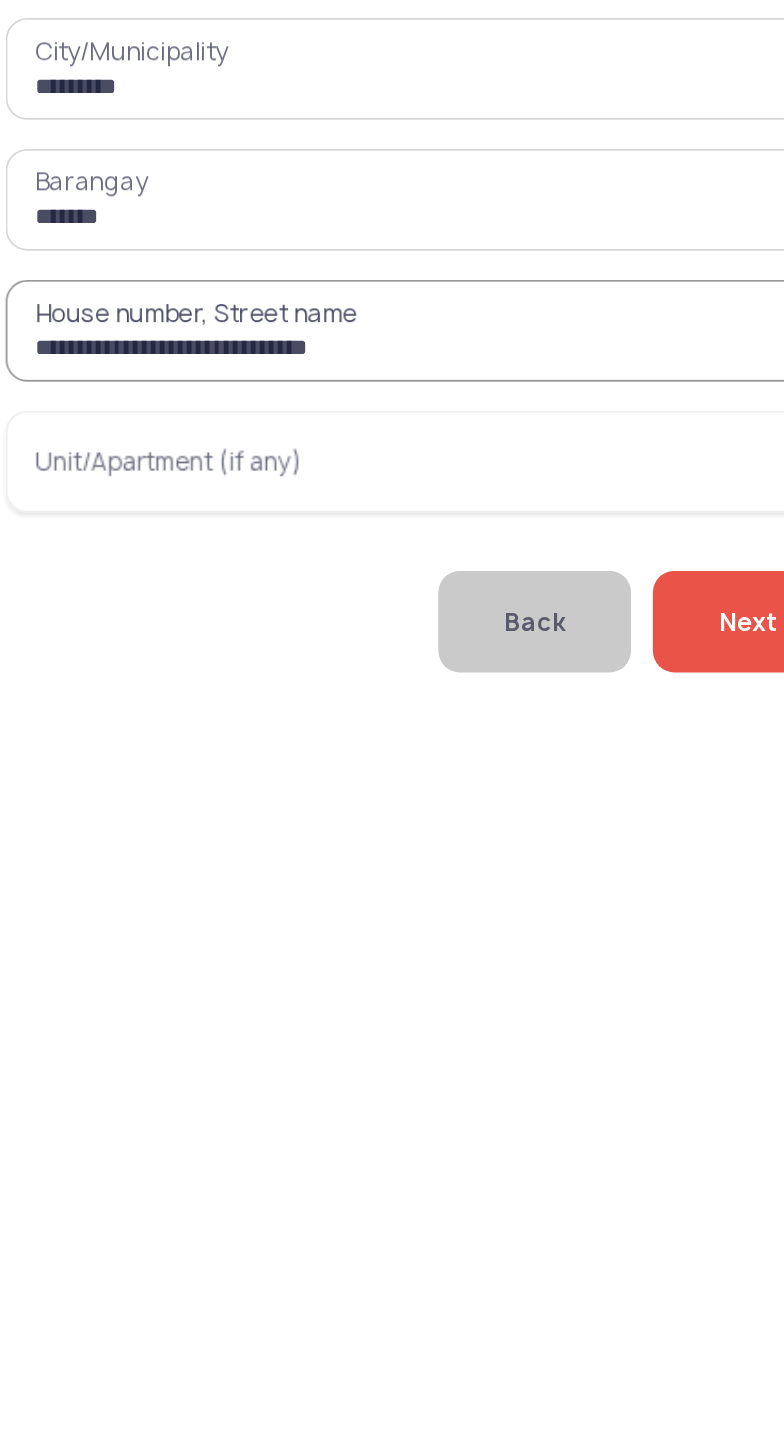 type on "**********" 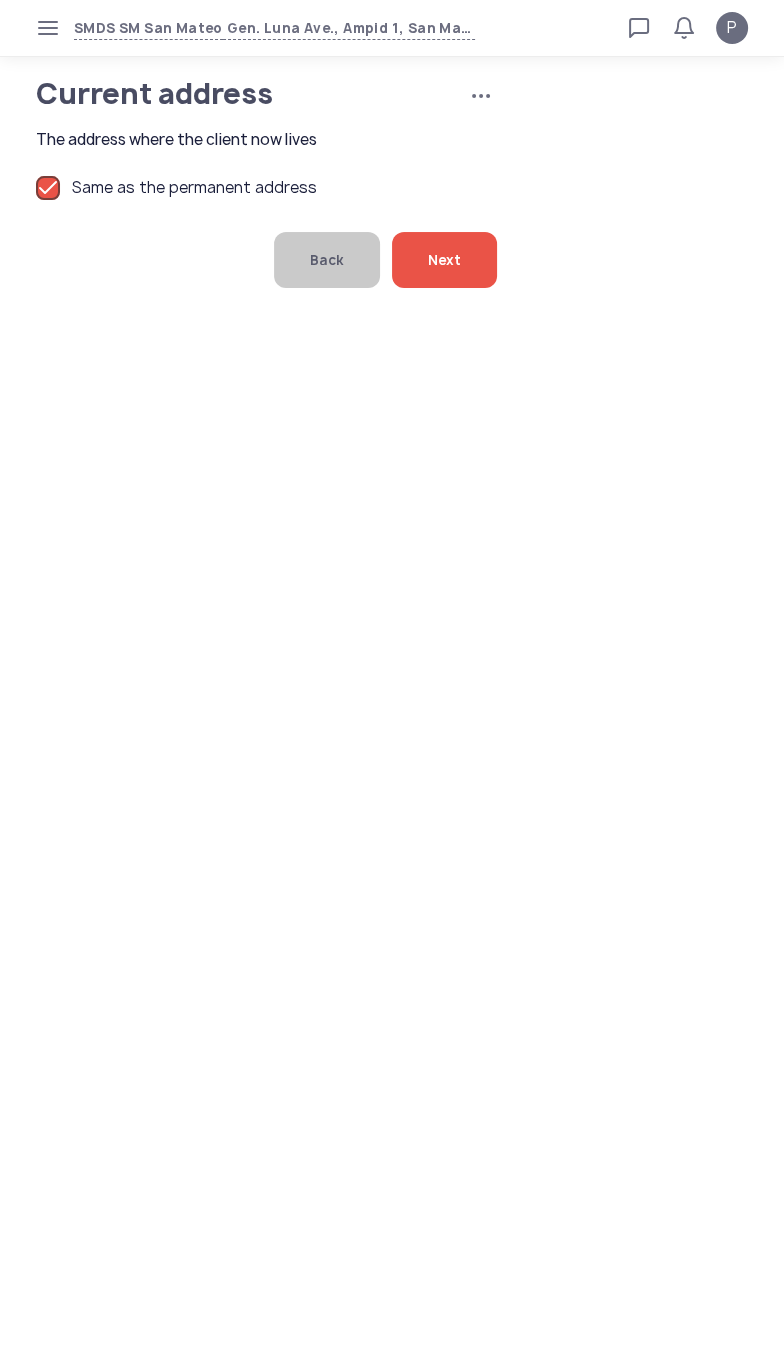 click on "Next" 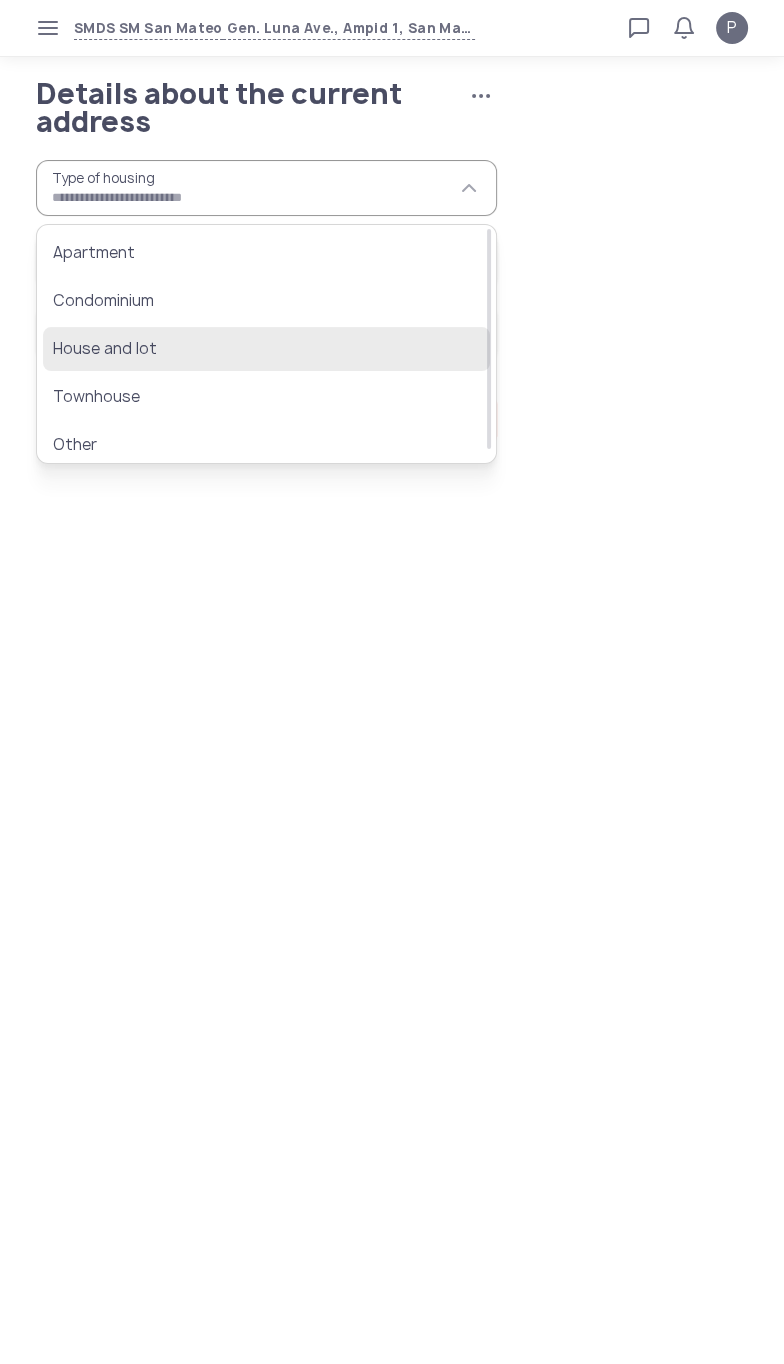 click on "House and lot" 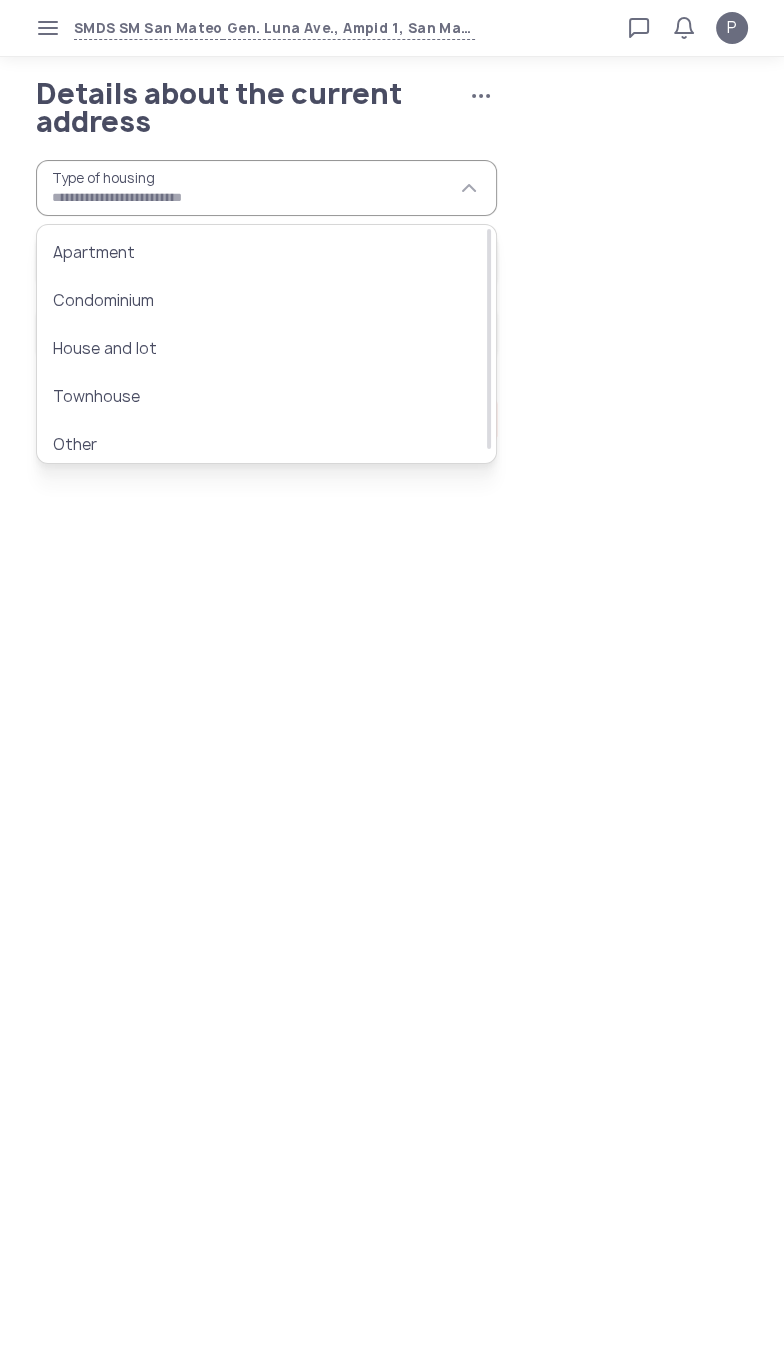 type on "**********" 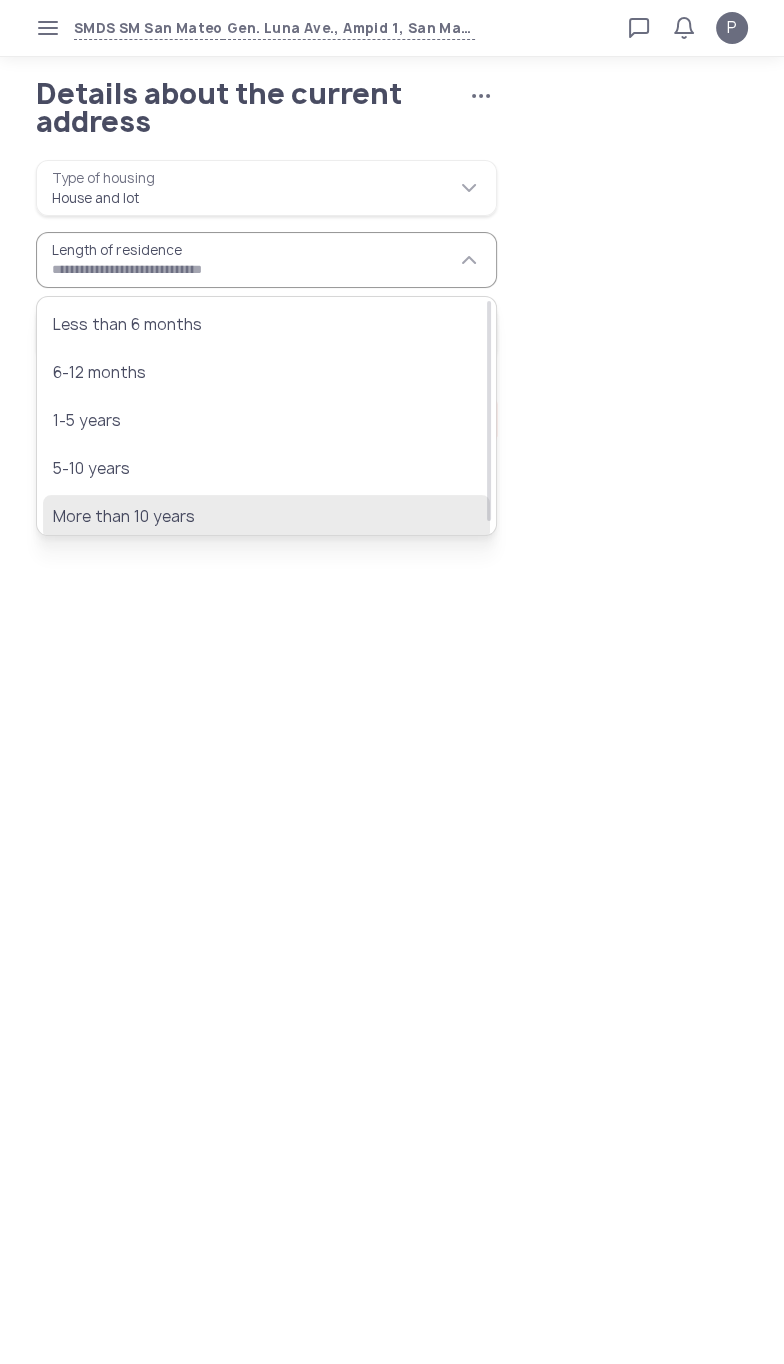 click on "More than 10 years" 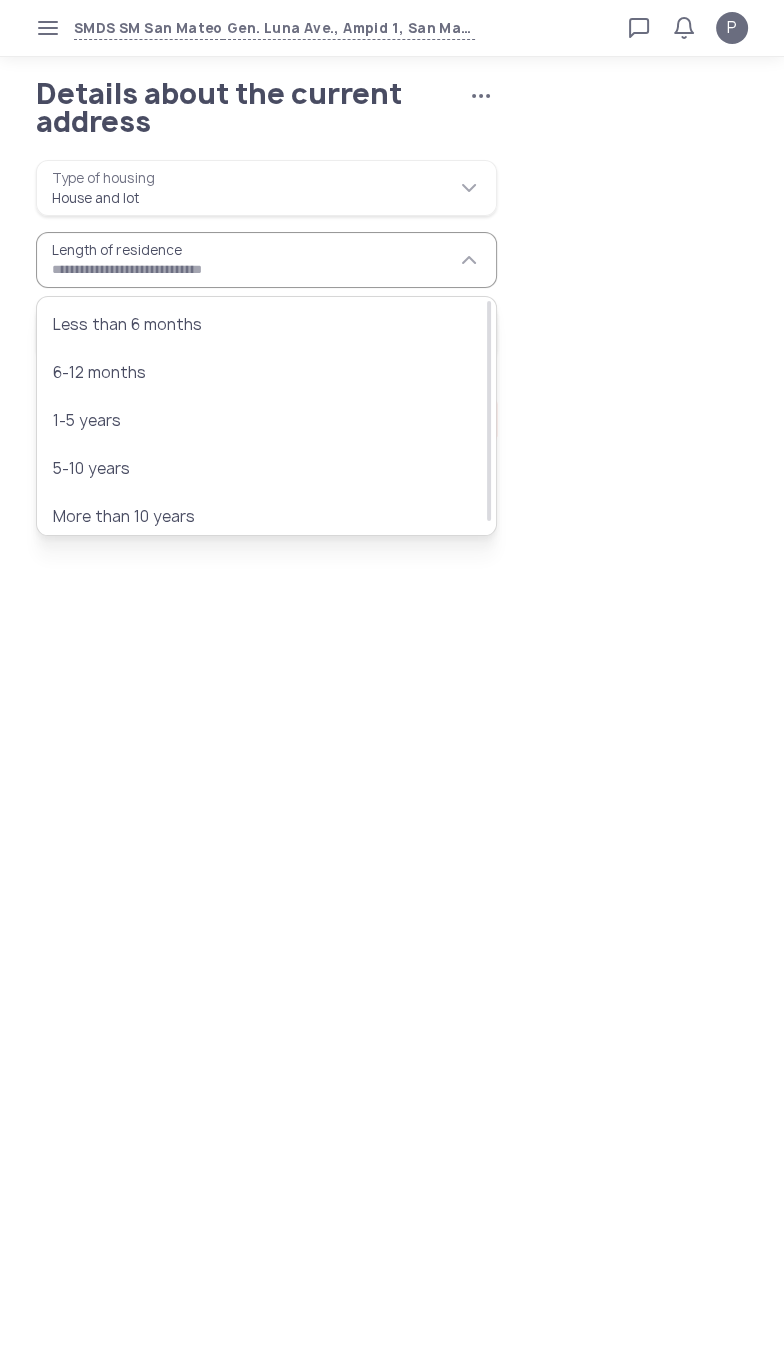 type on "**********" 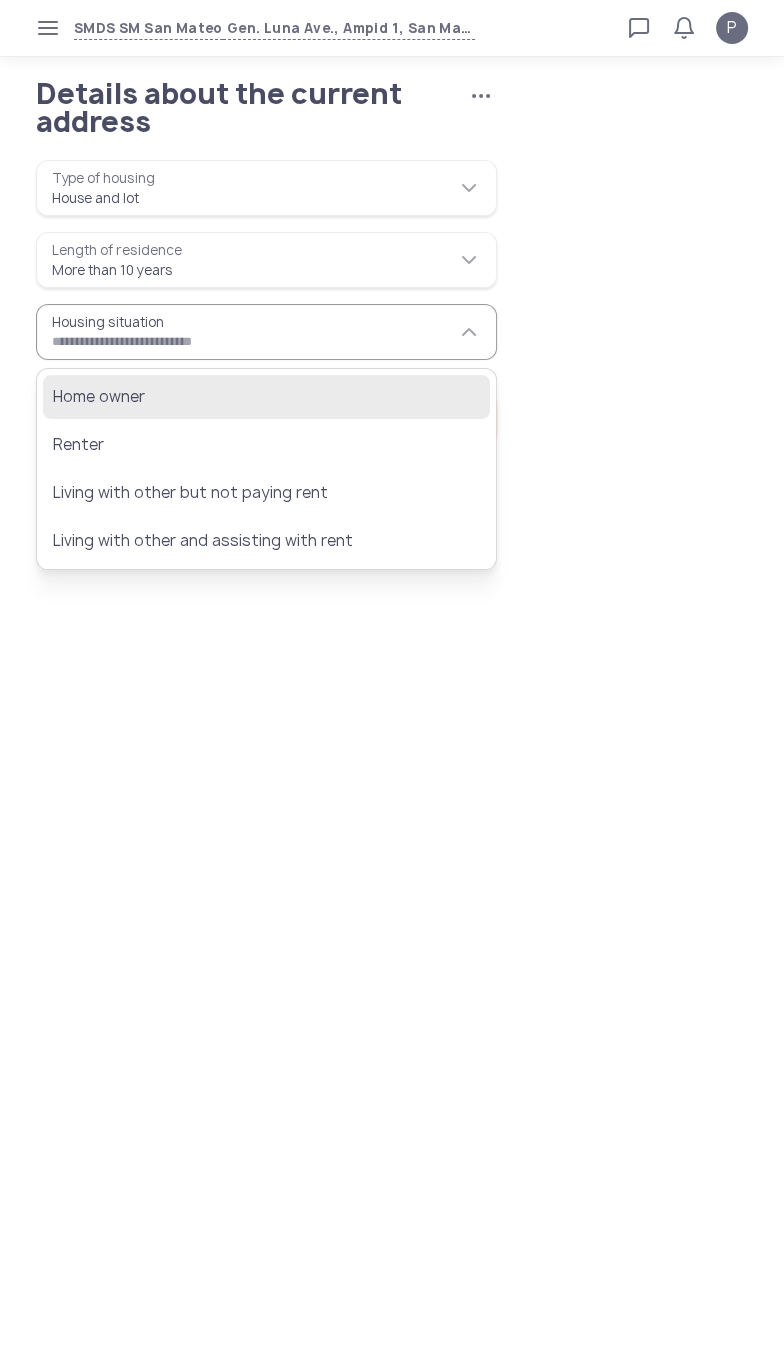click on "Home owner" 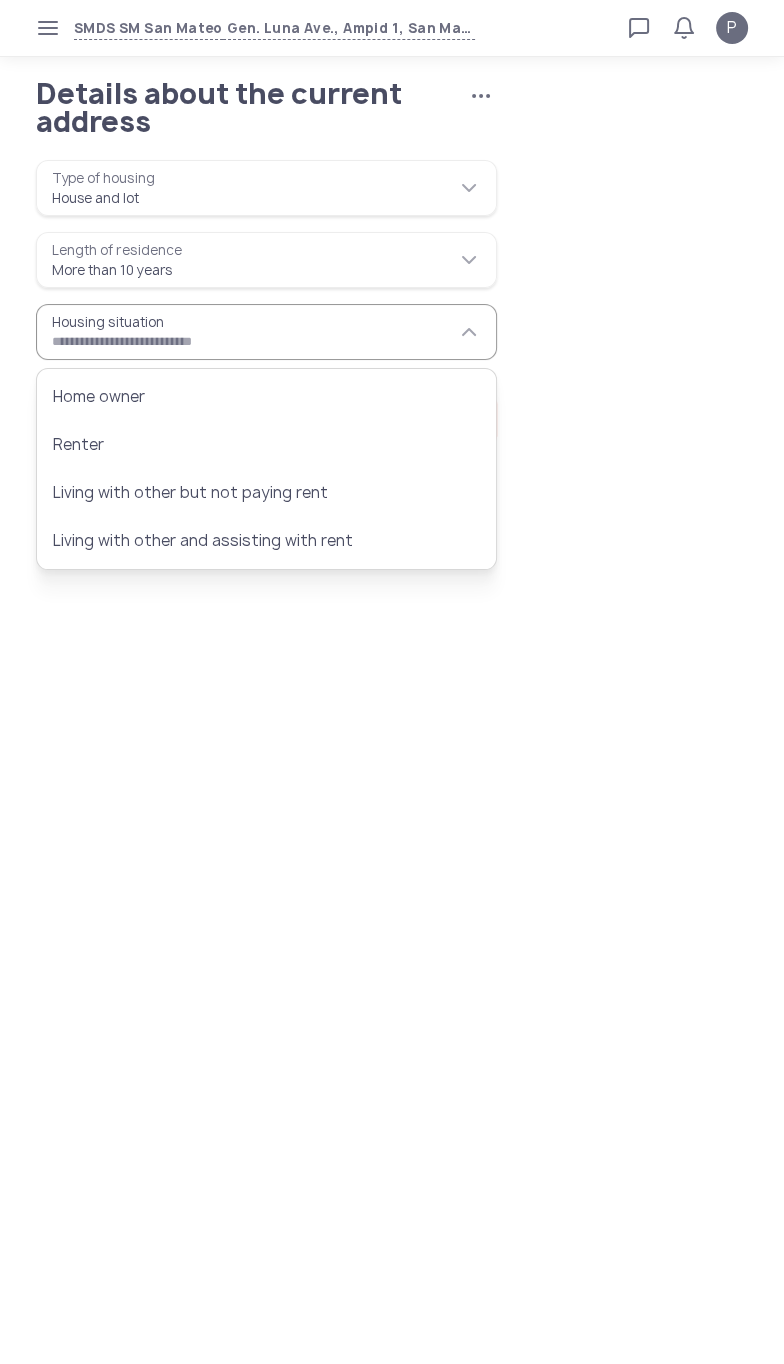 type on "**********" 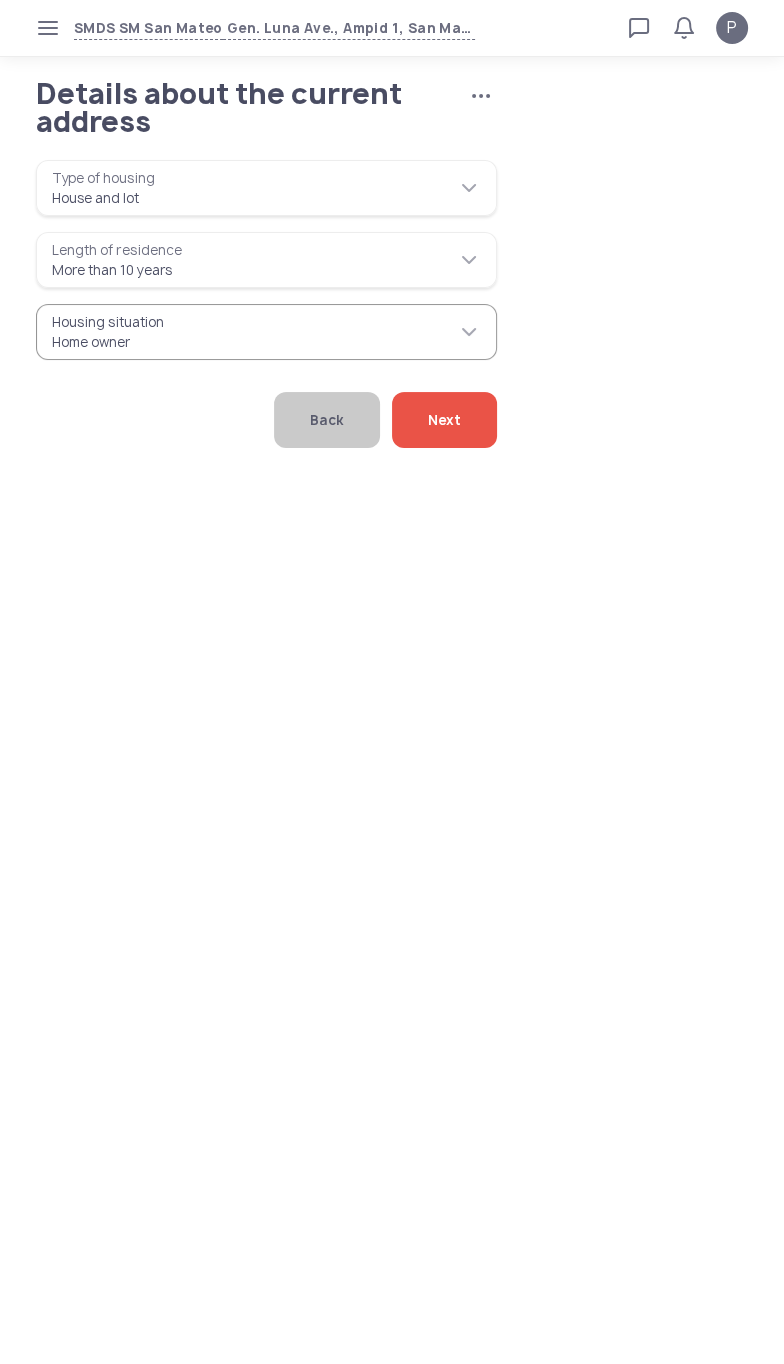 click on "Next" 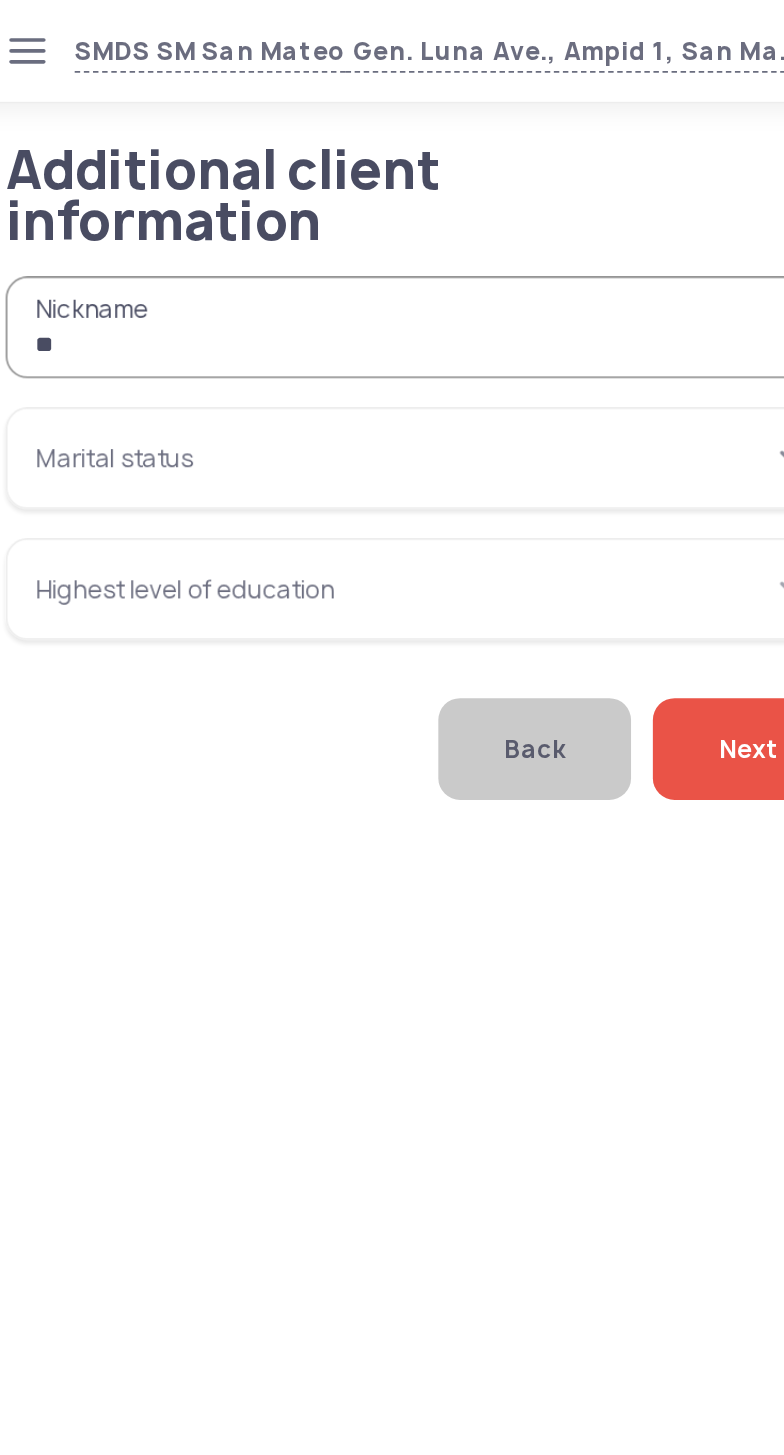 type on "**" 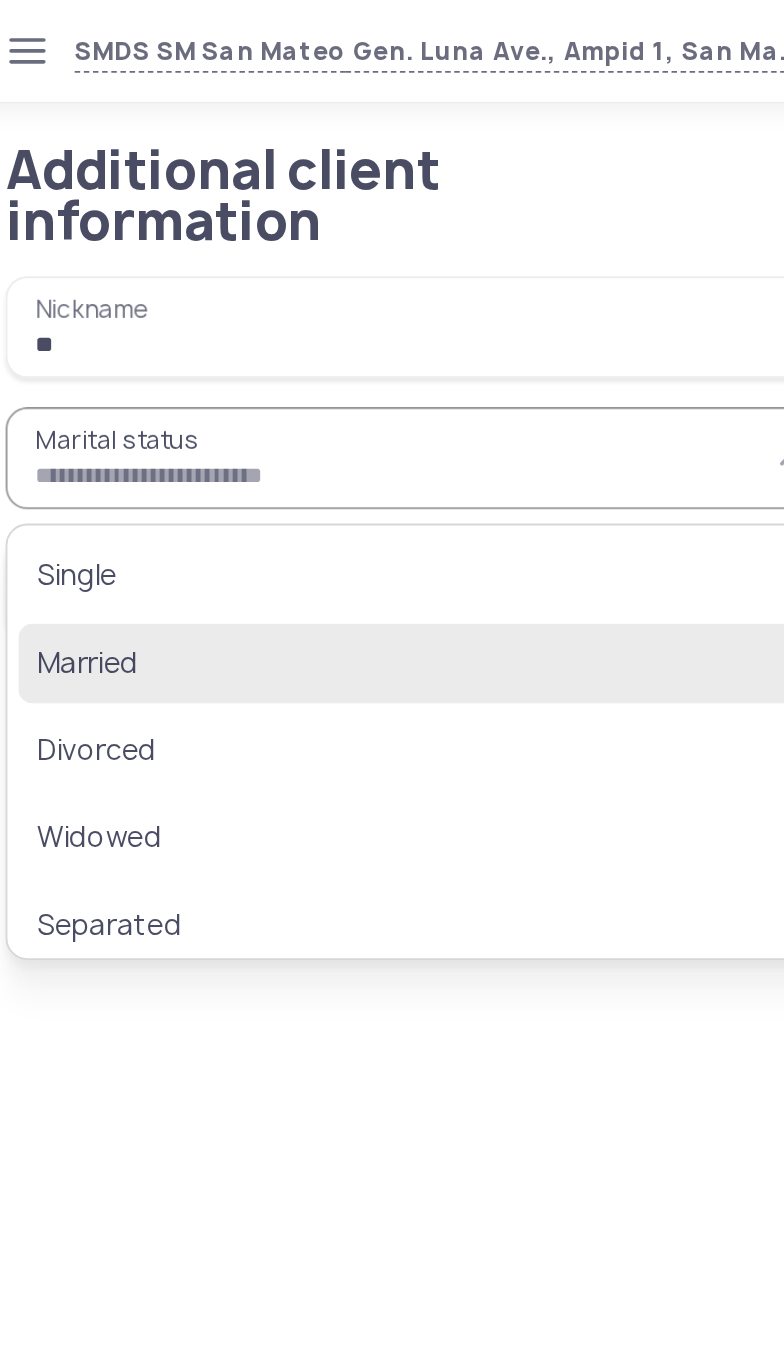 click on "Married" 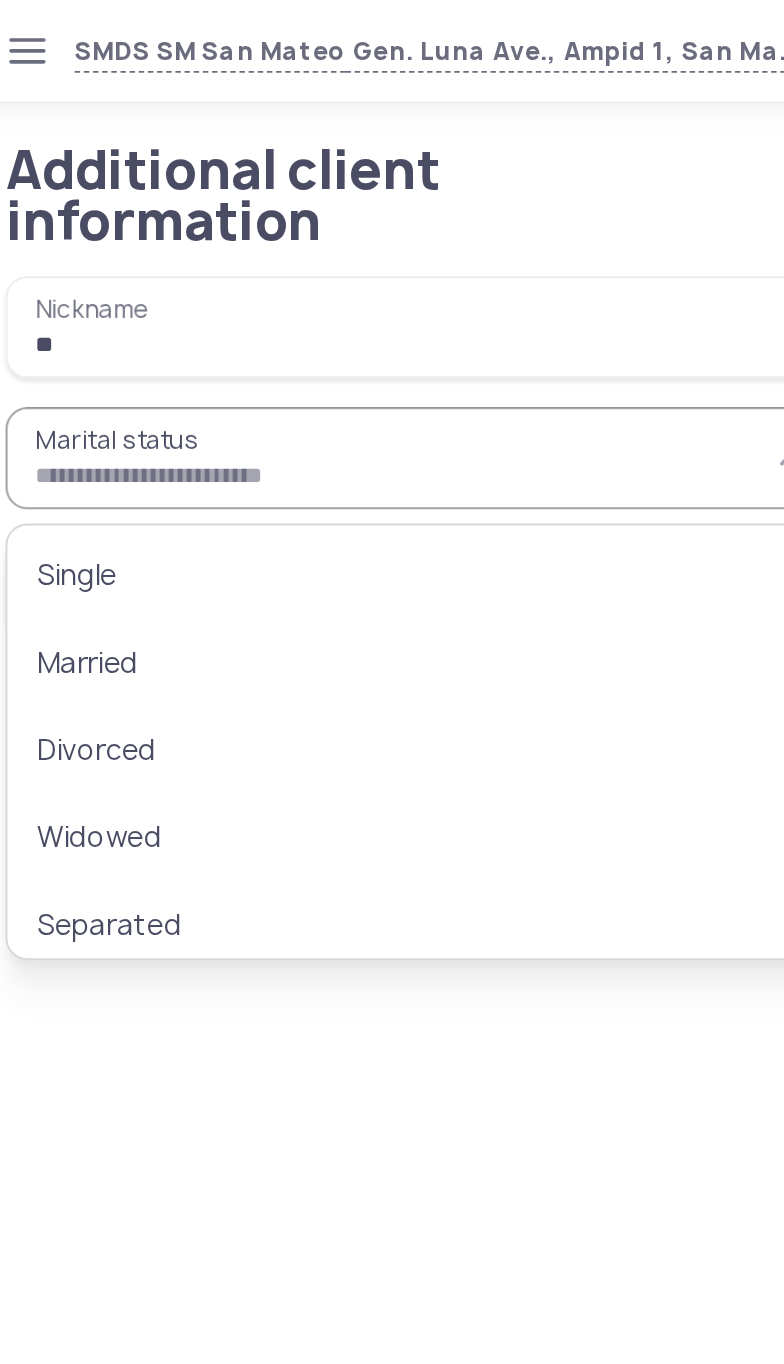 type on "*******" 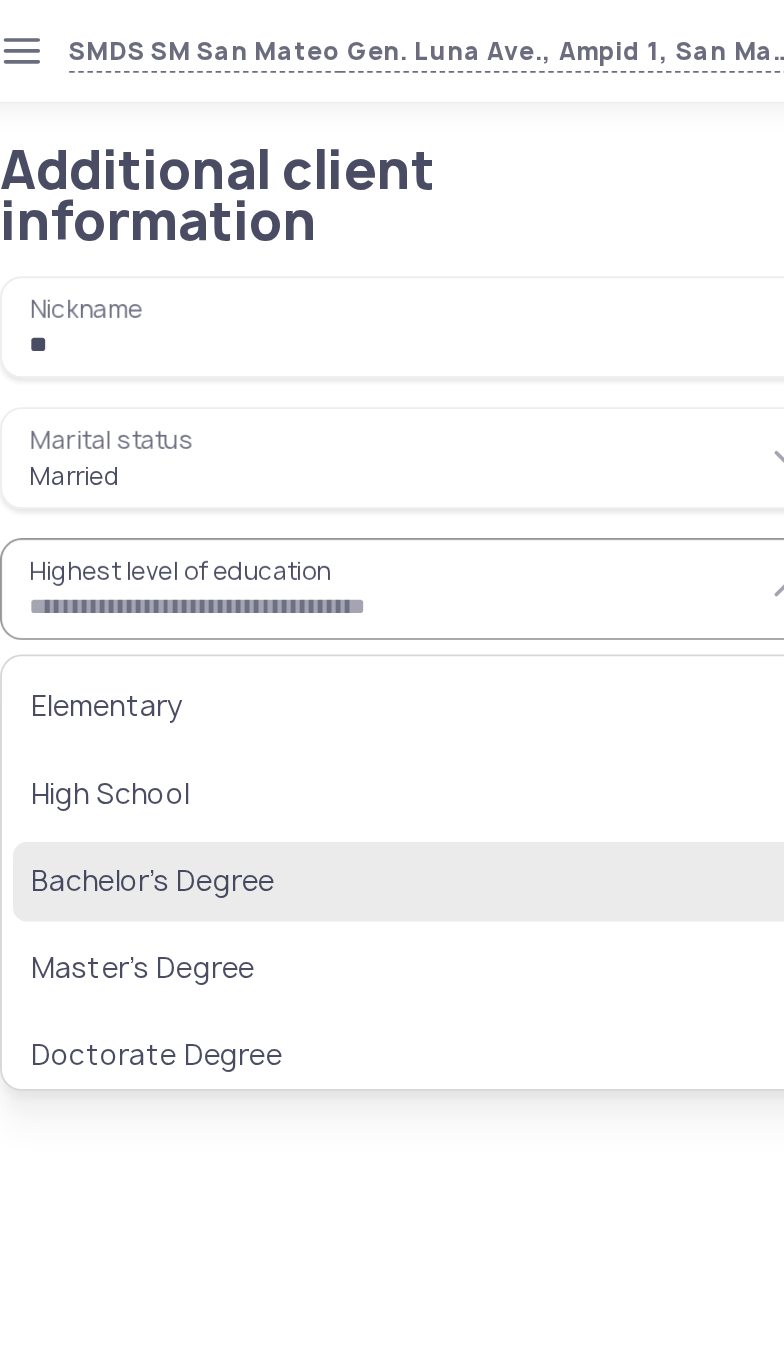 click on "Bachelor’s Degree" 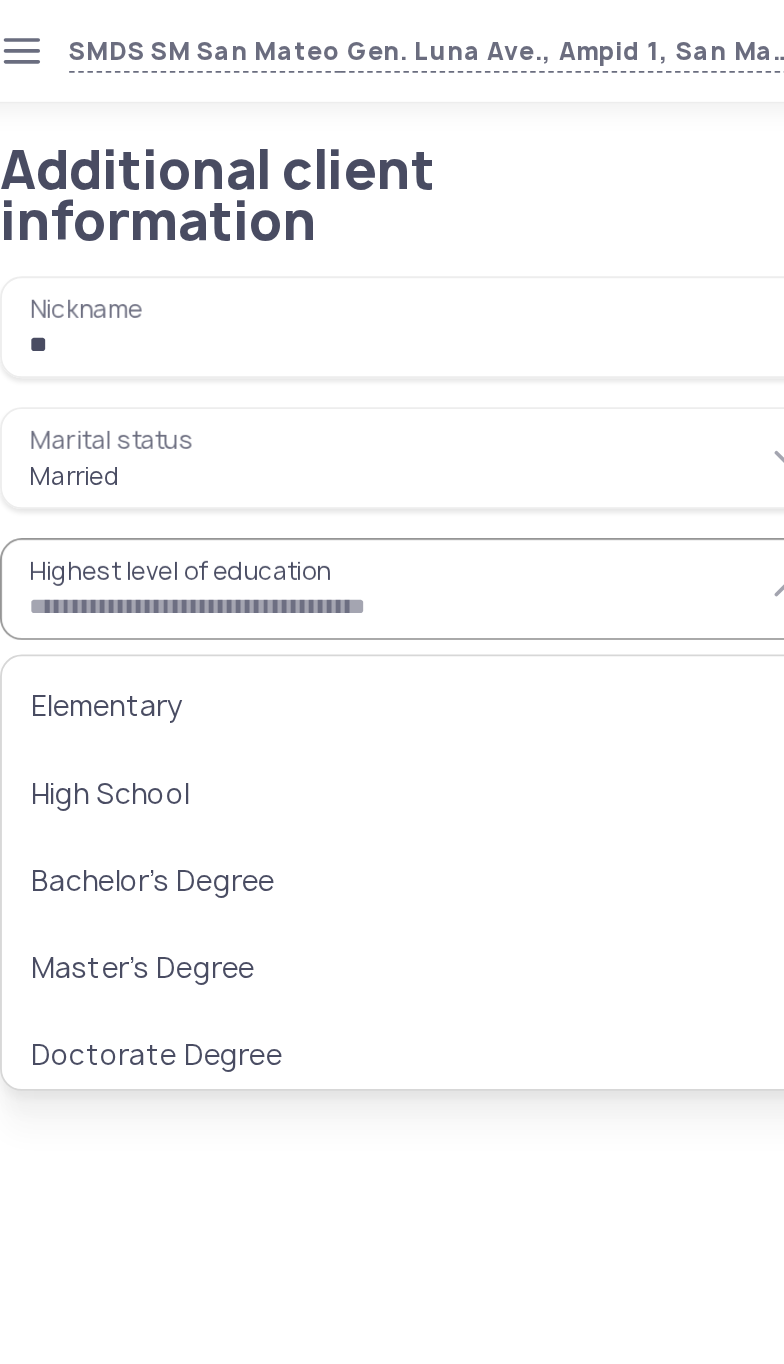 type on "**********" 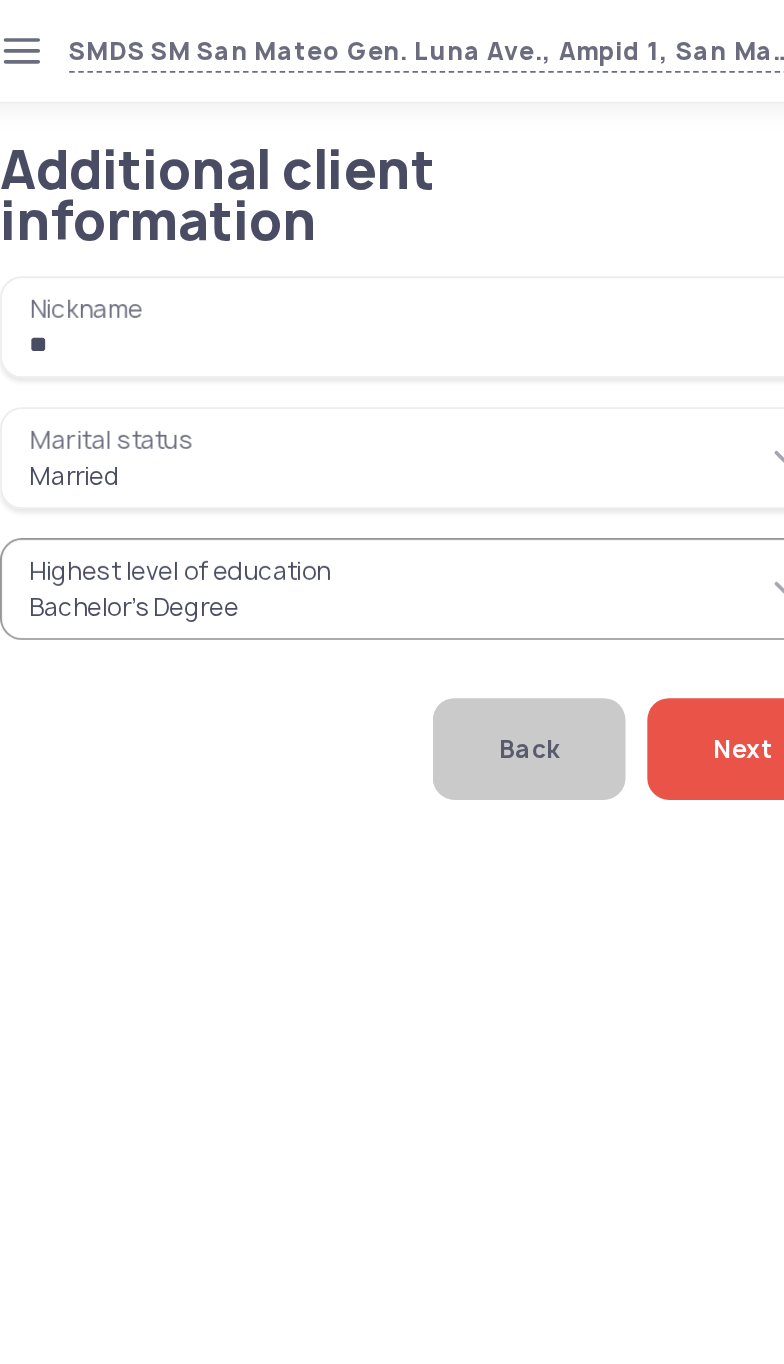 click on "Next" 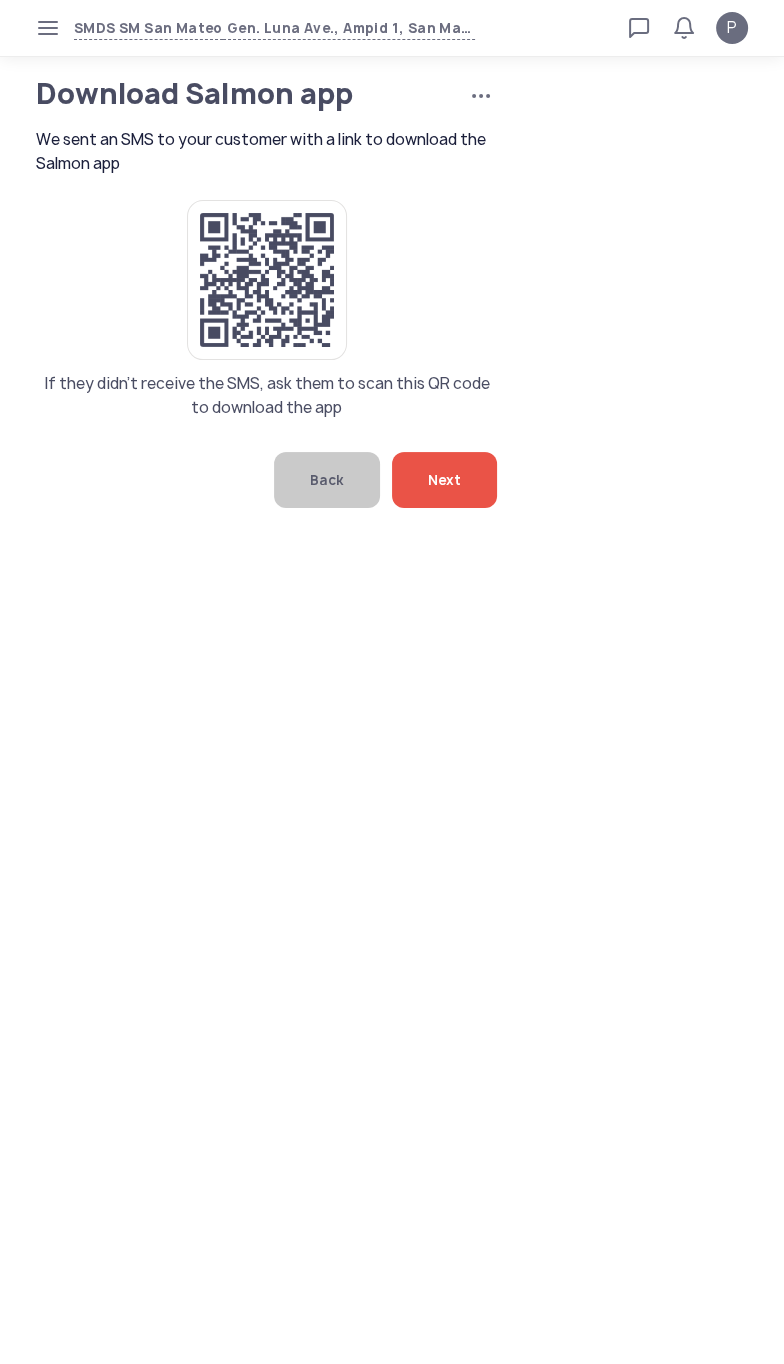 click on "Next" 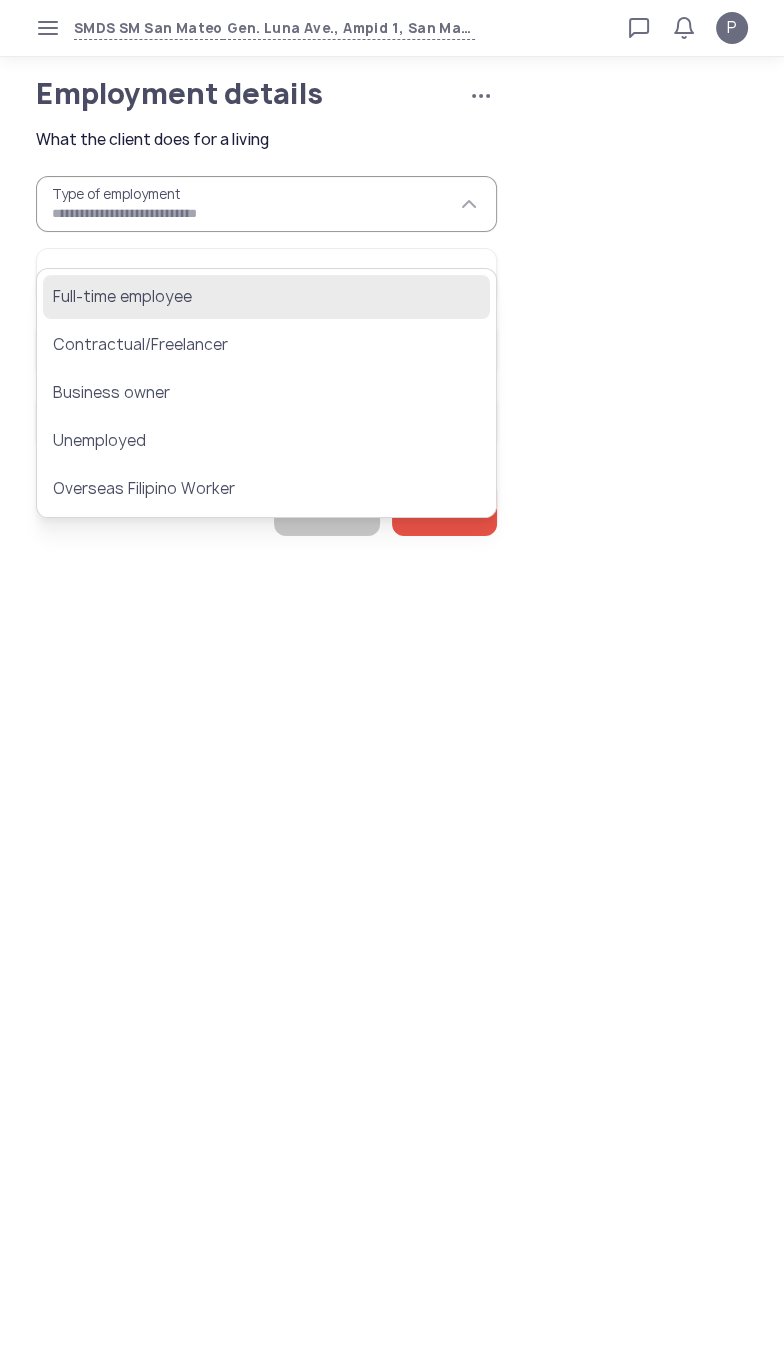 click on "Full-time employee" 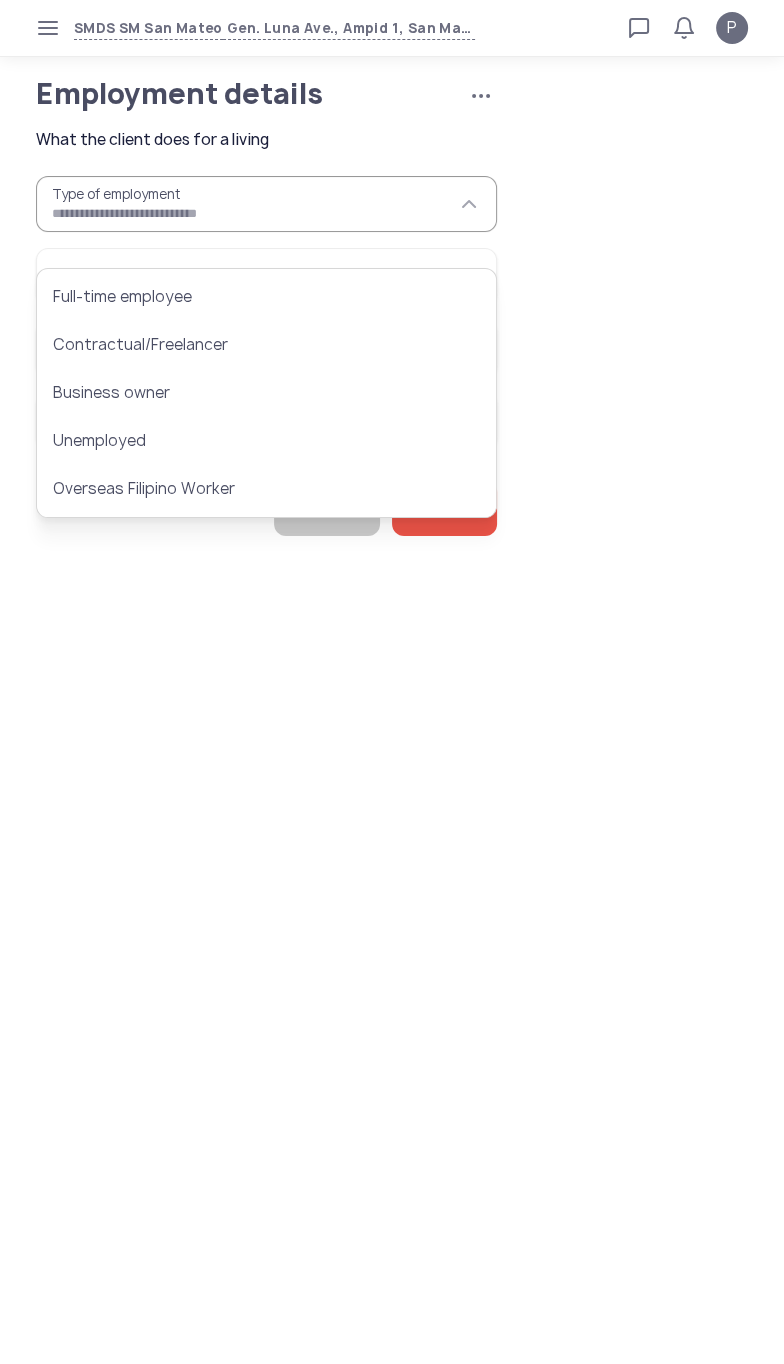 type on "**********" 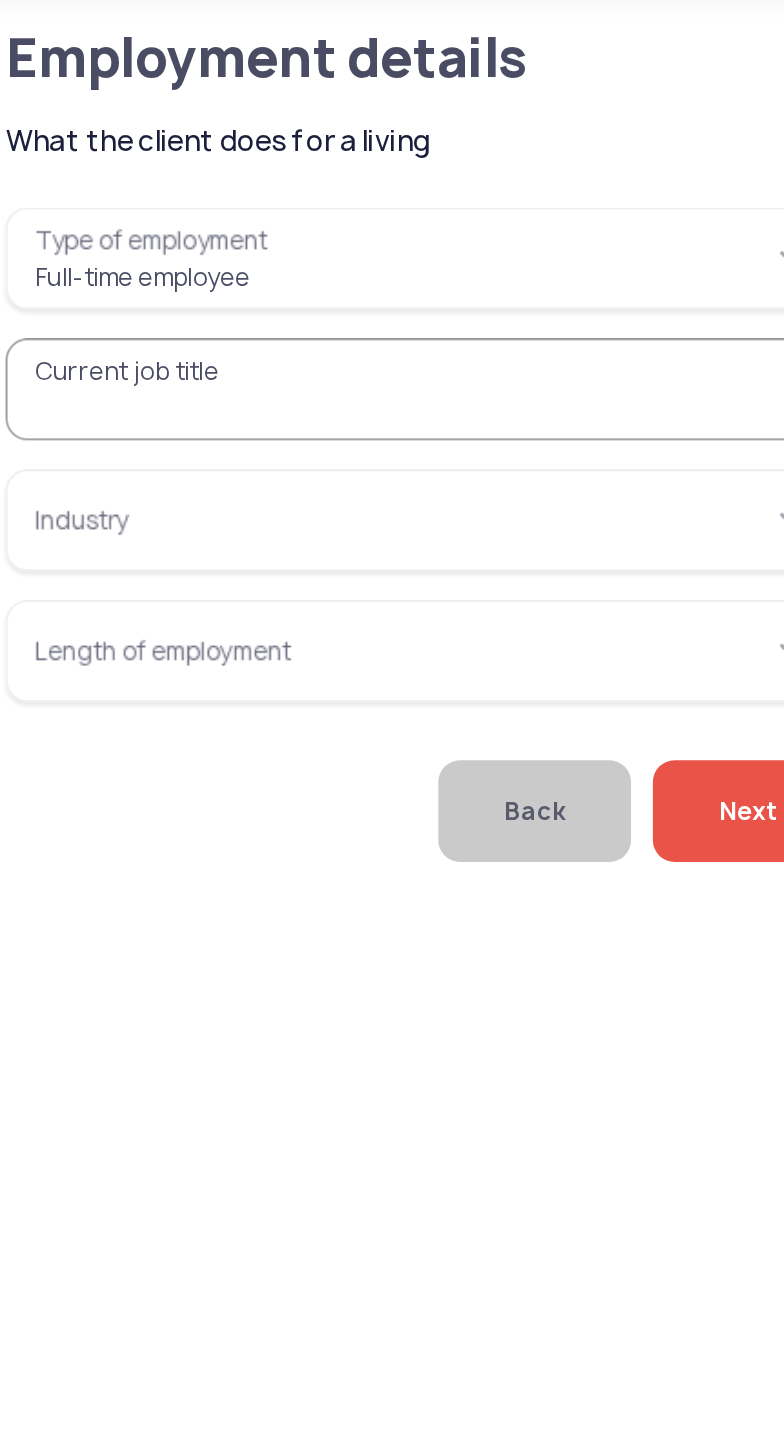 click on "Current job title" at bounding box center (266, 276) 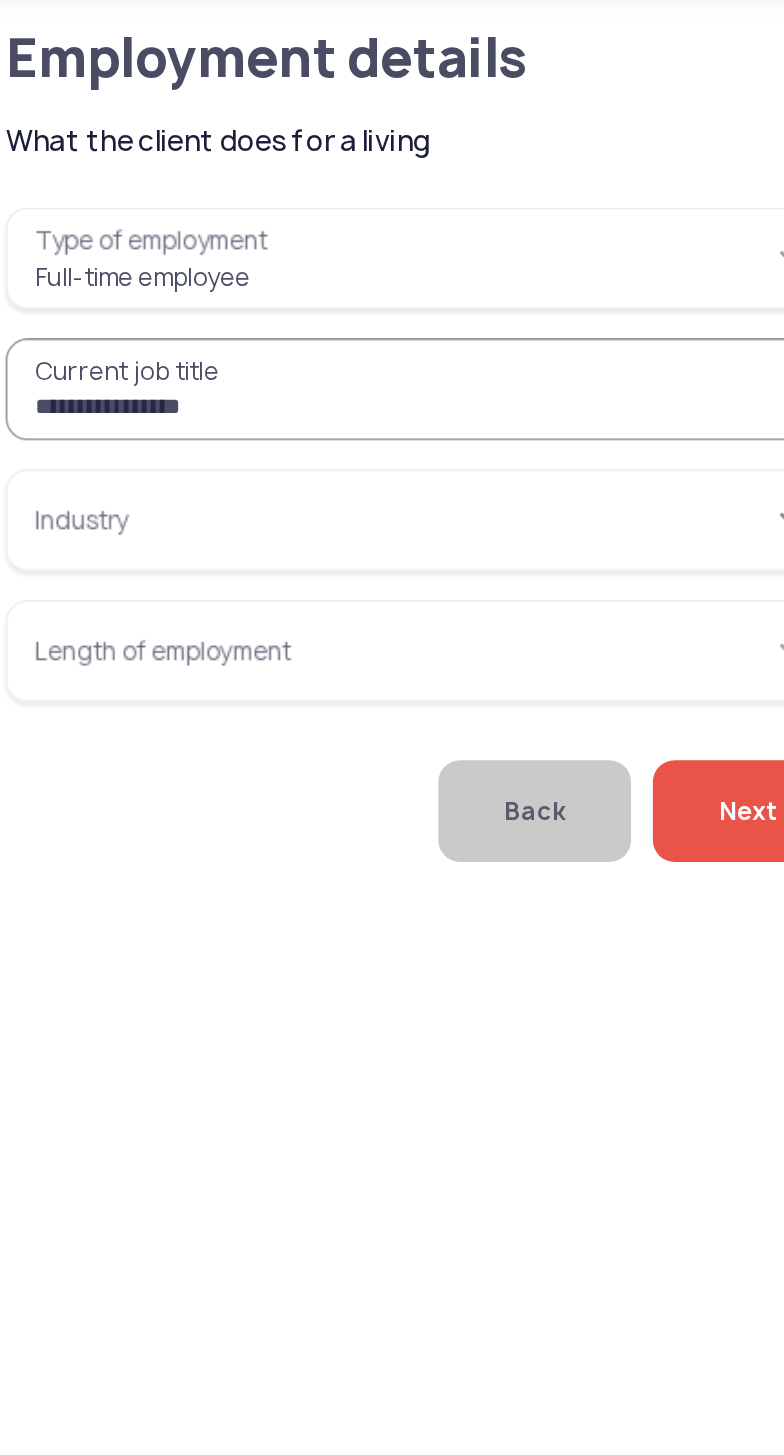 type on "**********" 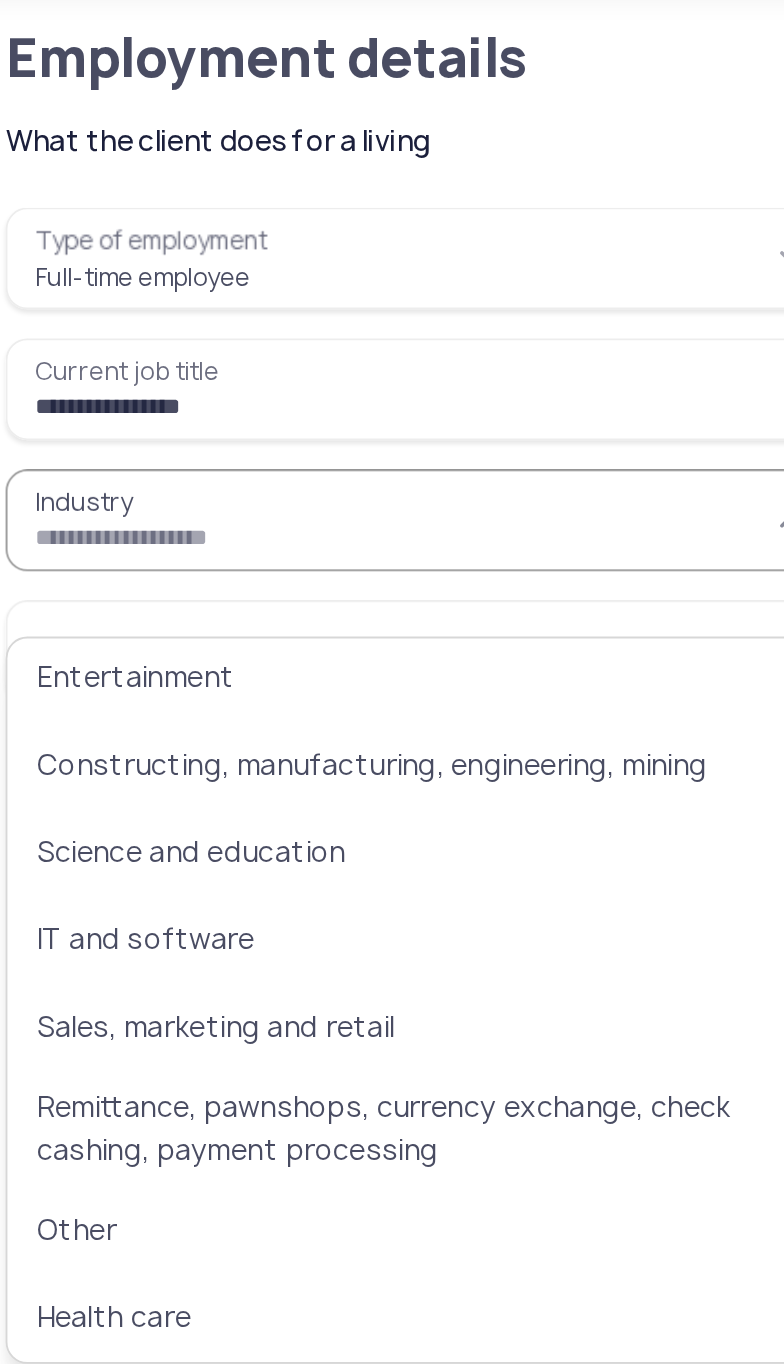 scroll, scrollTop: 250, scrollLeft: 0, axis: vertical 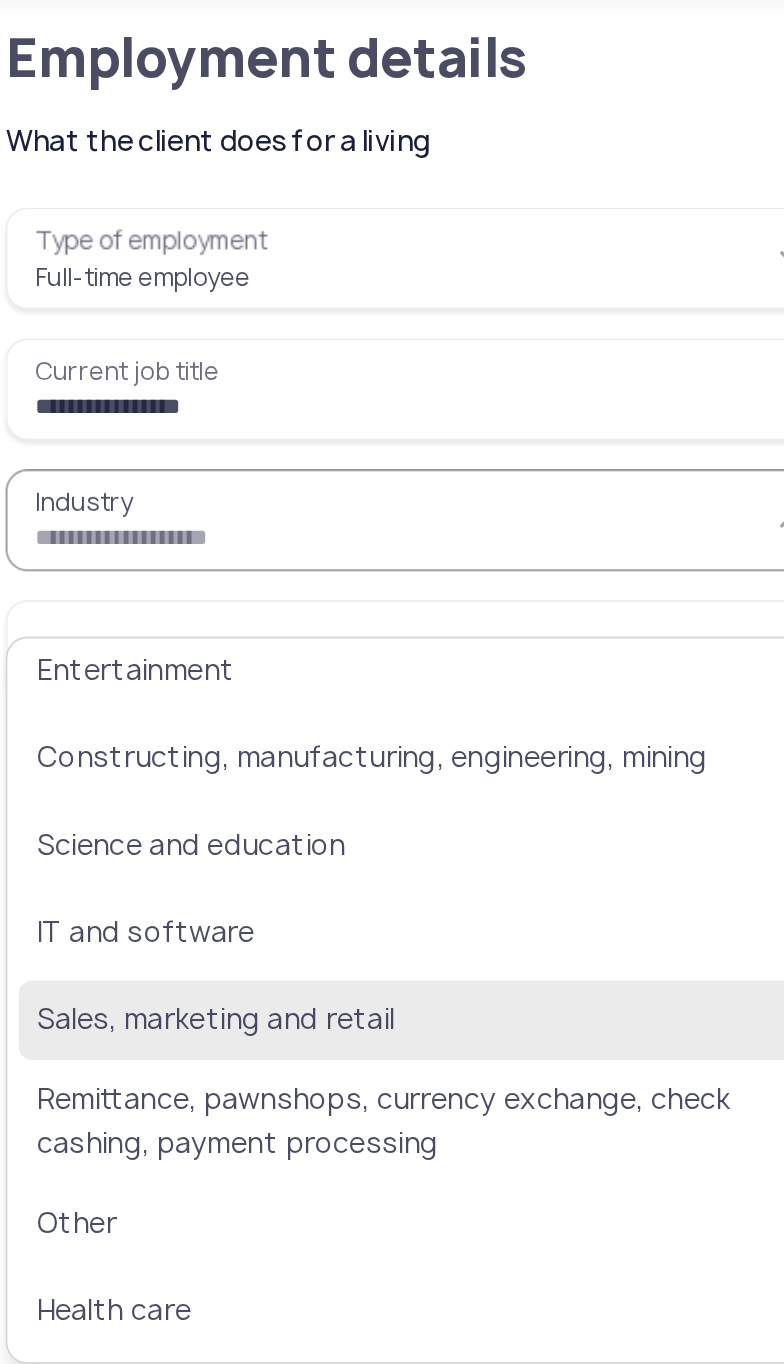 click on "Sales, marketing and retail" 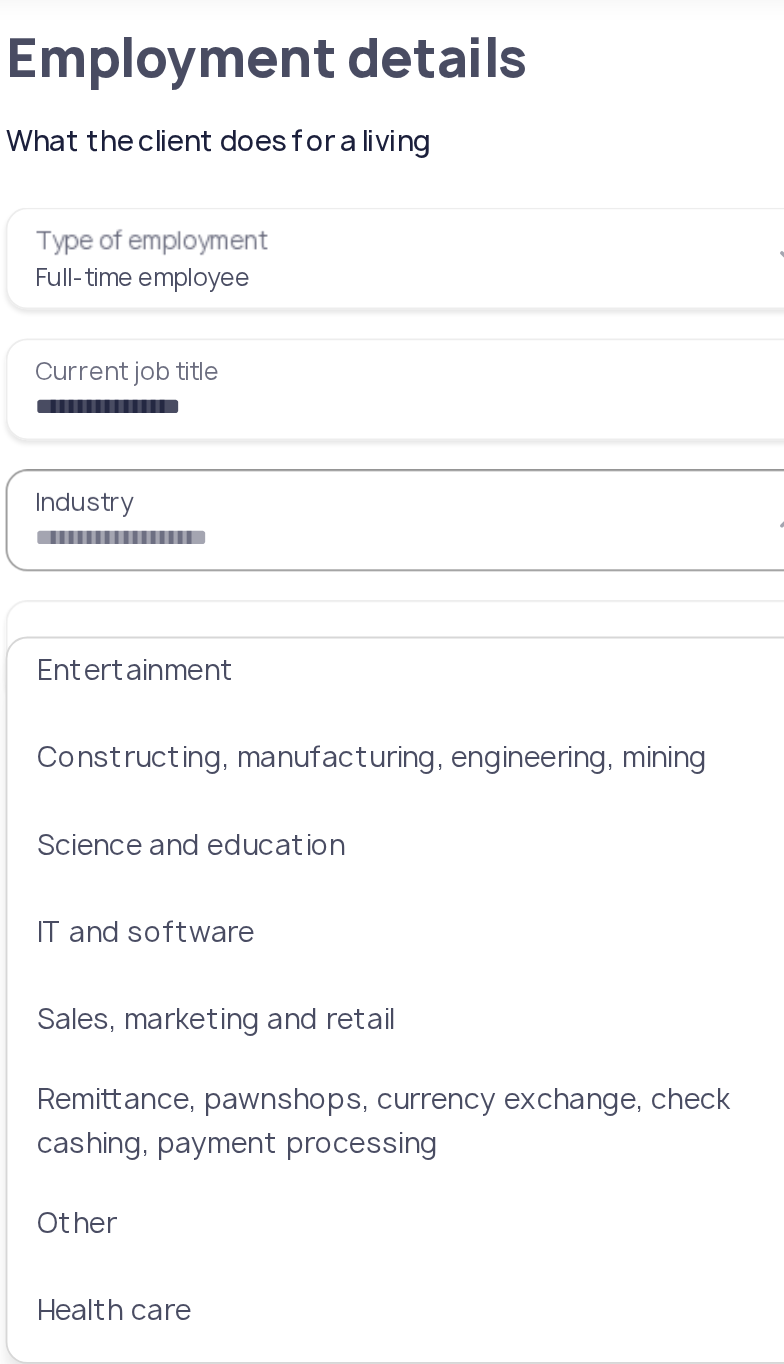 type on "**********" 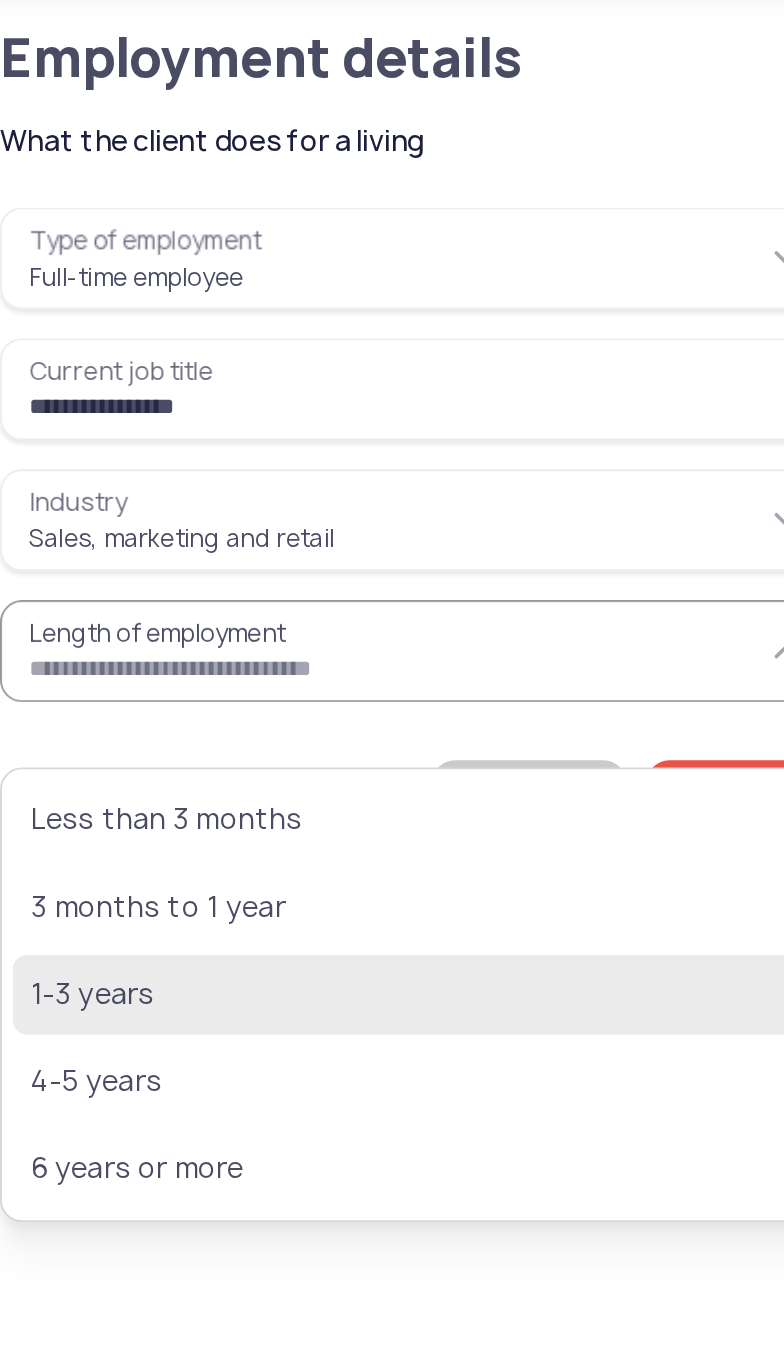 click on "1-3 years" 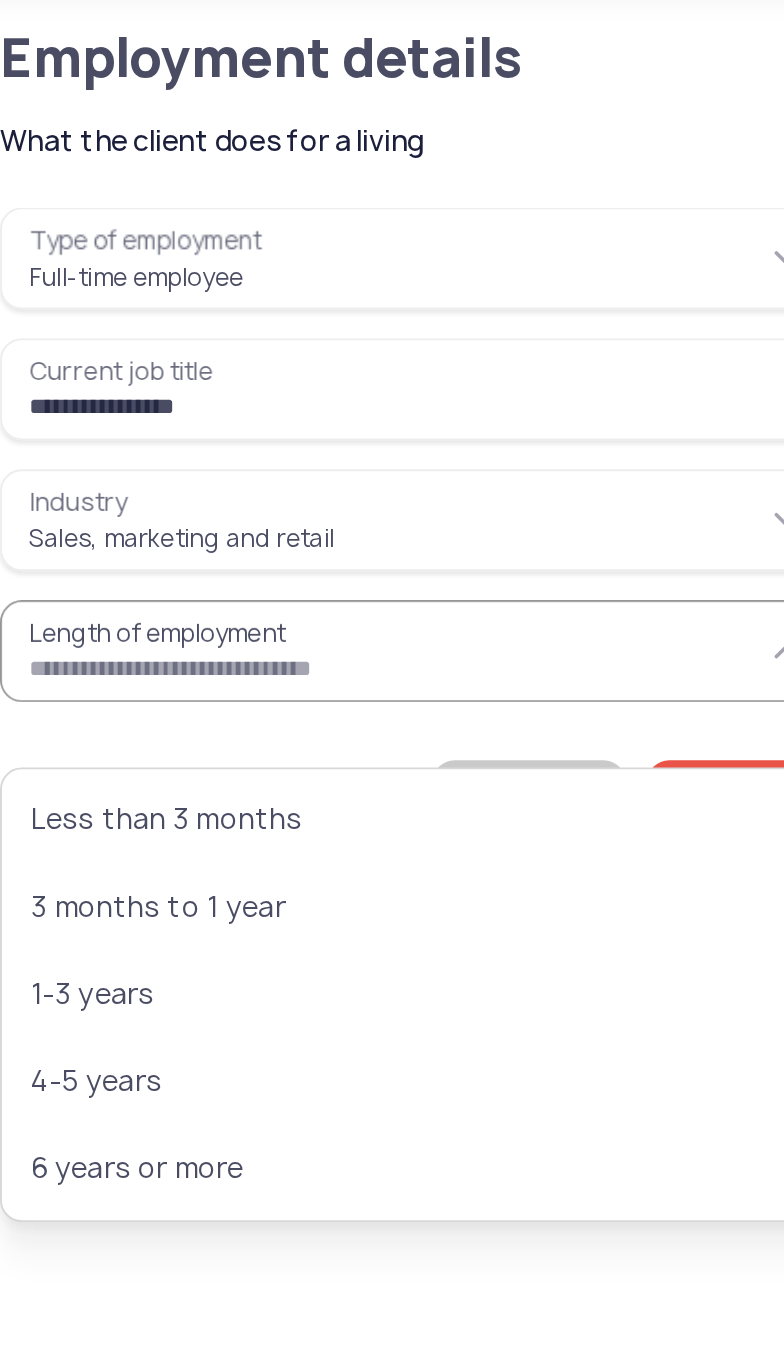 type on "*********" 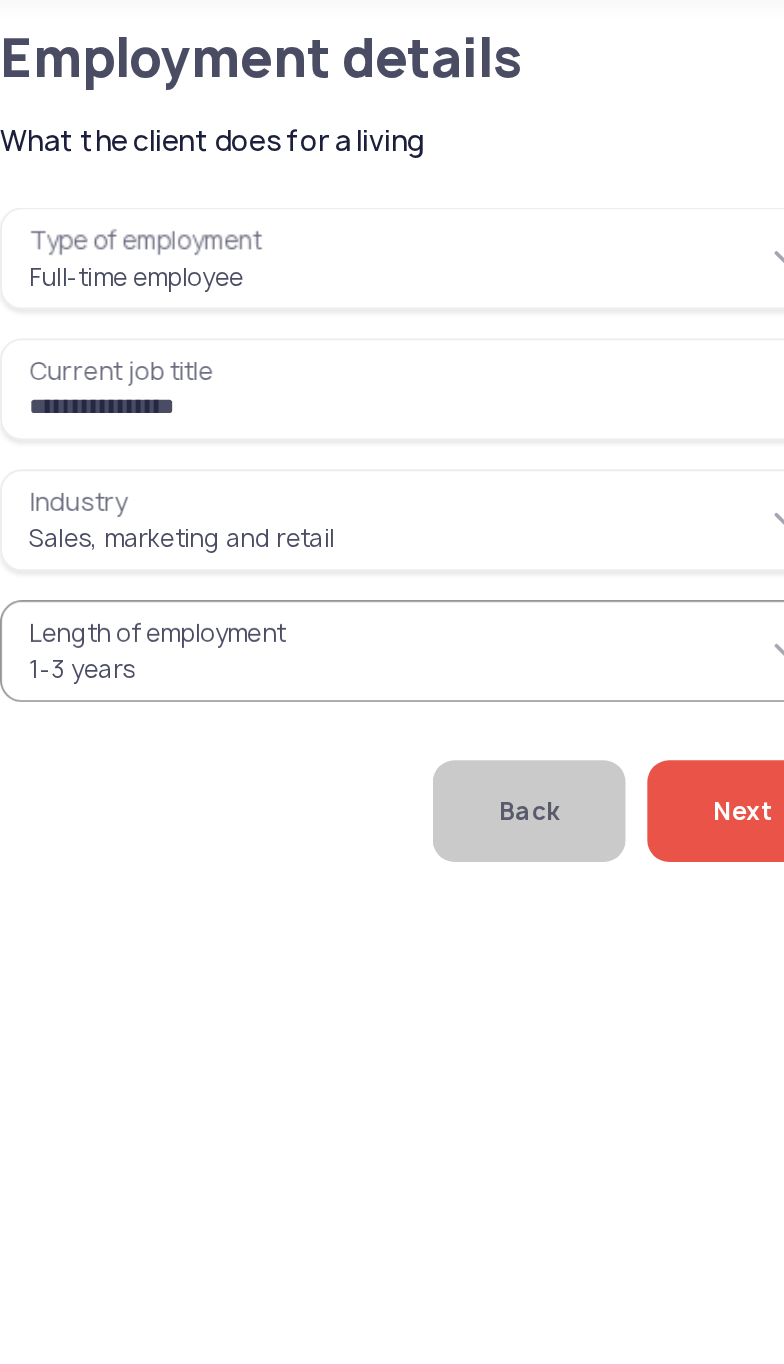 click on "Next" 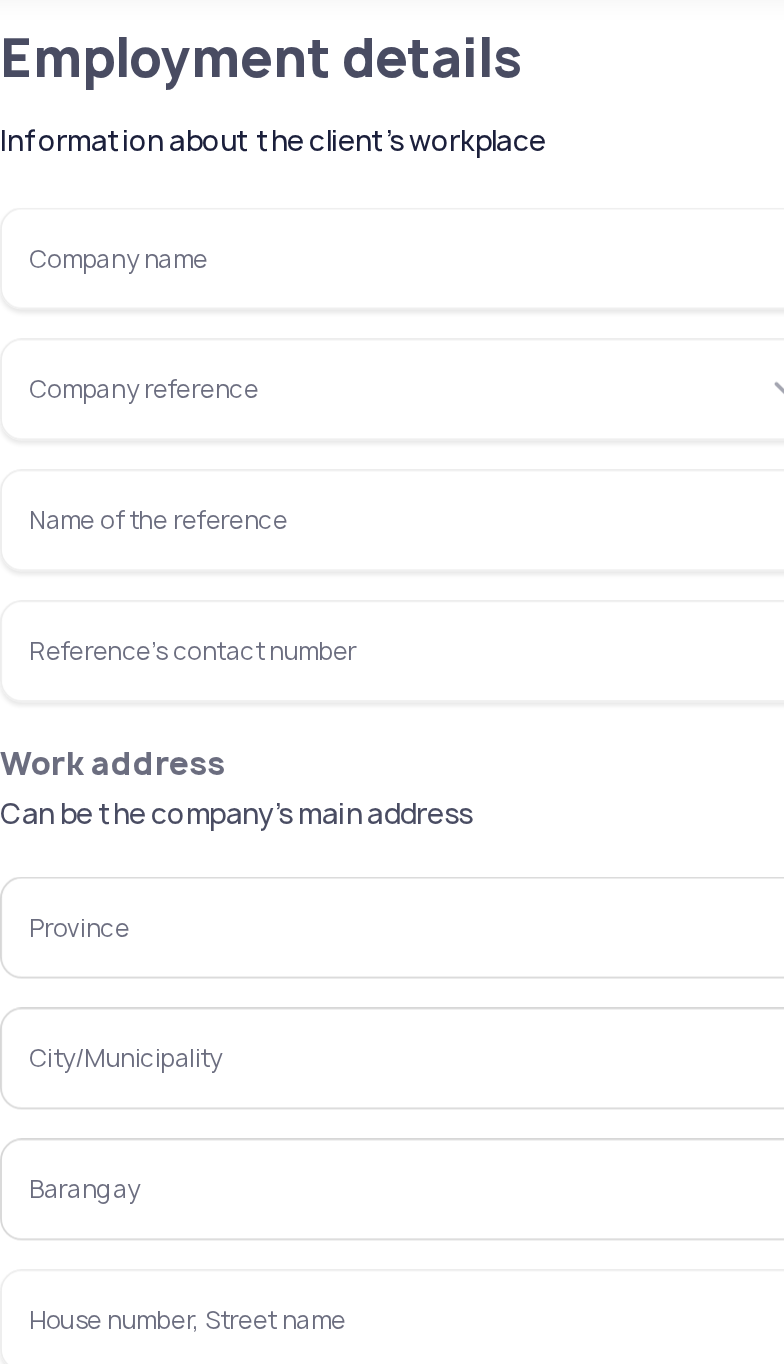 click on "Company name" at bounding box center [266, 204] 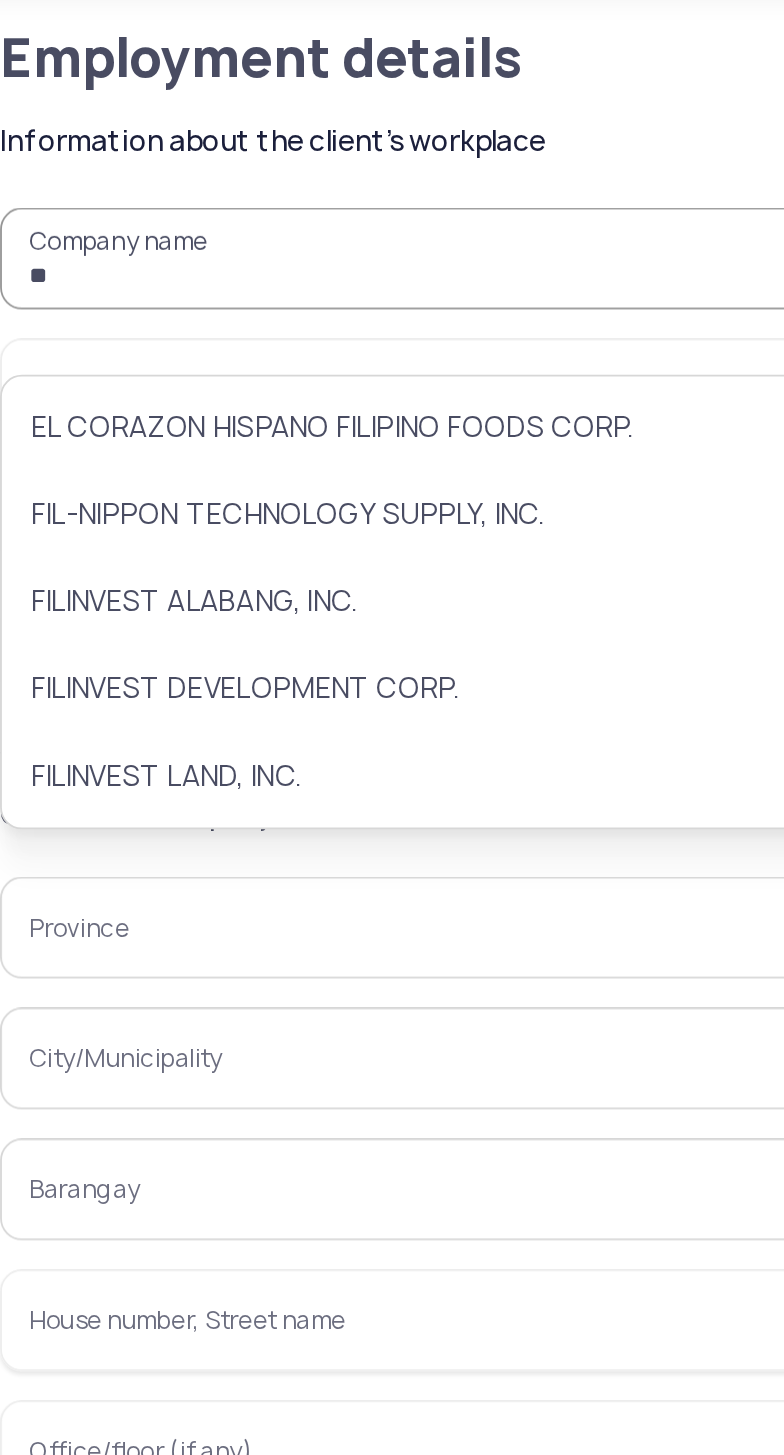 type on "*" 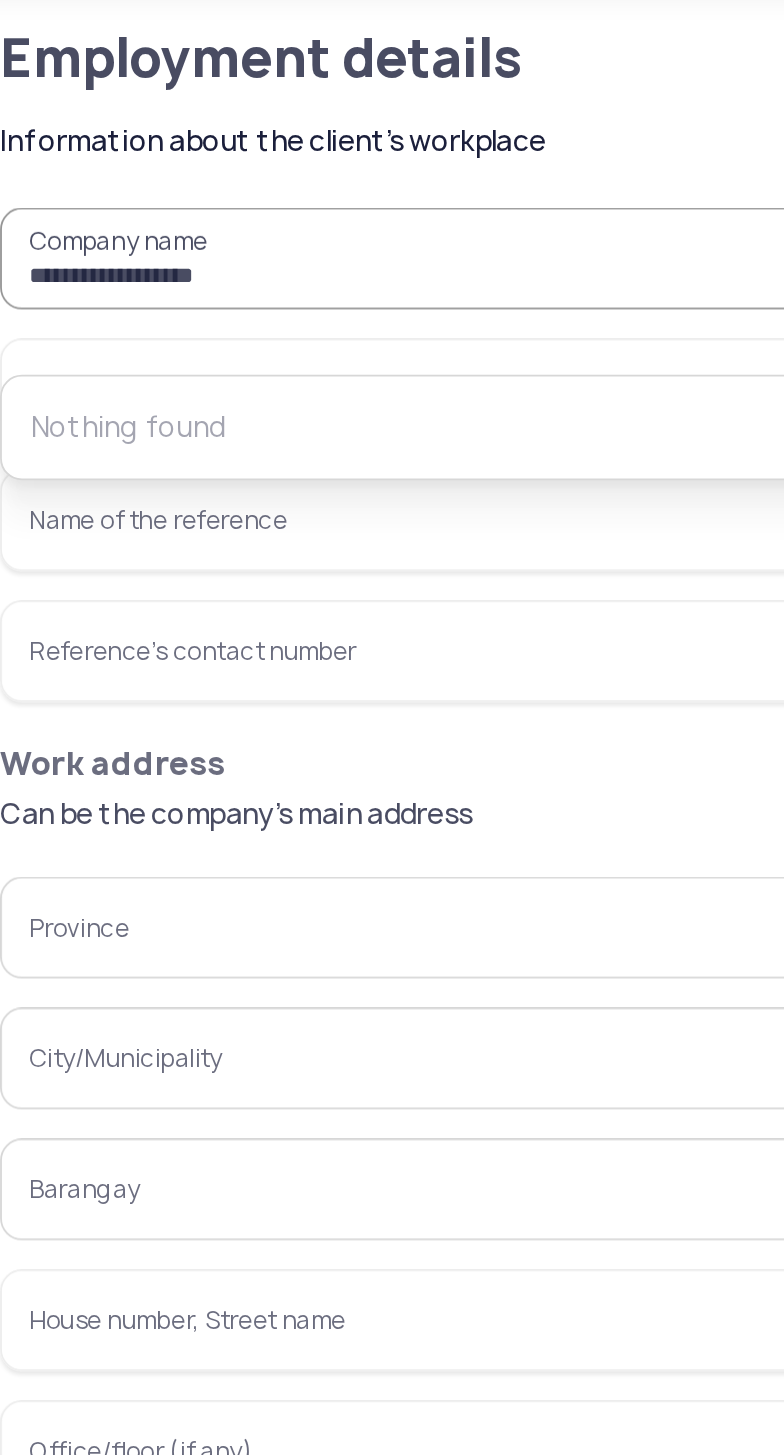 type on "**********" 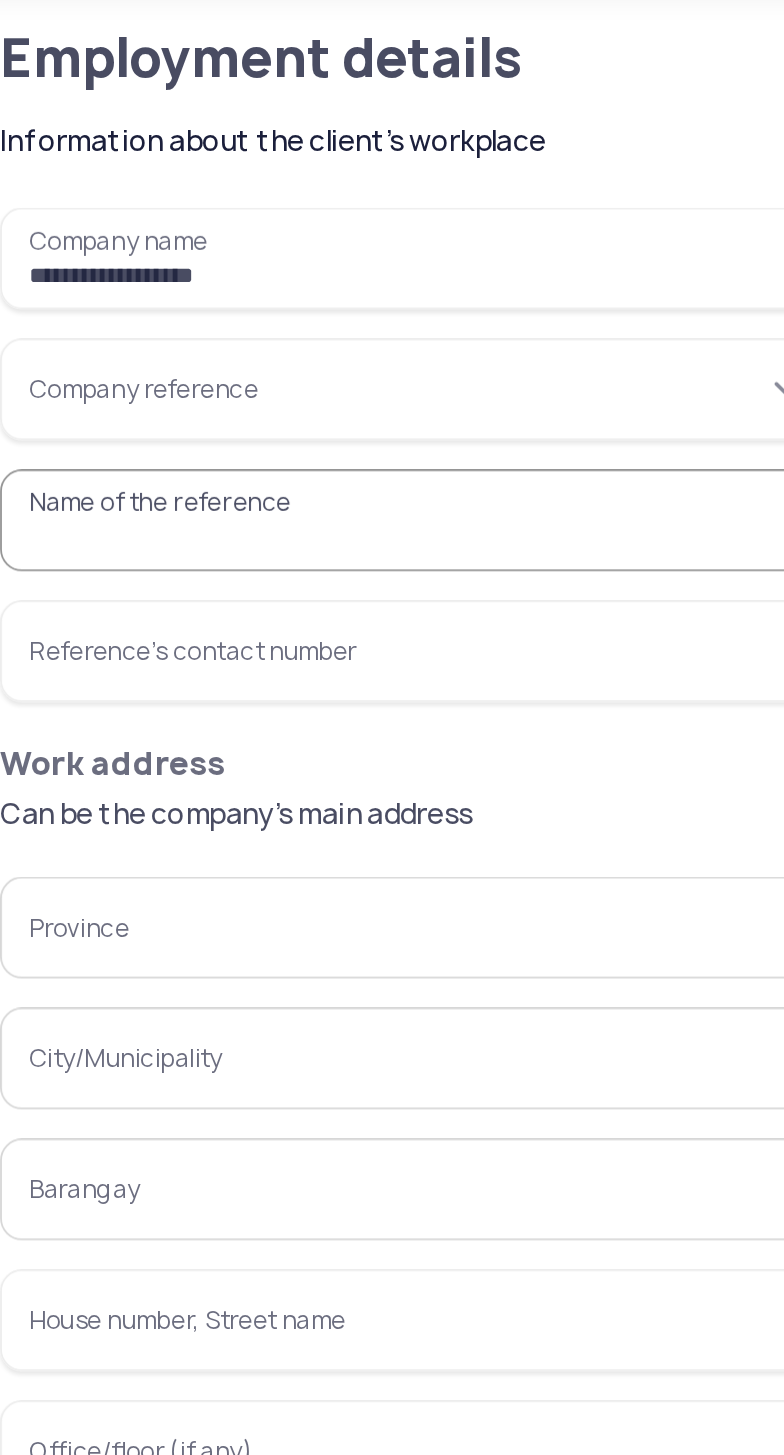 click on "Company reference" at bounding box center (266, 276) 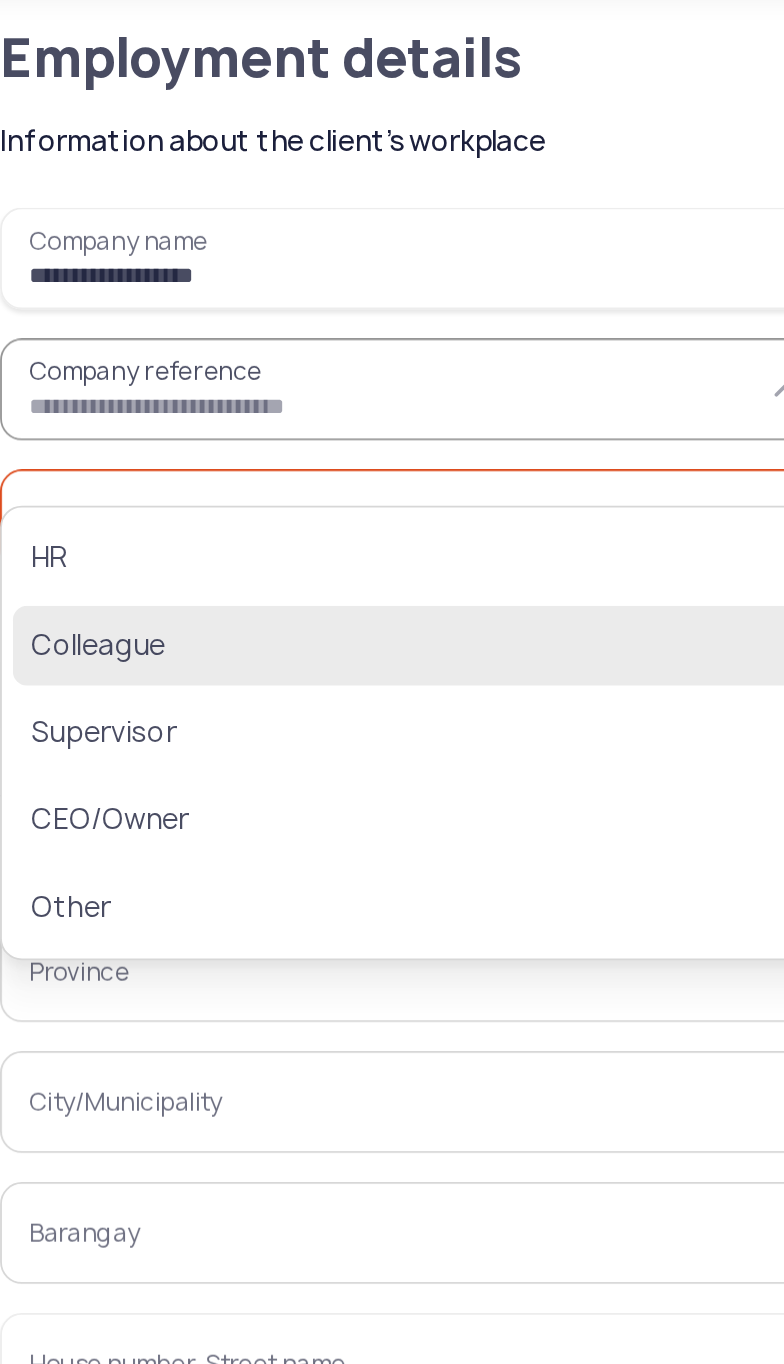 click on "Colleague" 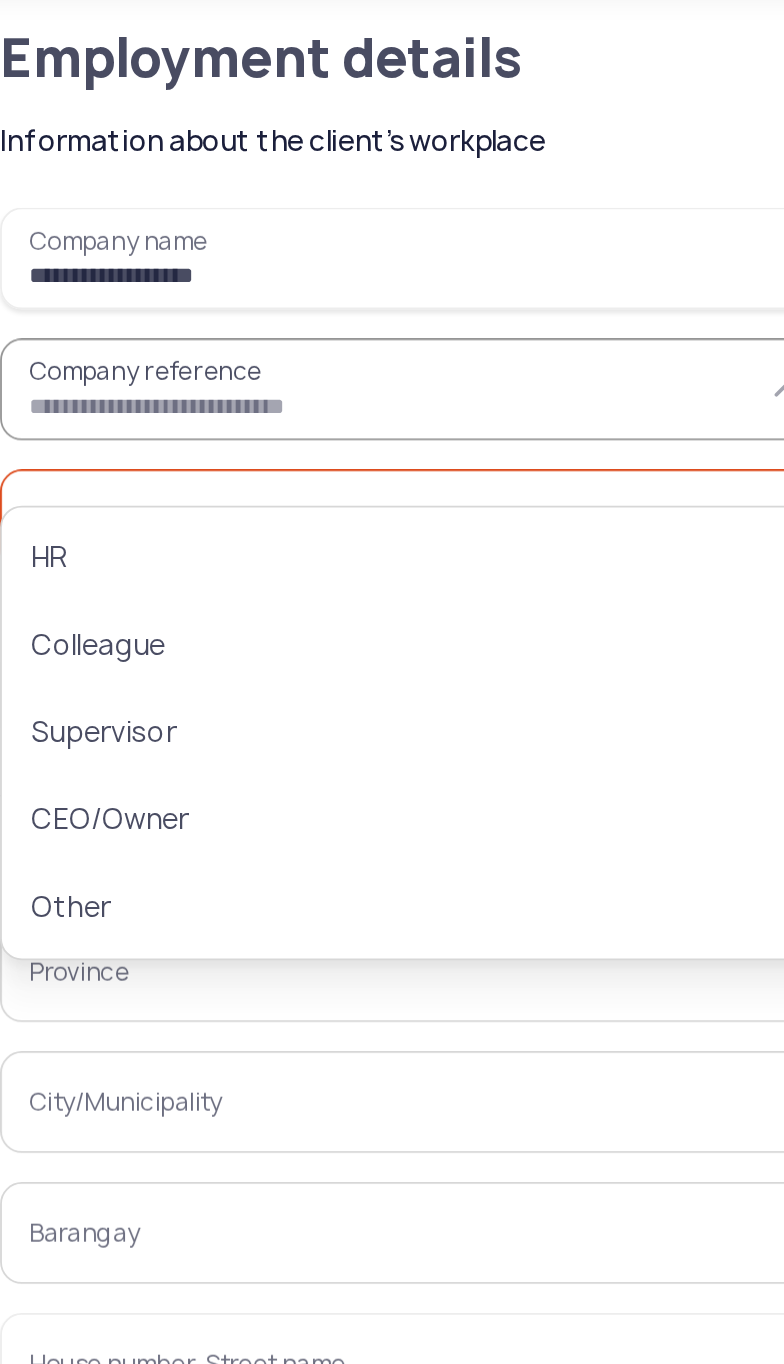 type on "*********" 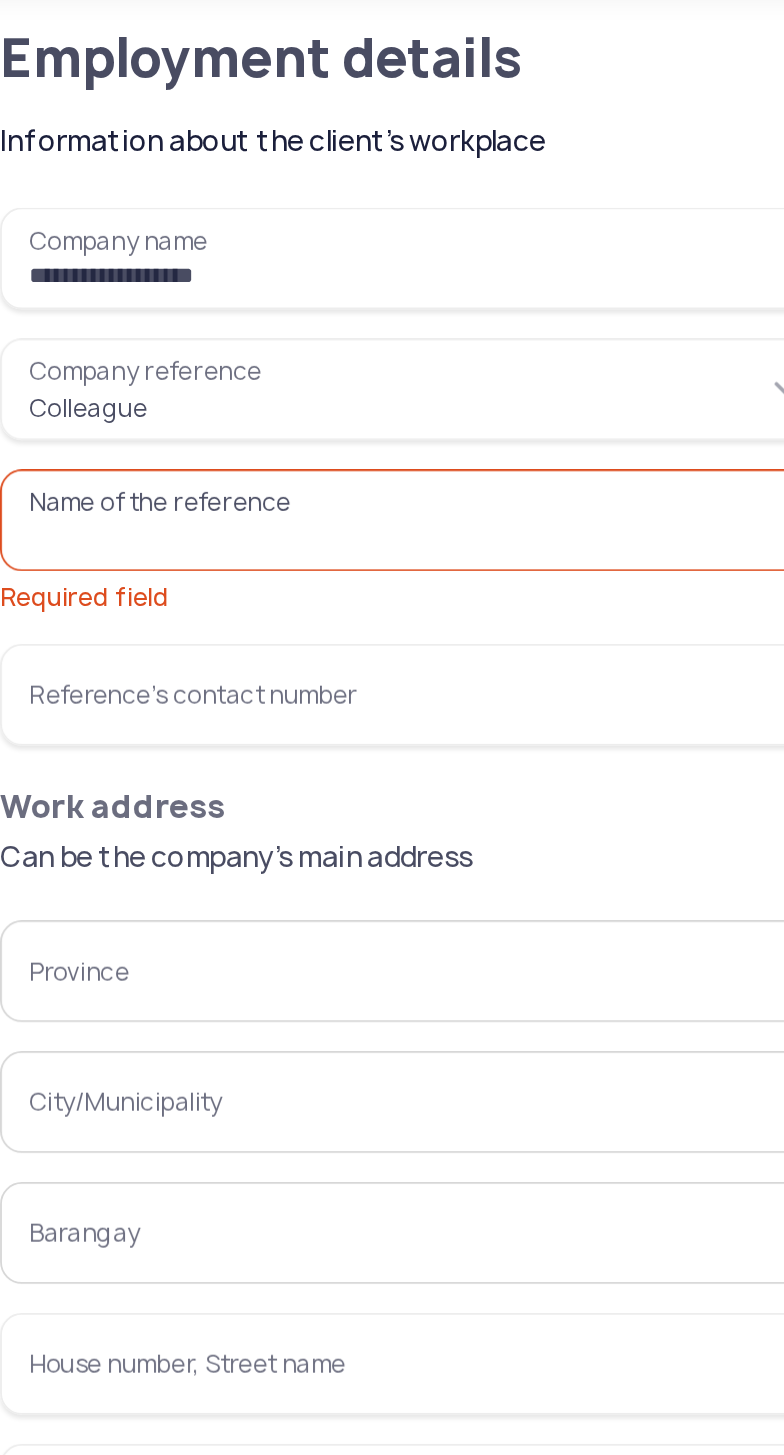 click on "Name of the reference   Required field" at bounding box center (266, 348) 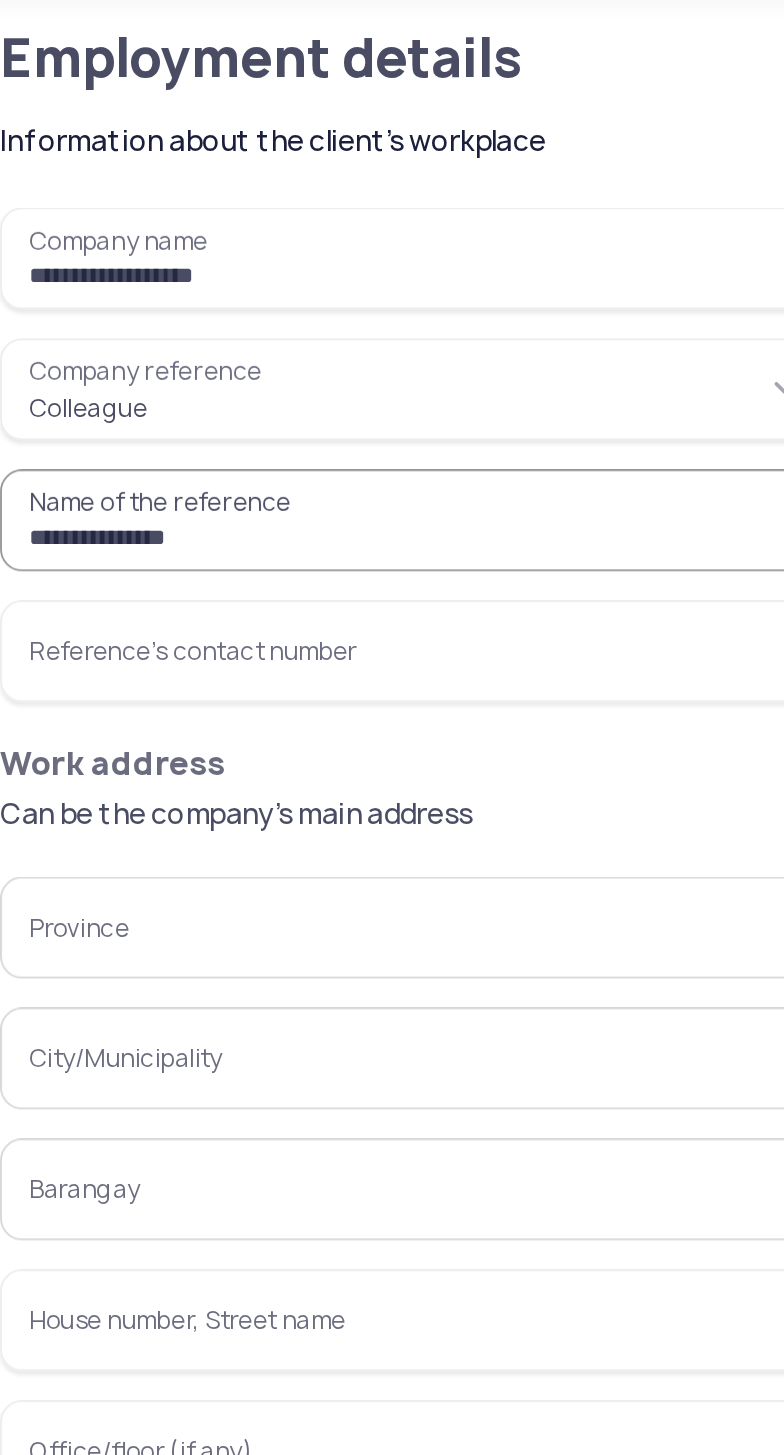 type on "**********" 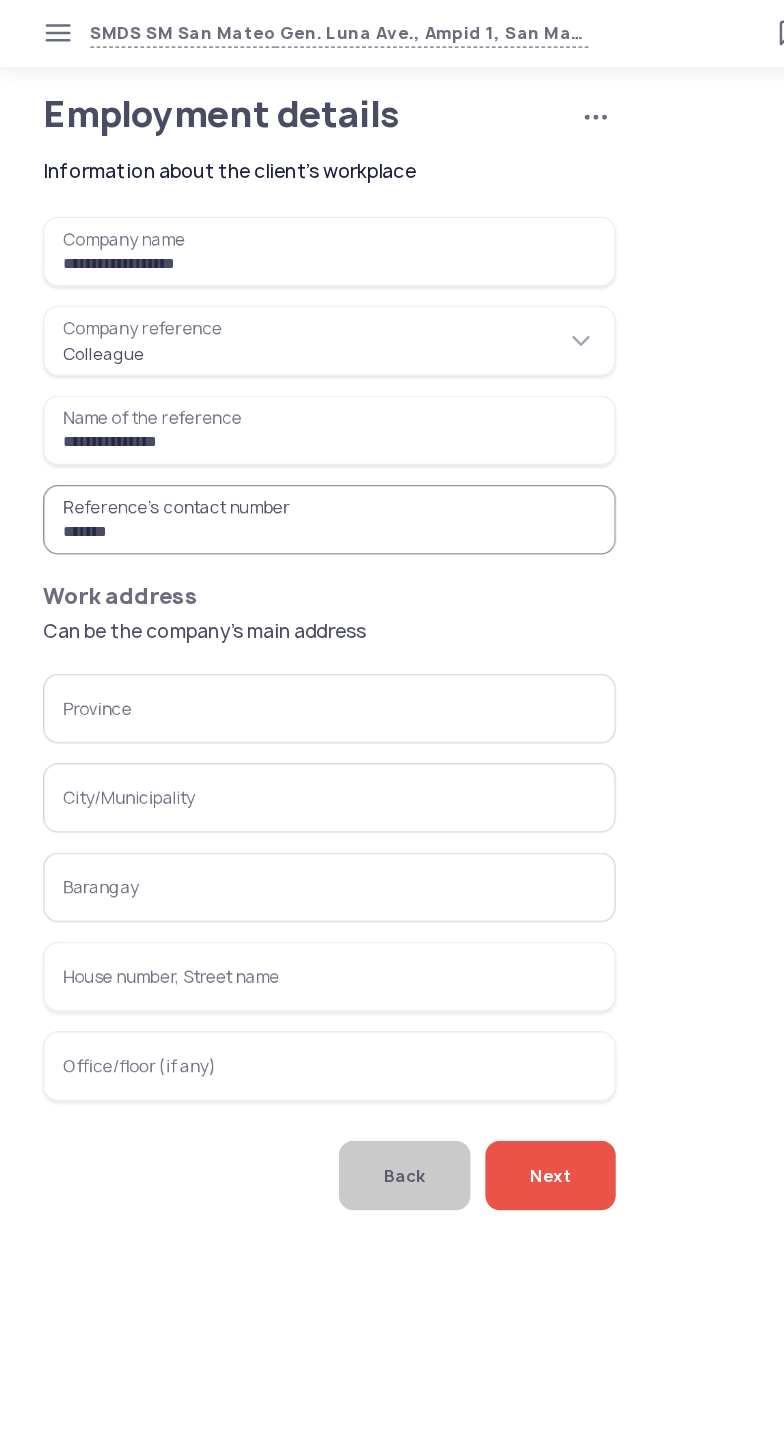 type on "*******" 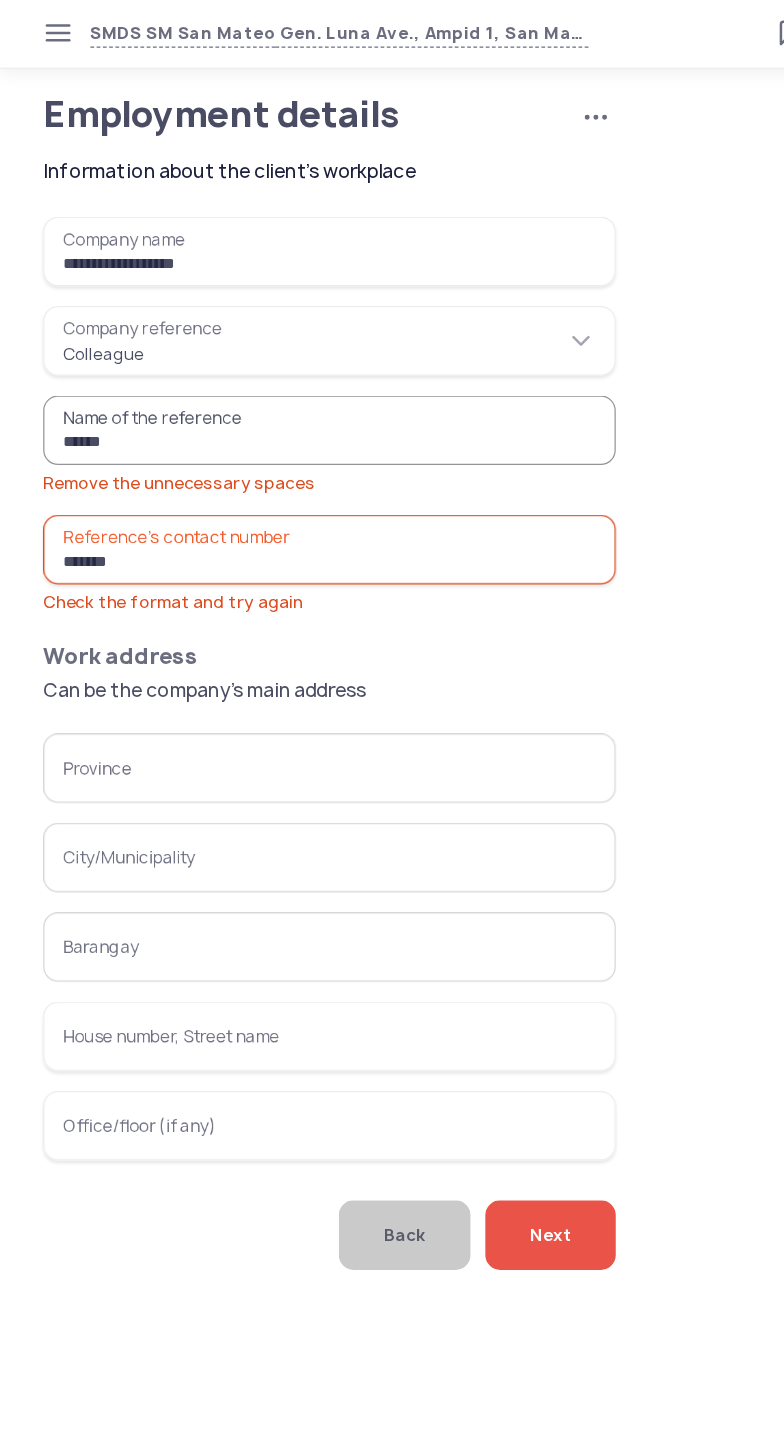 type on "*****" 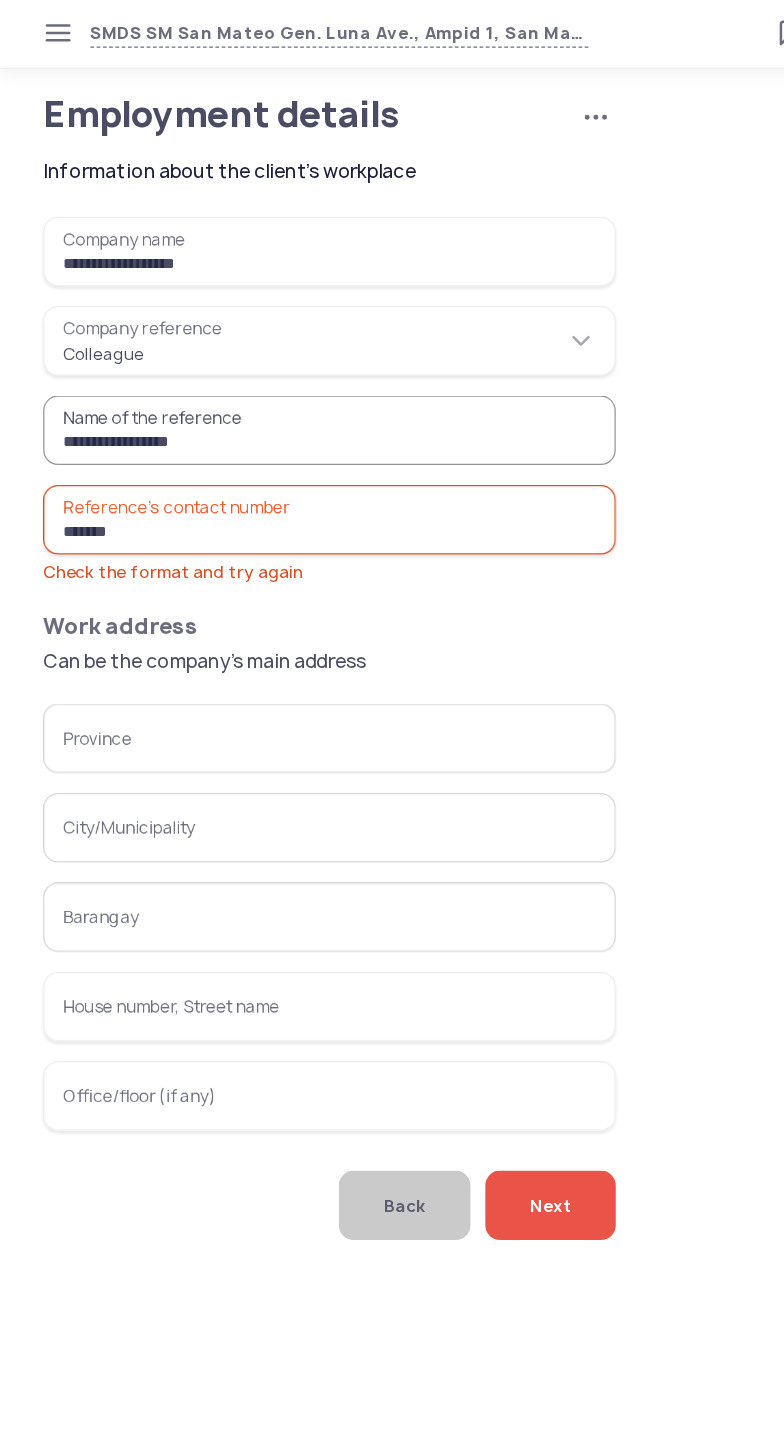 type on "**********" 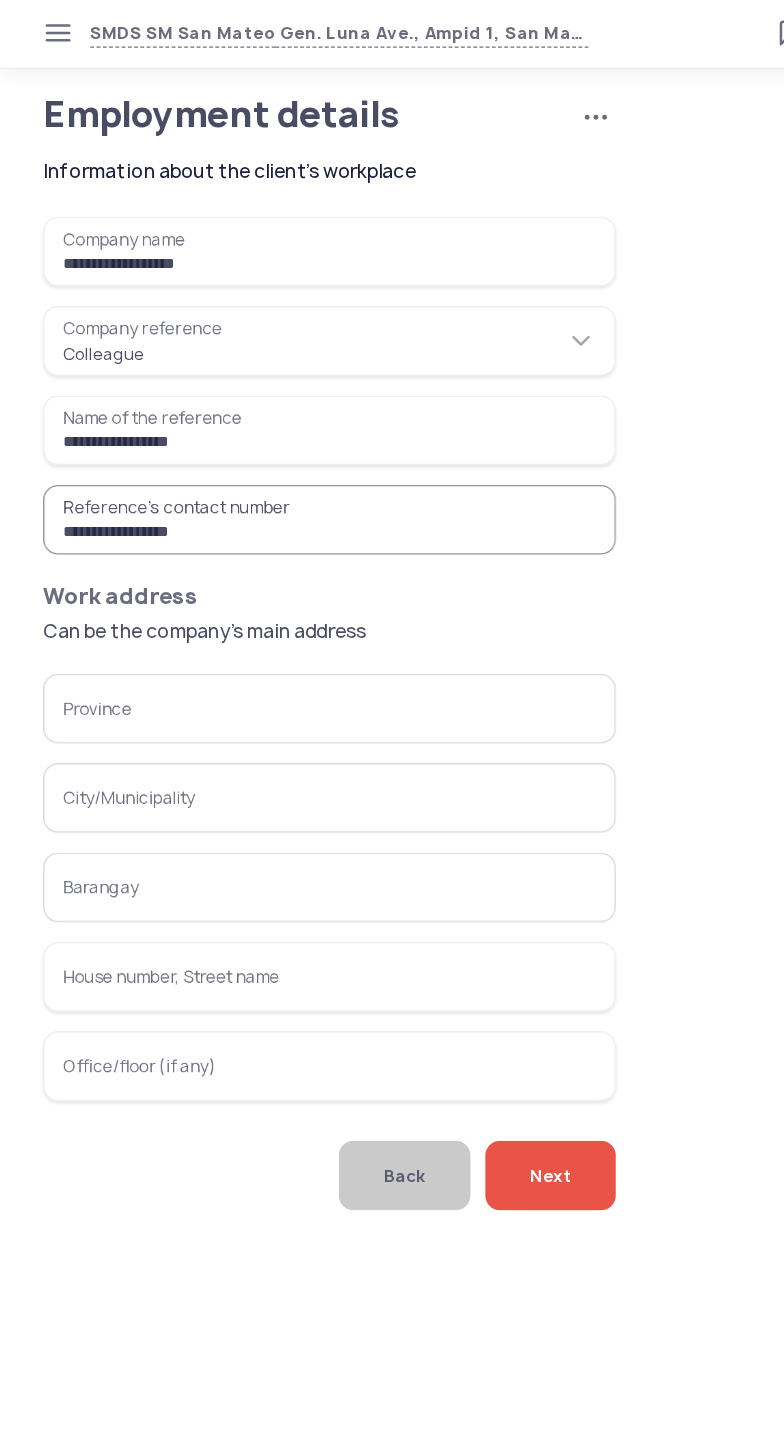 type on "**********" 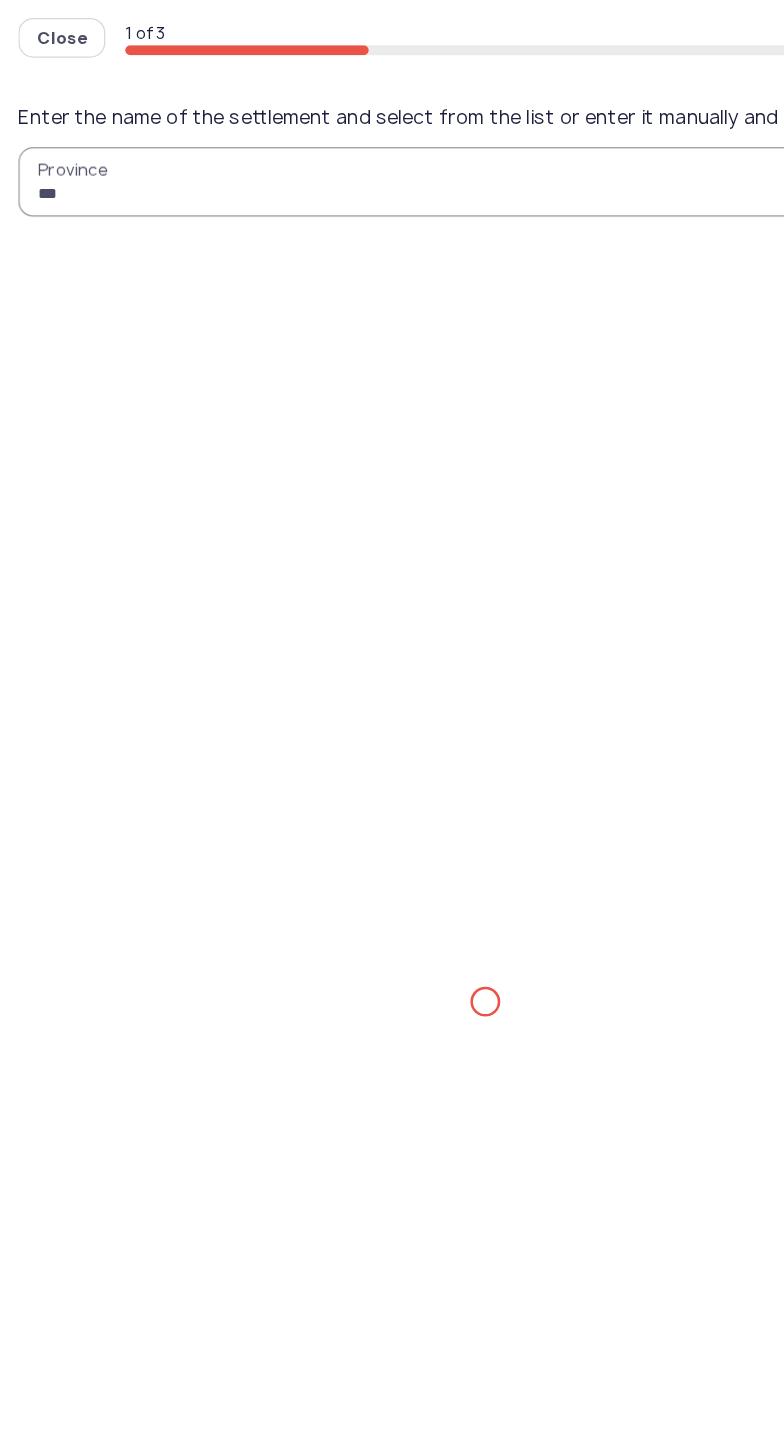 type on "****" 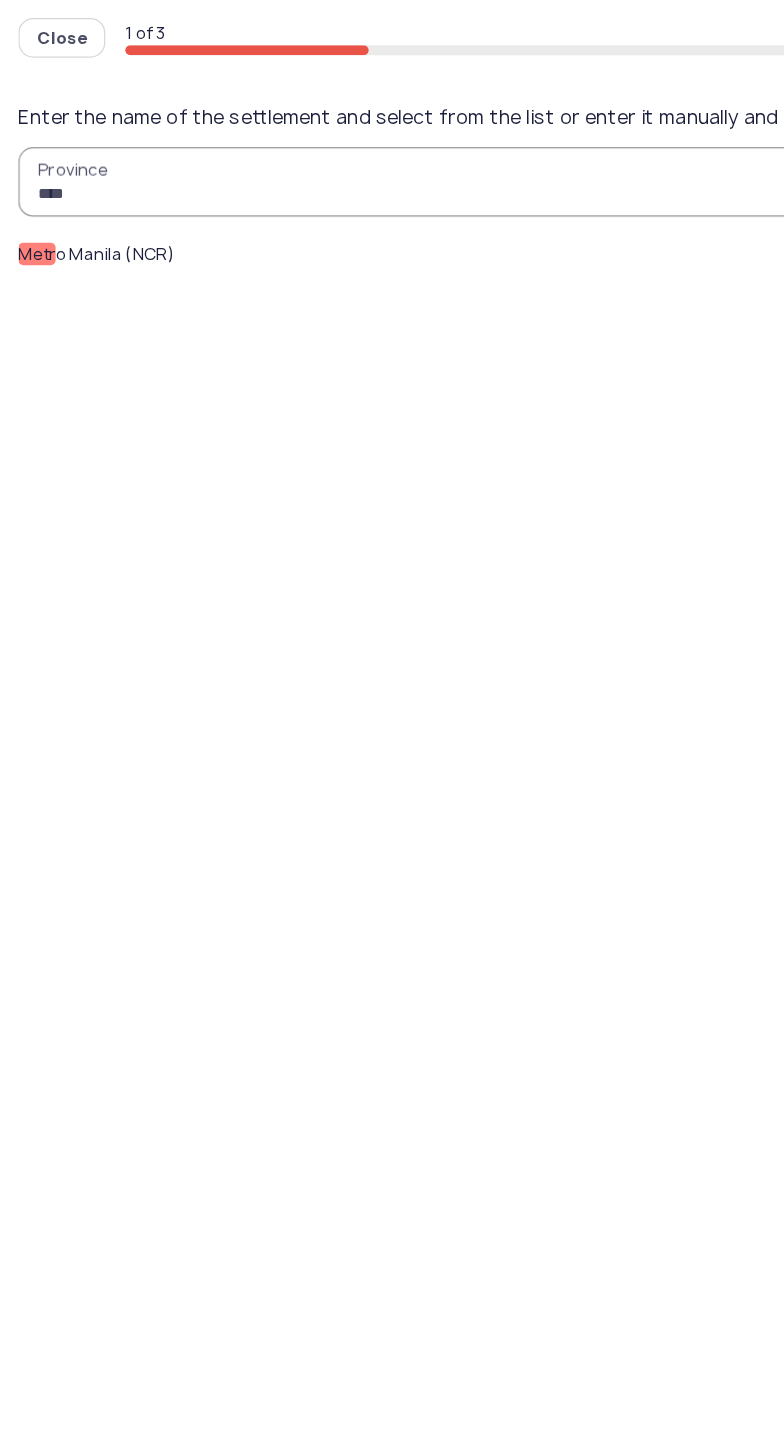 click on "Metr" 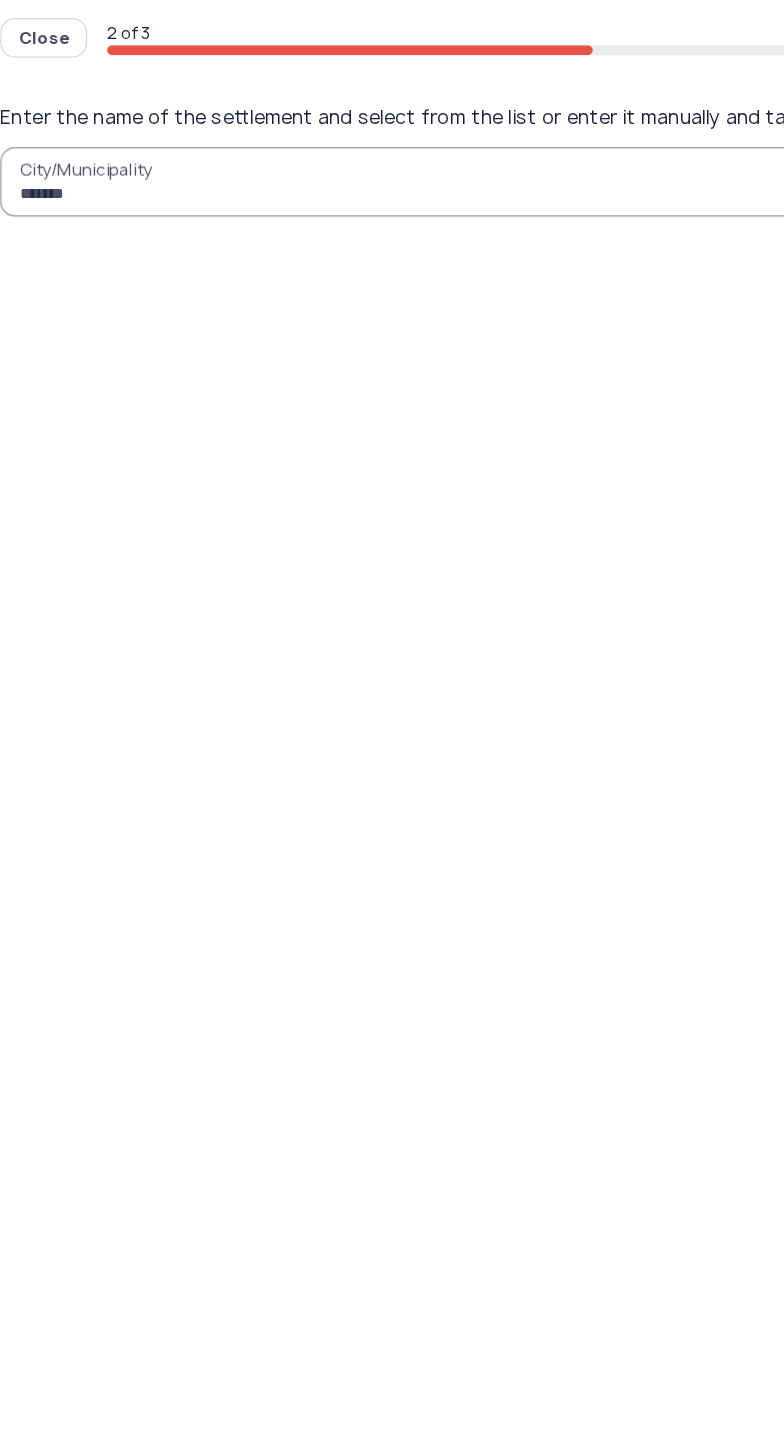 type on "******" 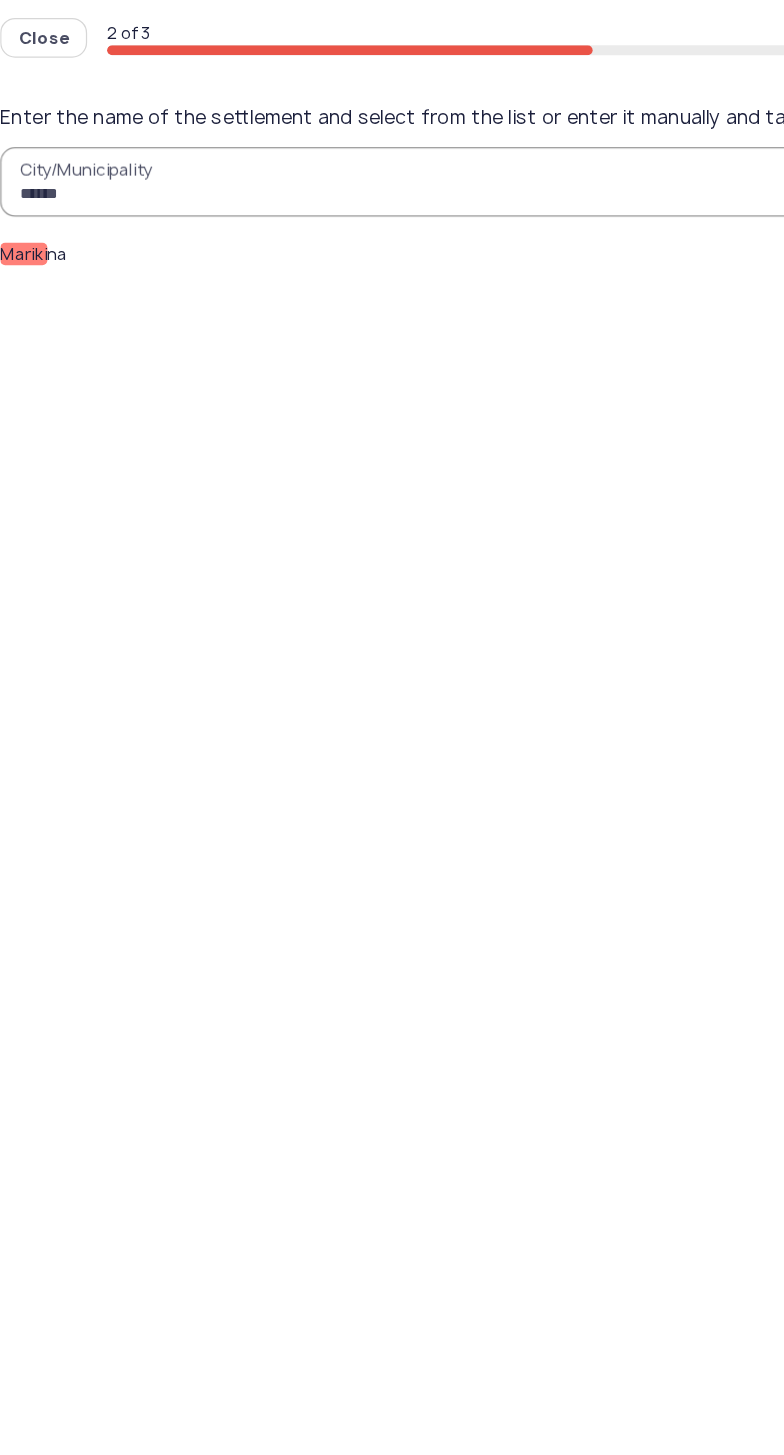click on "Mariki" 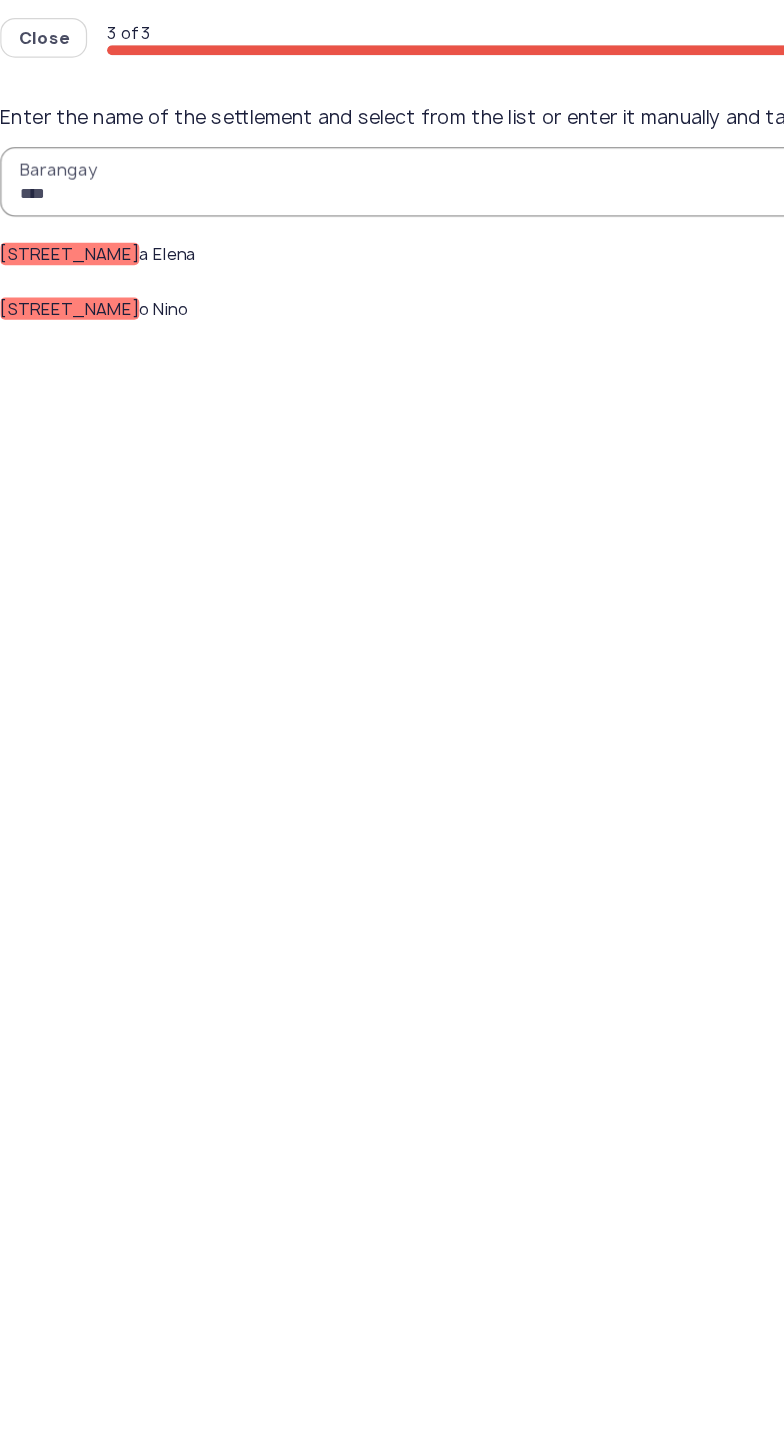 type on "****" 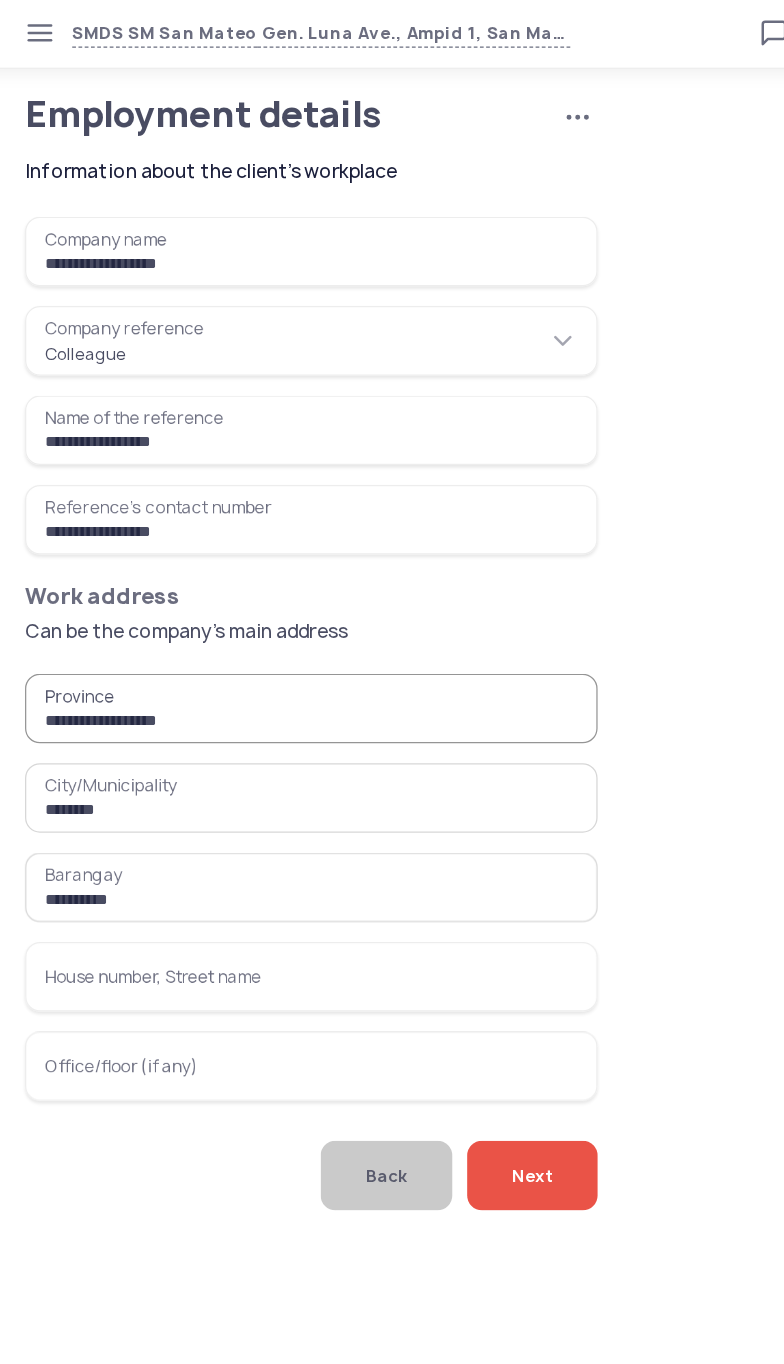 click on "House number, Street name" at bounding box center (266, 788) 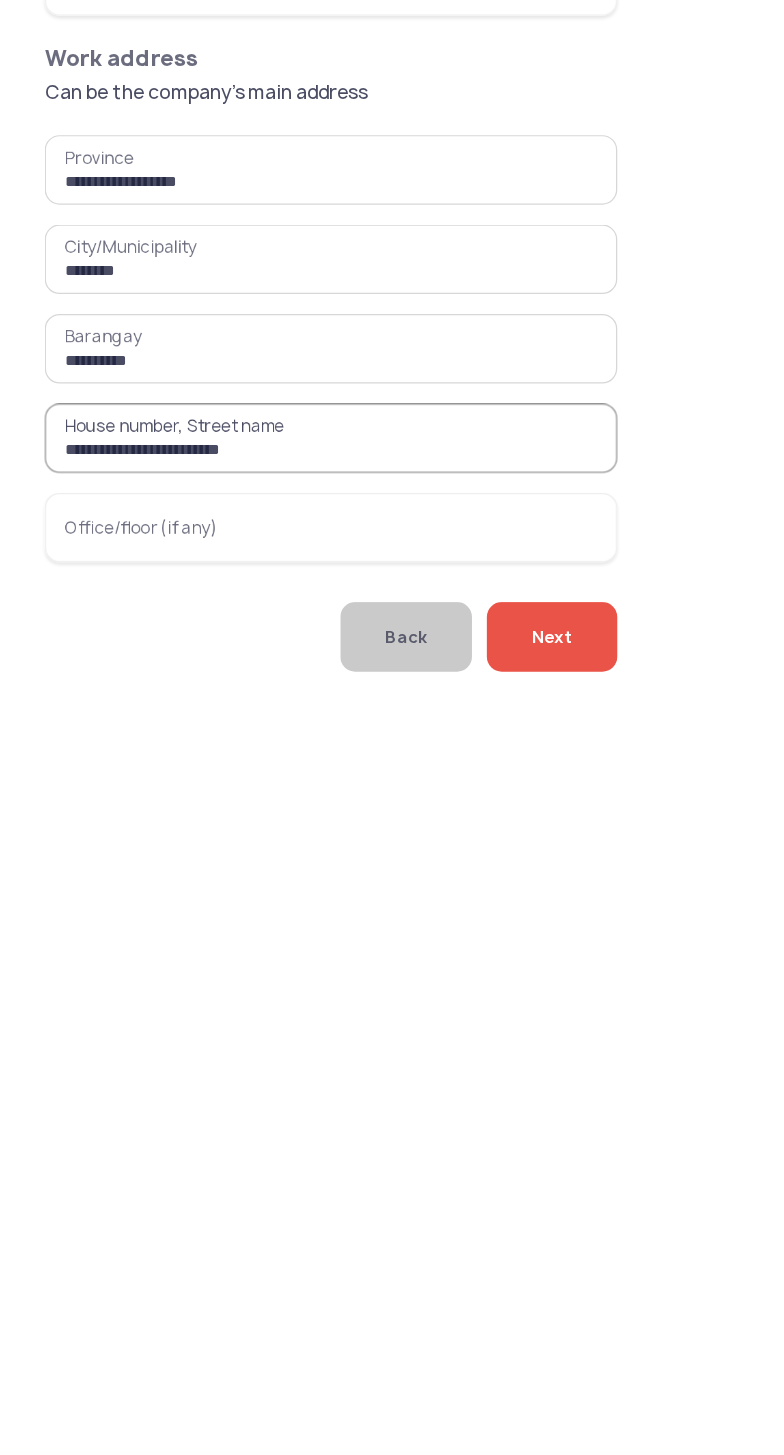 type on "**********" 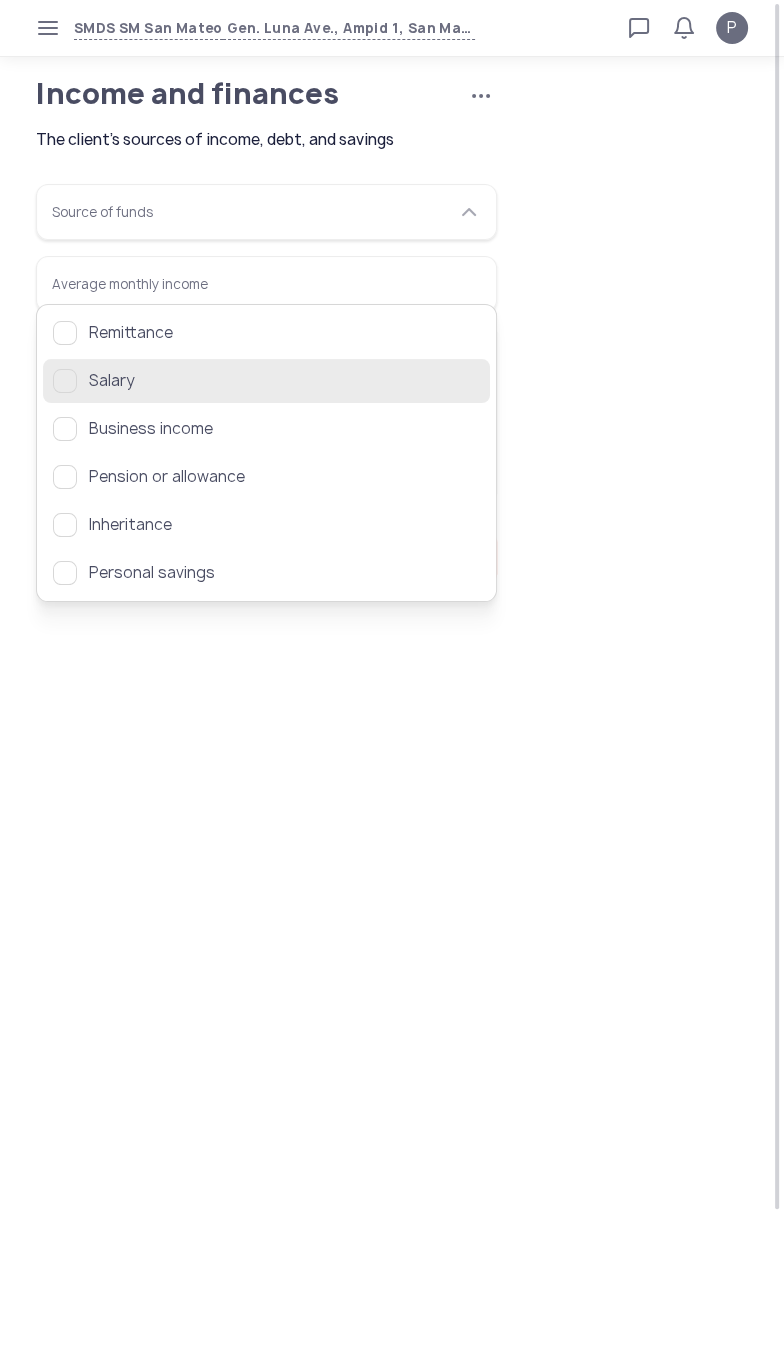 click on "Salary" 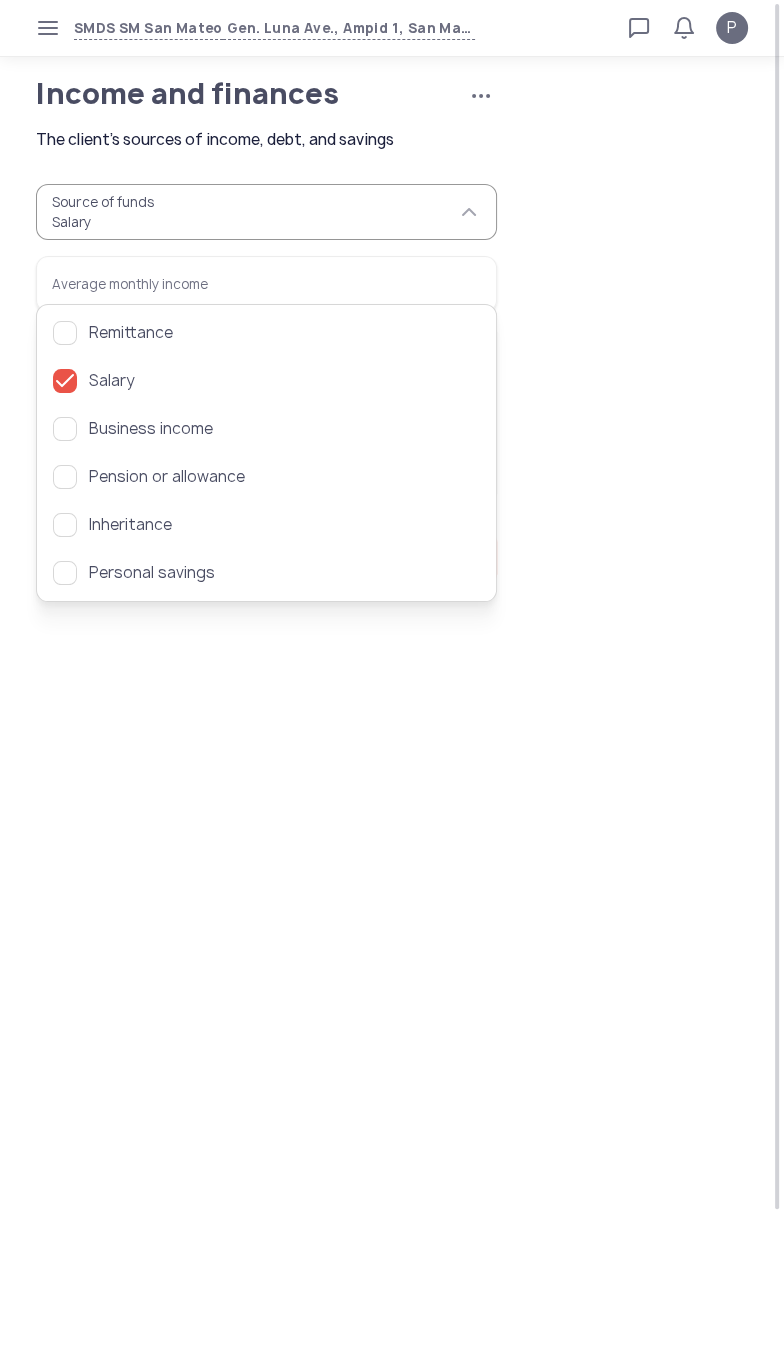 click on "Source of funds  Salary  Average monthly income   Has a bank account   Has taken a loan or credit card before   Has outstanding debt" 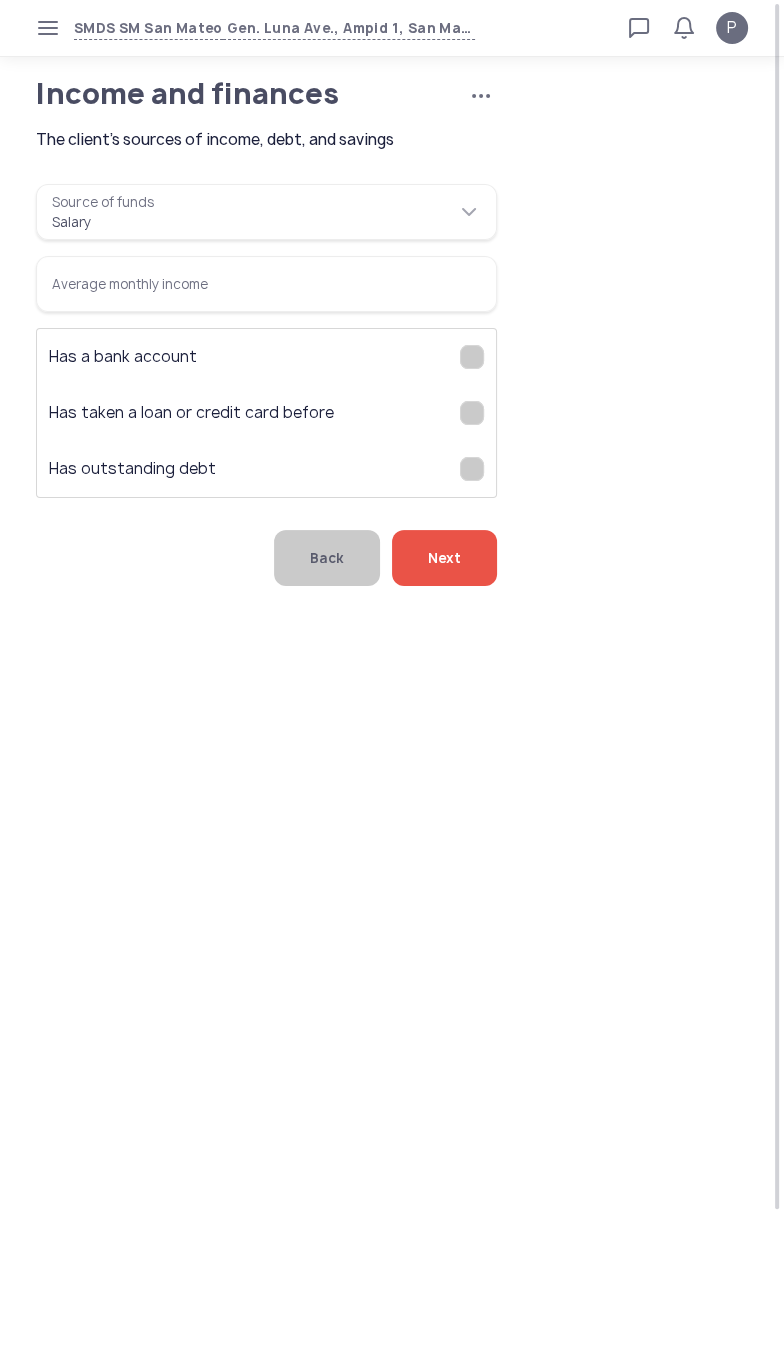 click on "Average monthly income" at bounding box center (266, 284) 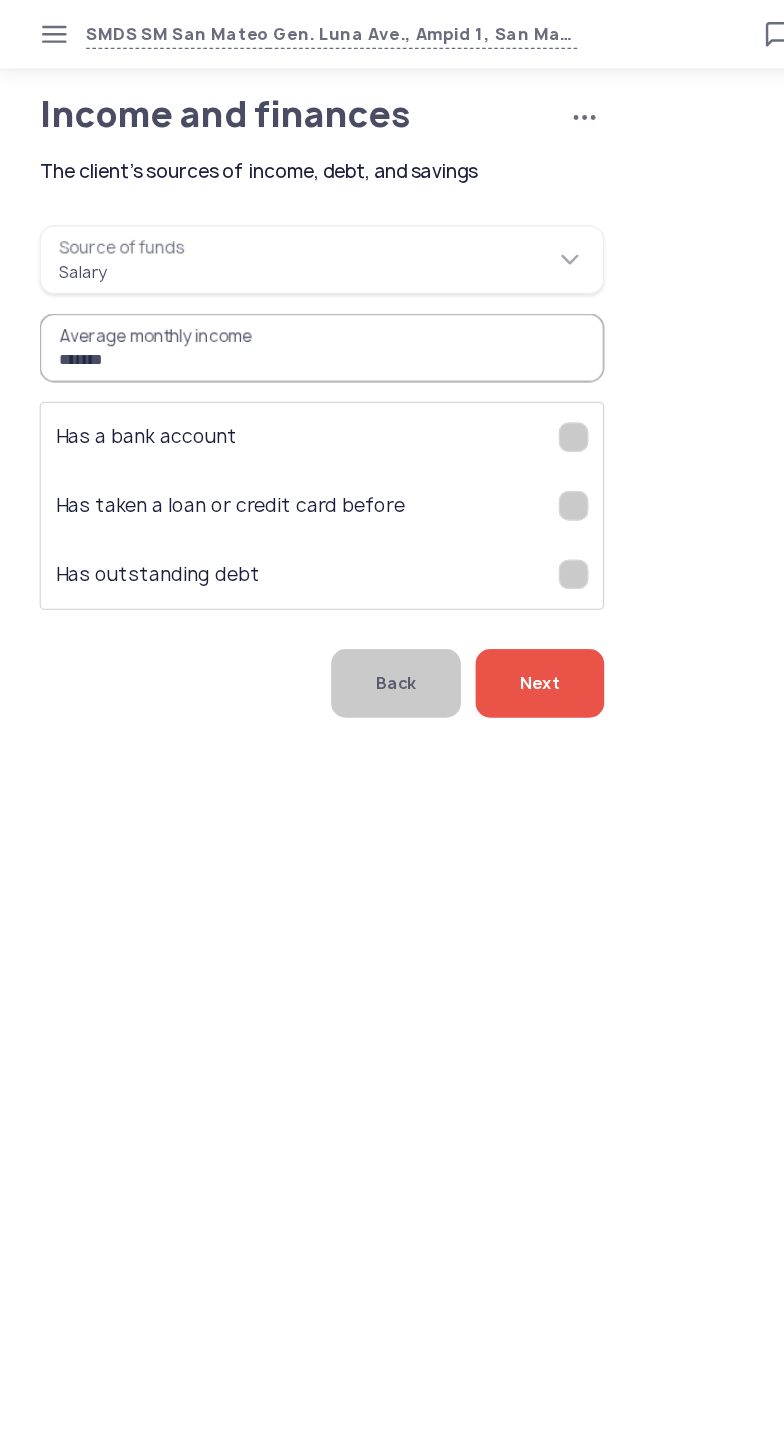 type on "*******" 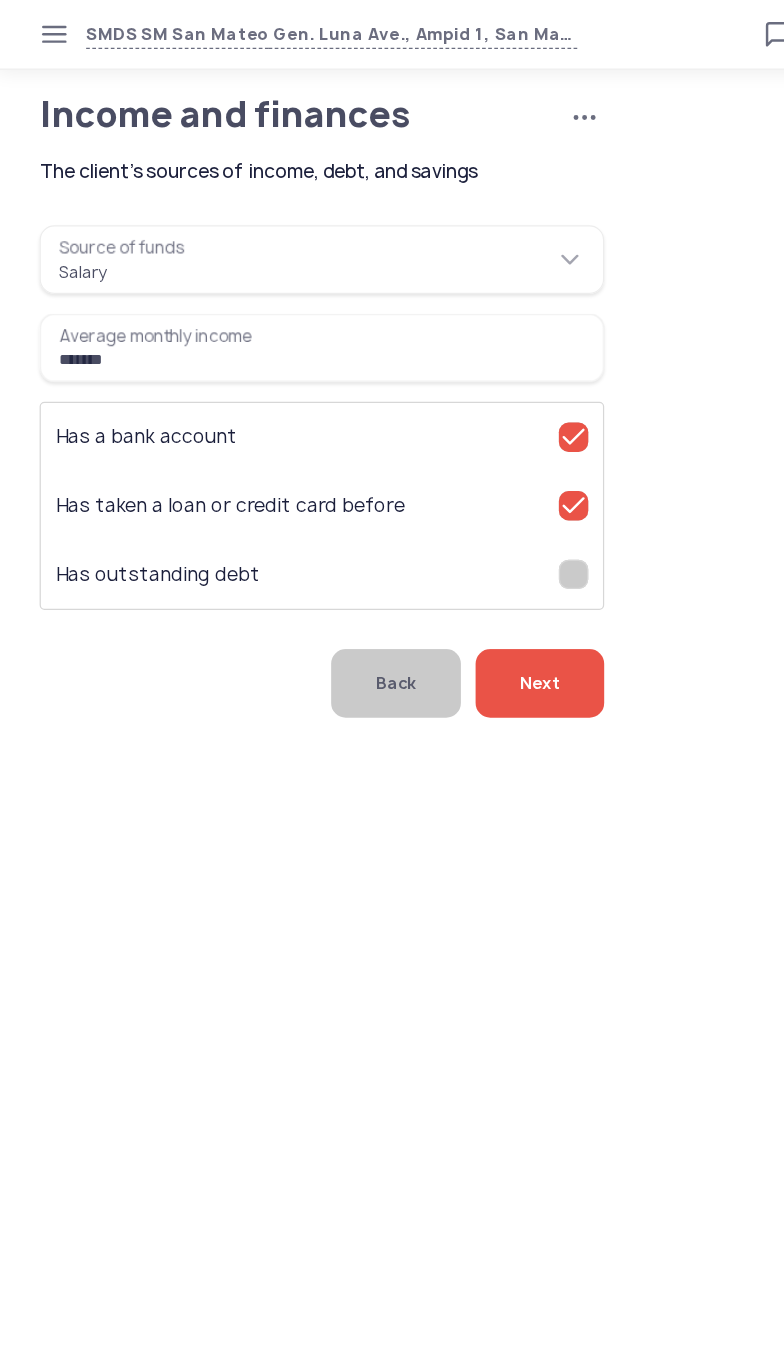 click on "Next" 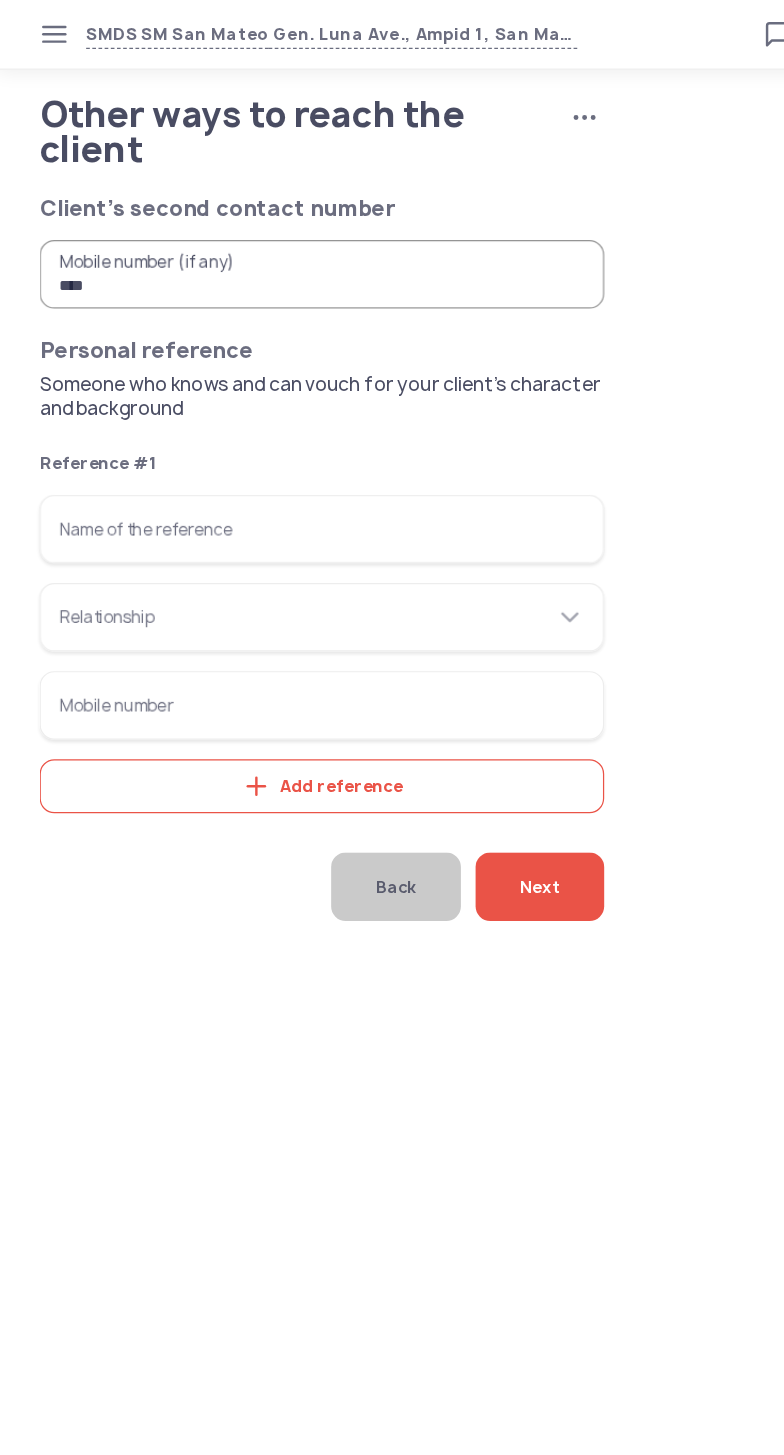 click on "Name of the reference" at bounding box center [266, 432] 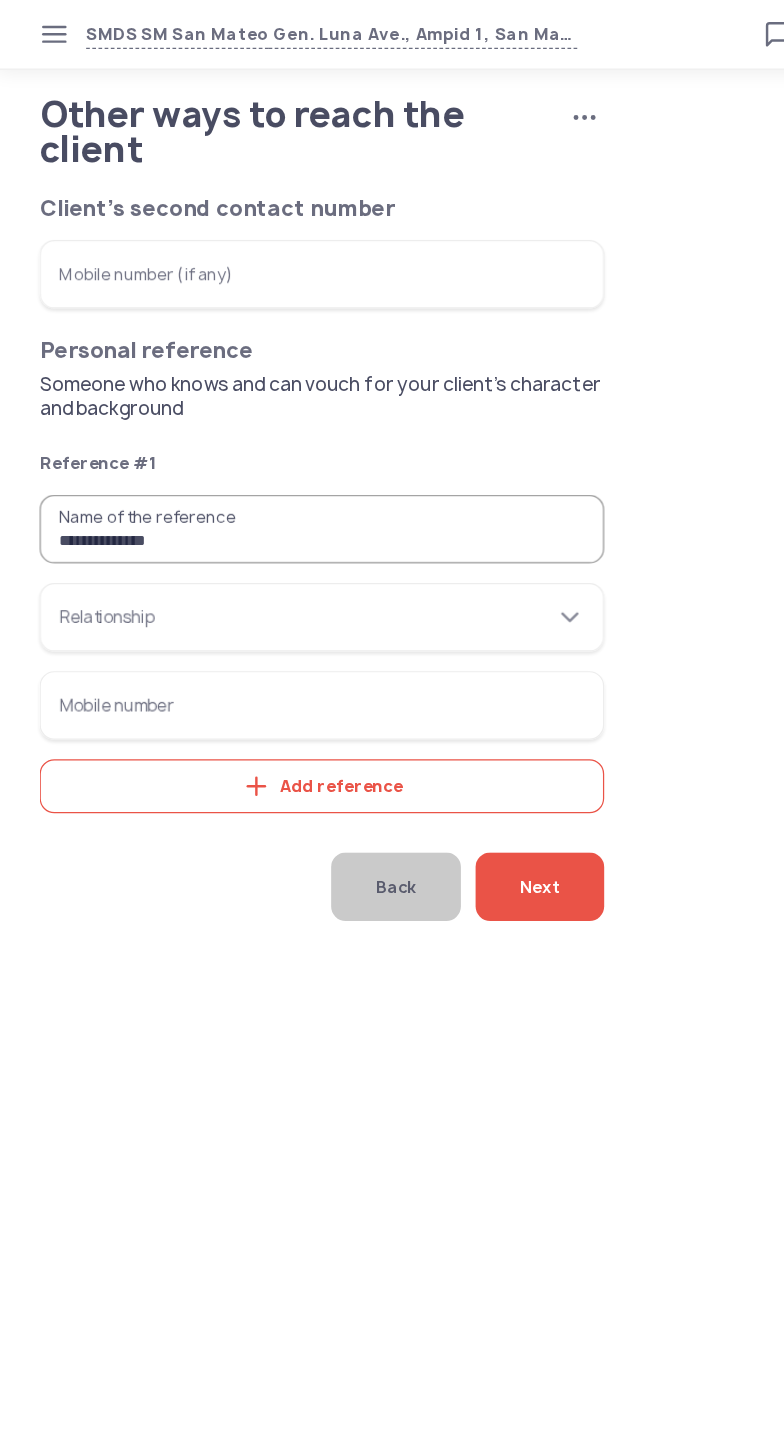 type on "**********" 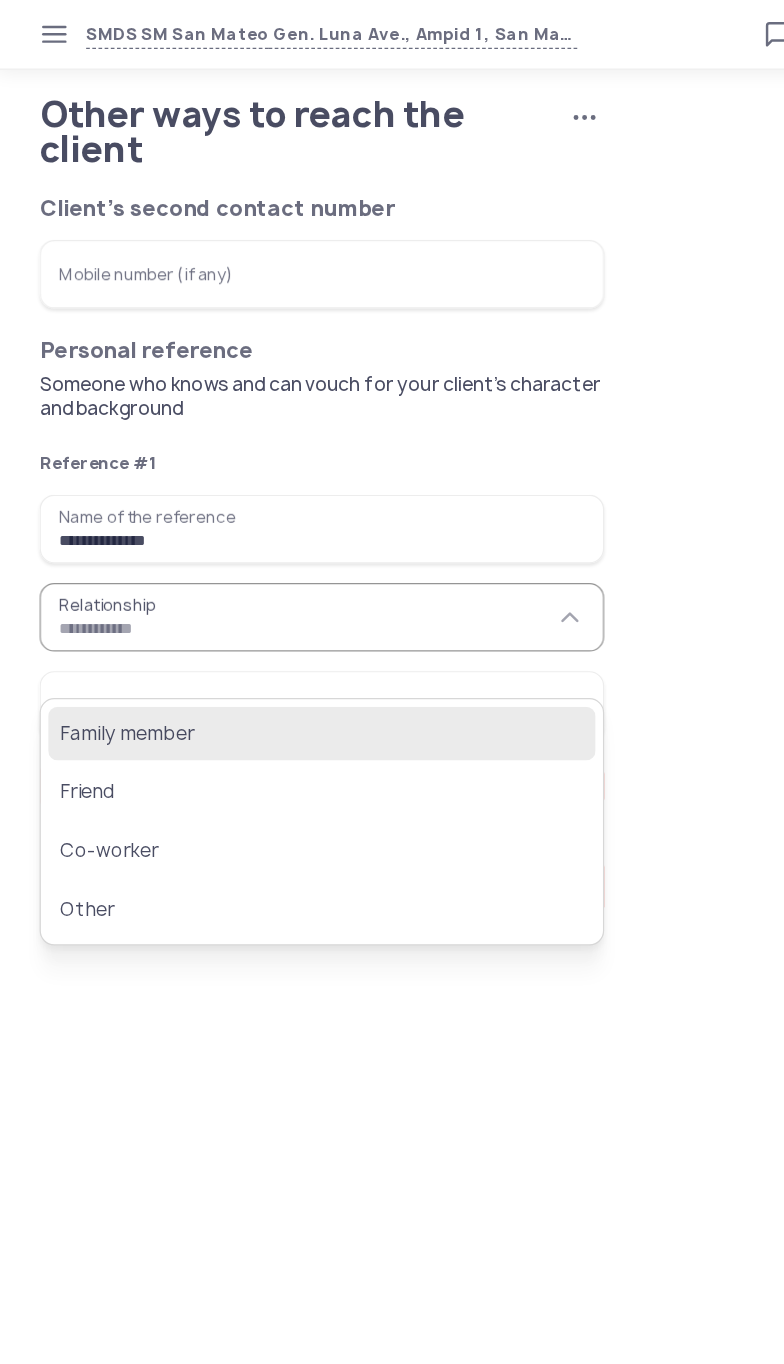 click on "Family member" 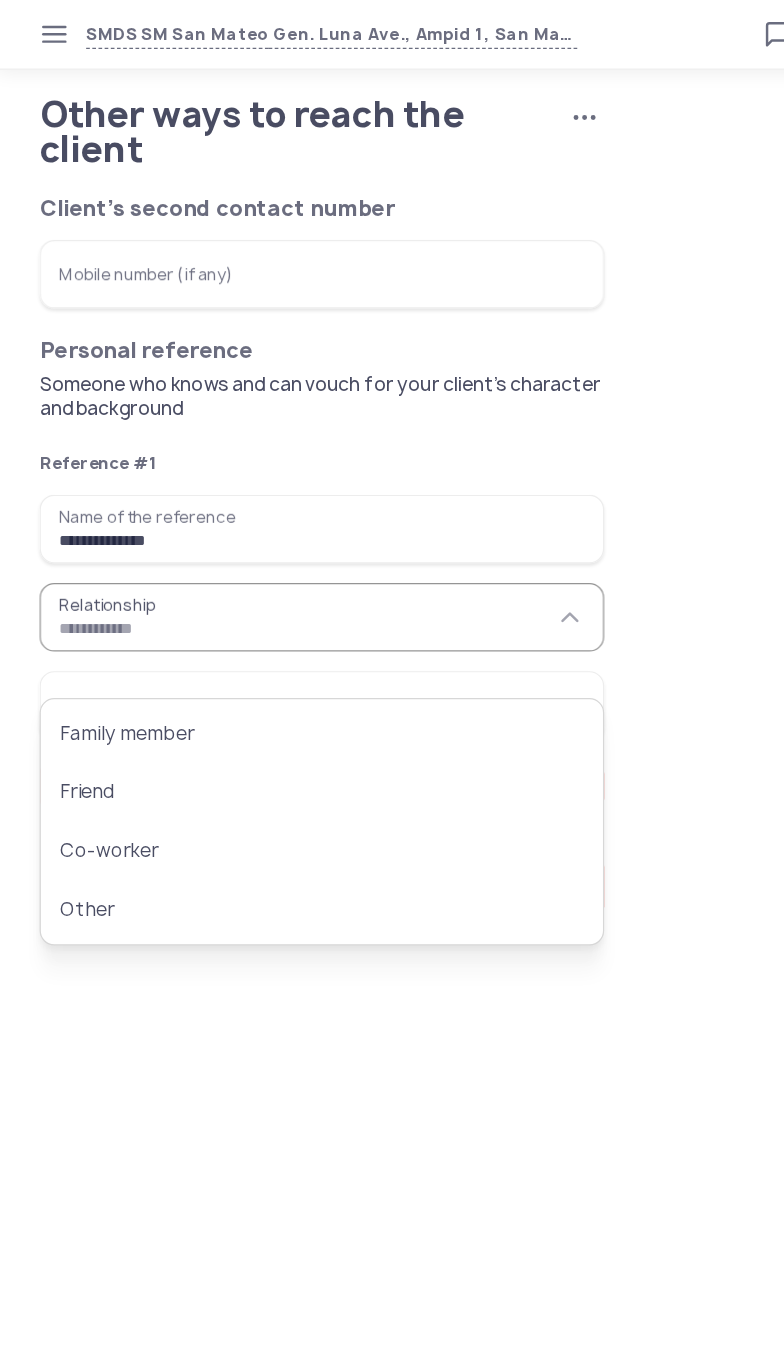 type on "**********" 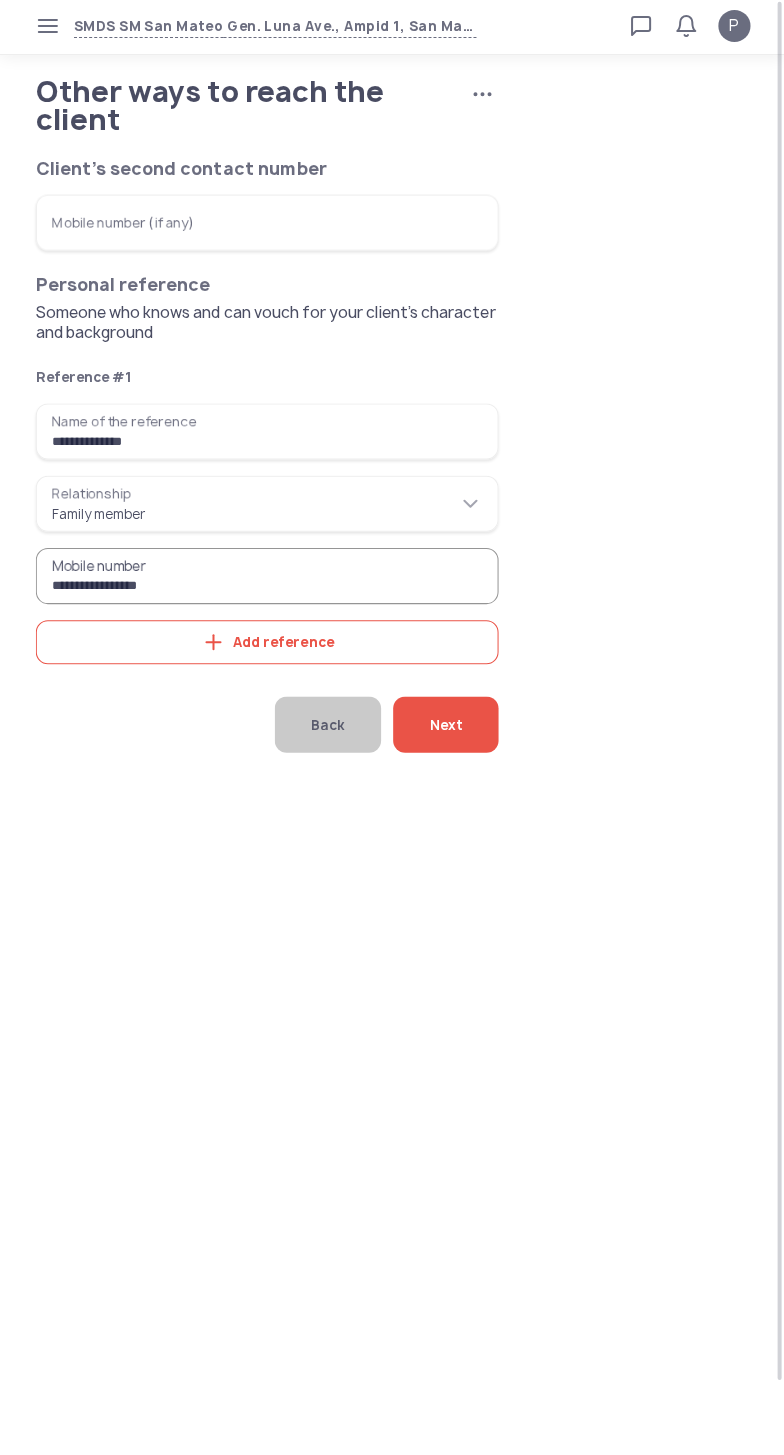 type on "**********" 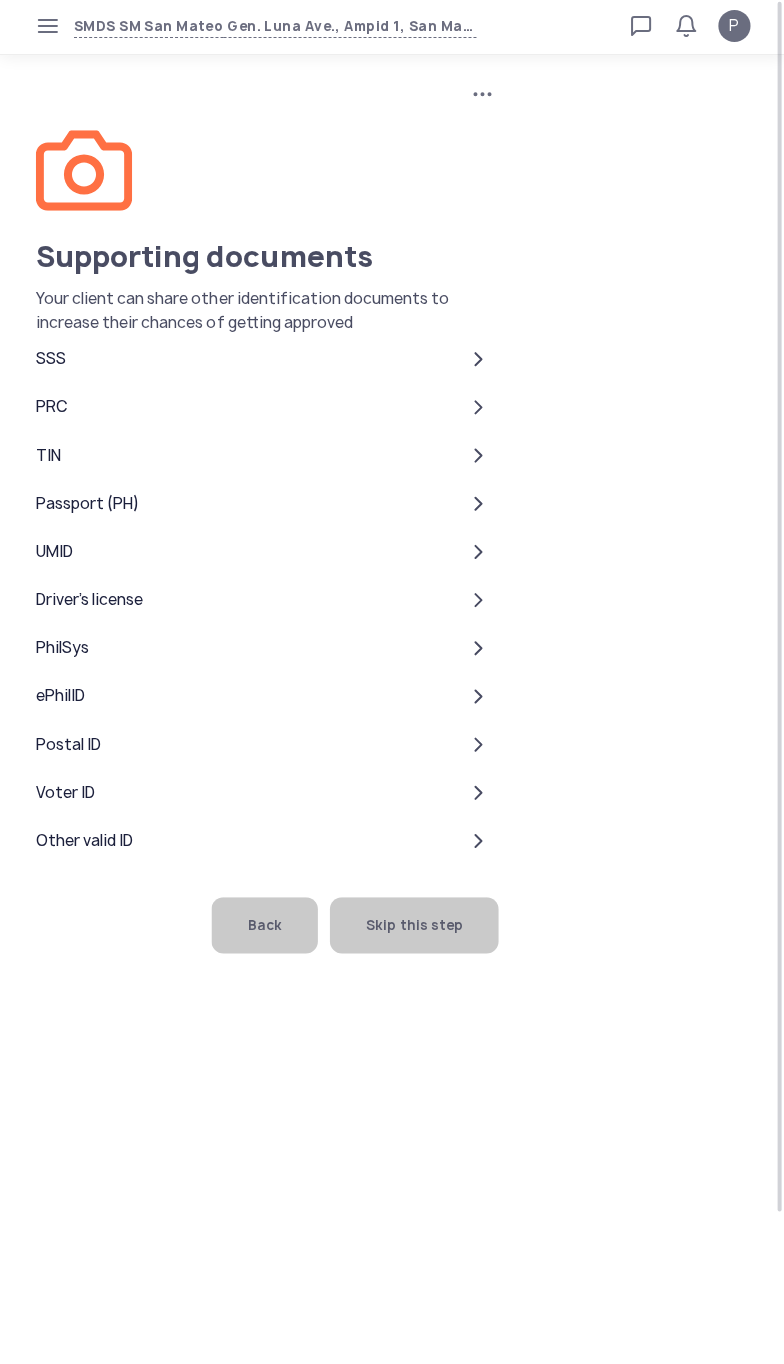 click on "Skip this step" 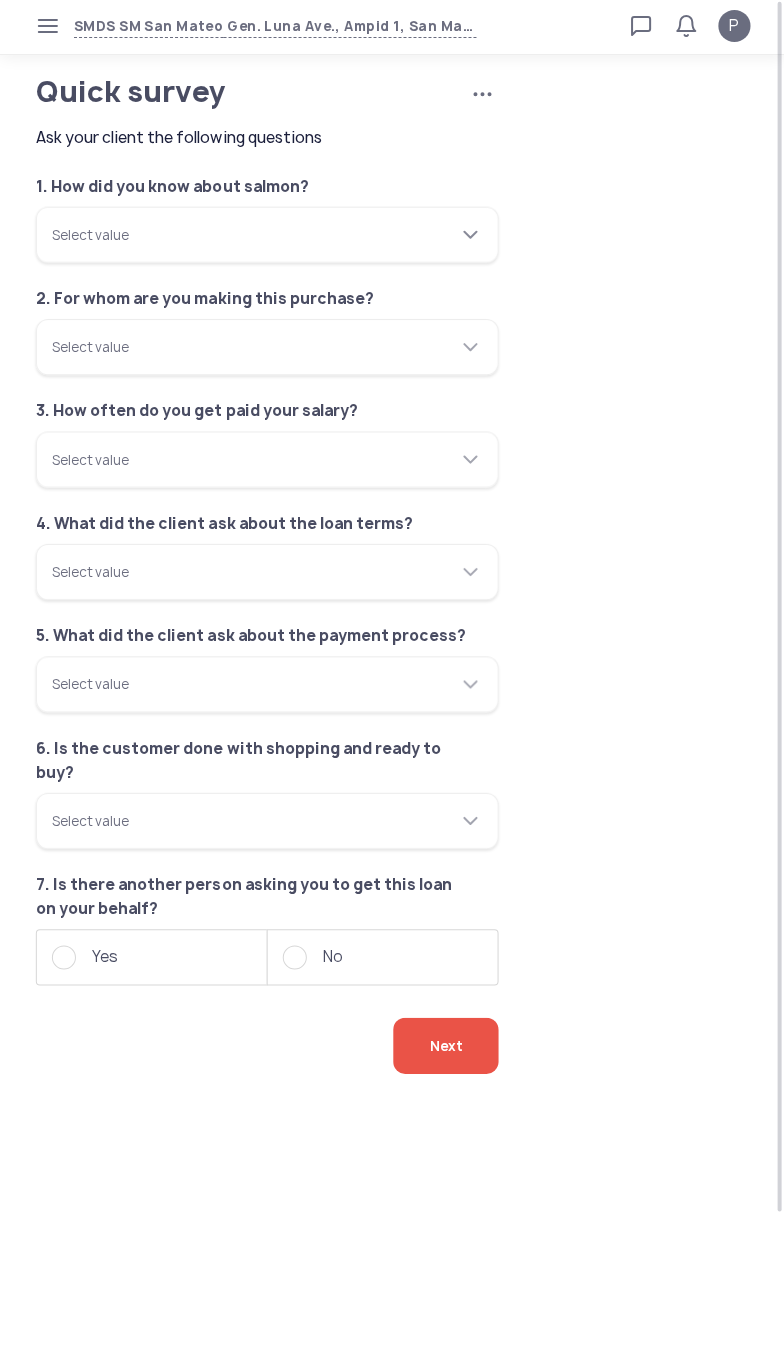 click on "Select value" at bounding box center [266, 236] 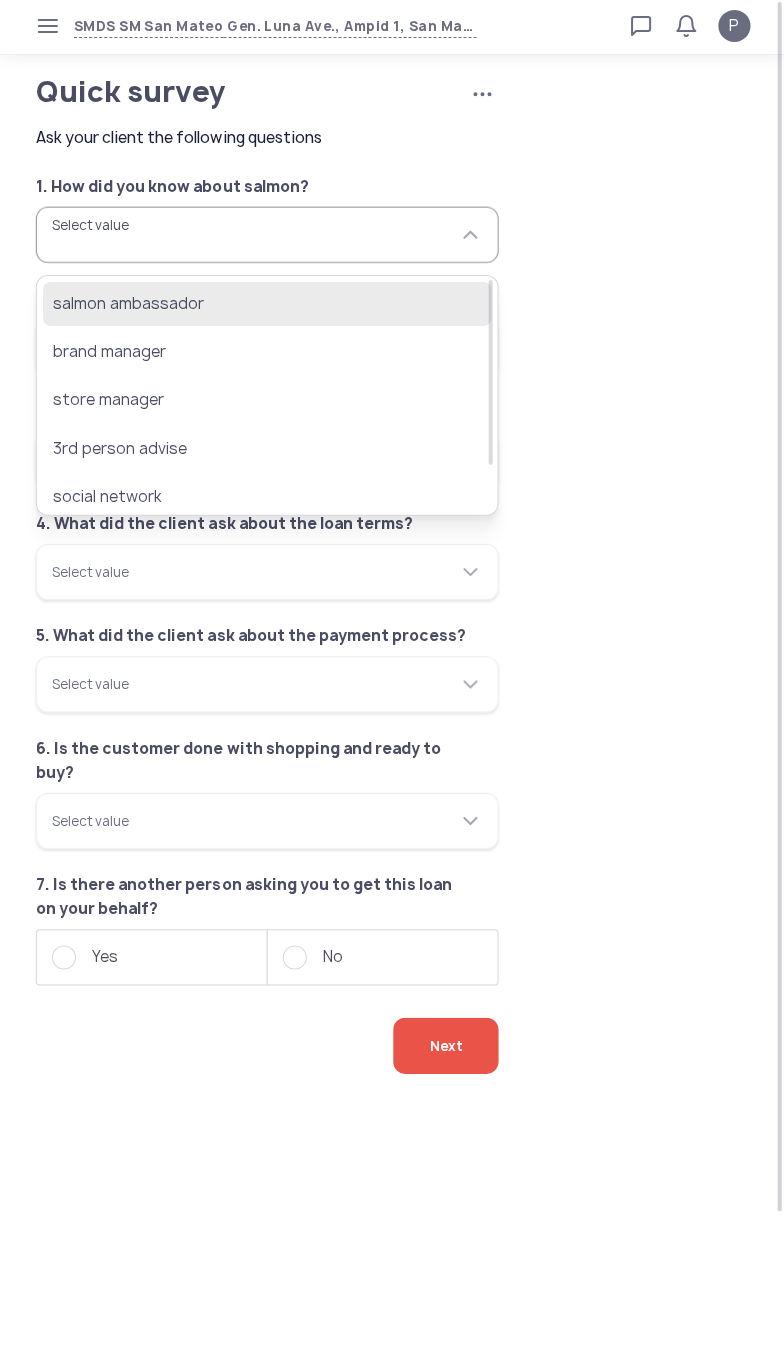 click on "salmon ambassador" 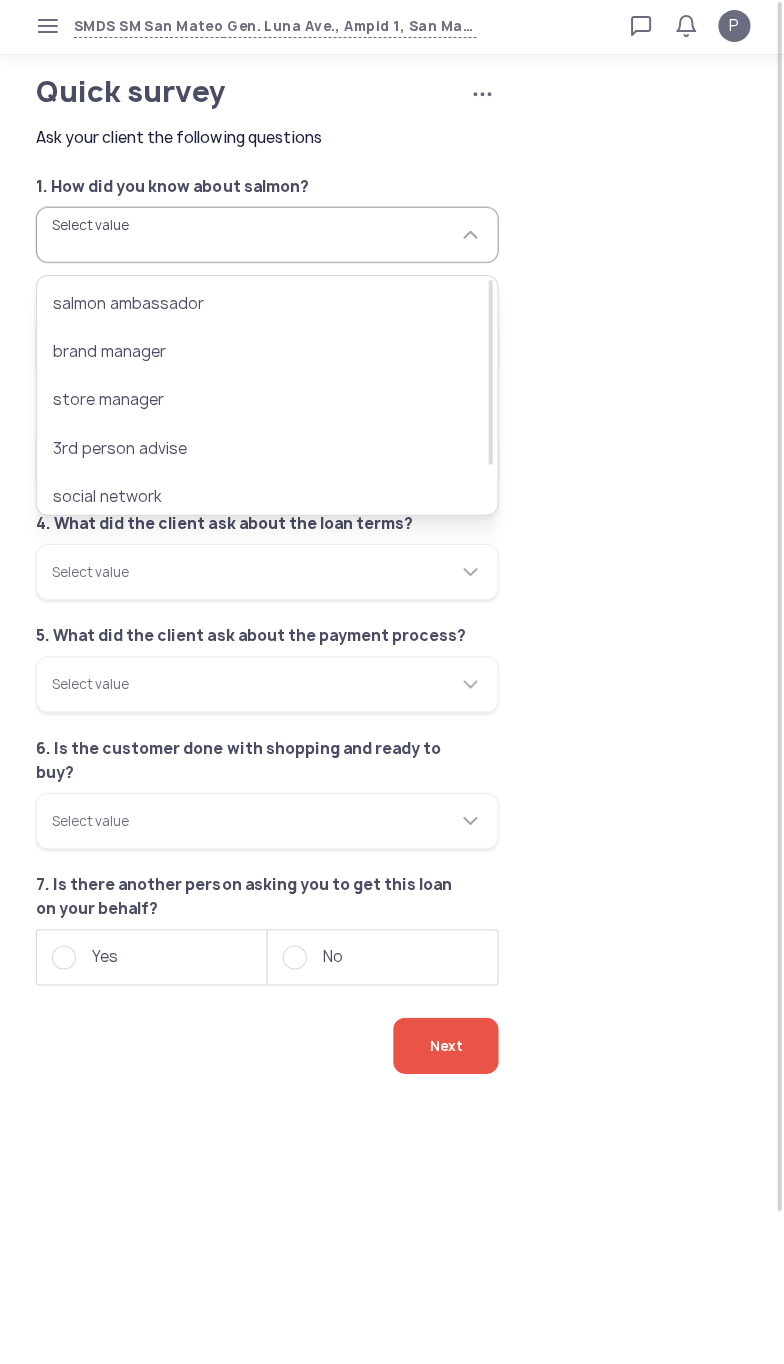 type on "**********" 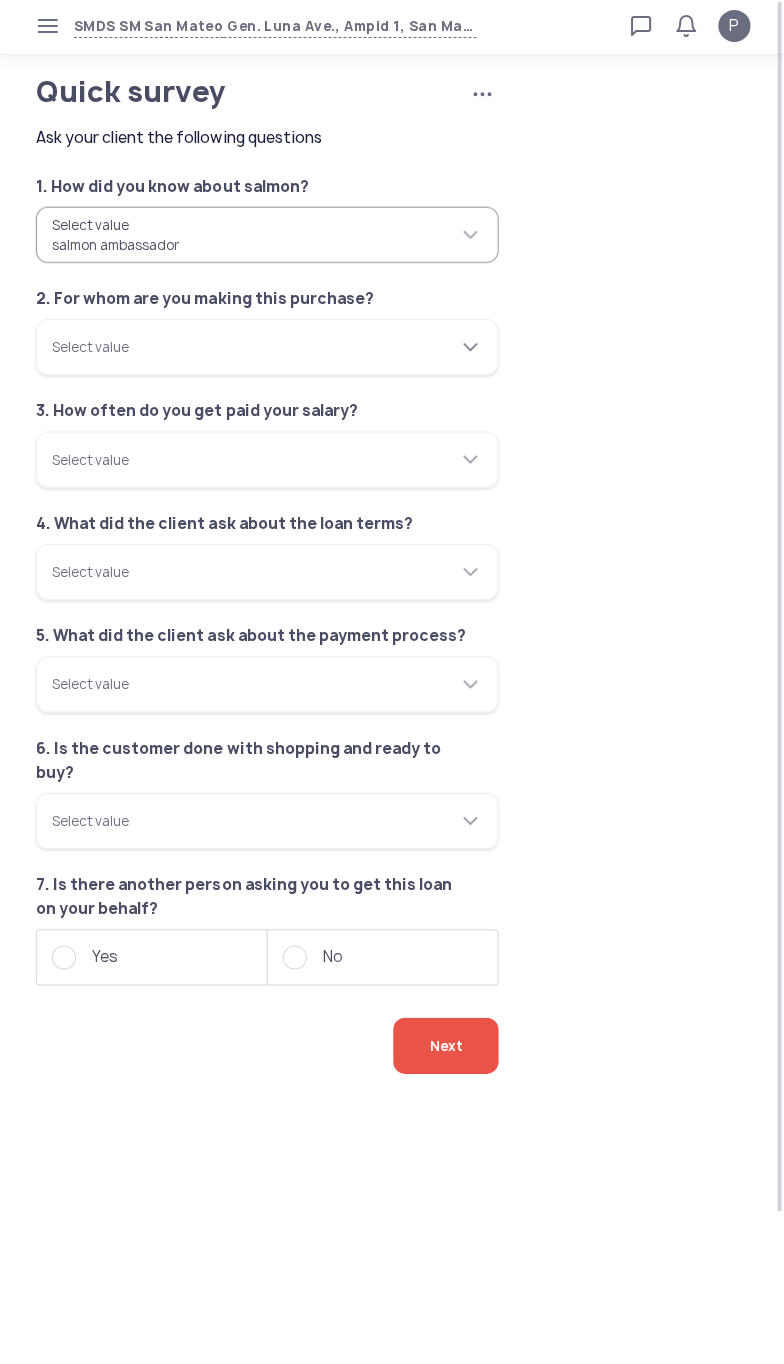 click on "Select value" at bounding box center [266, 348] 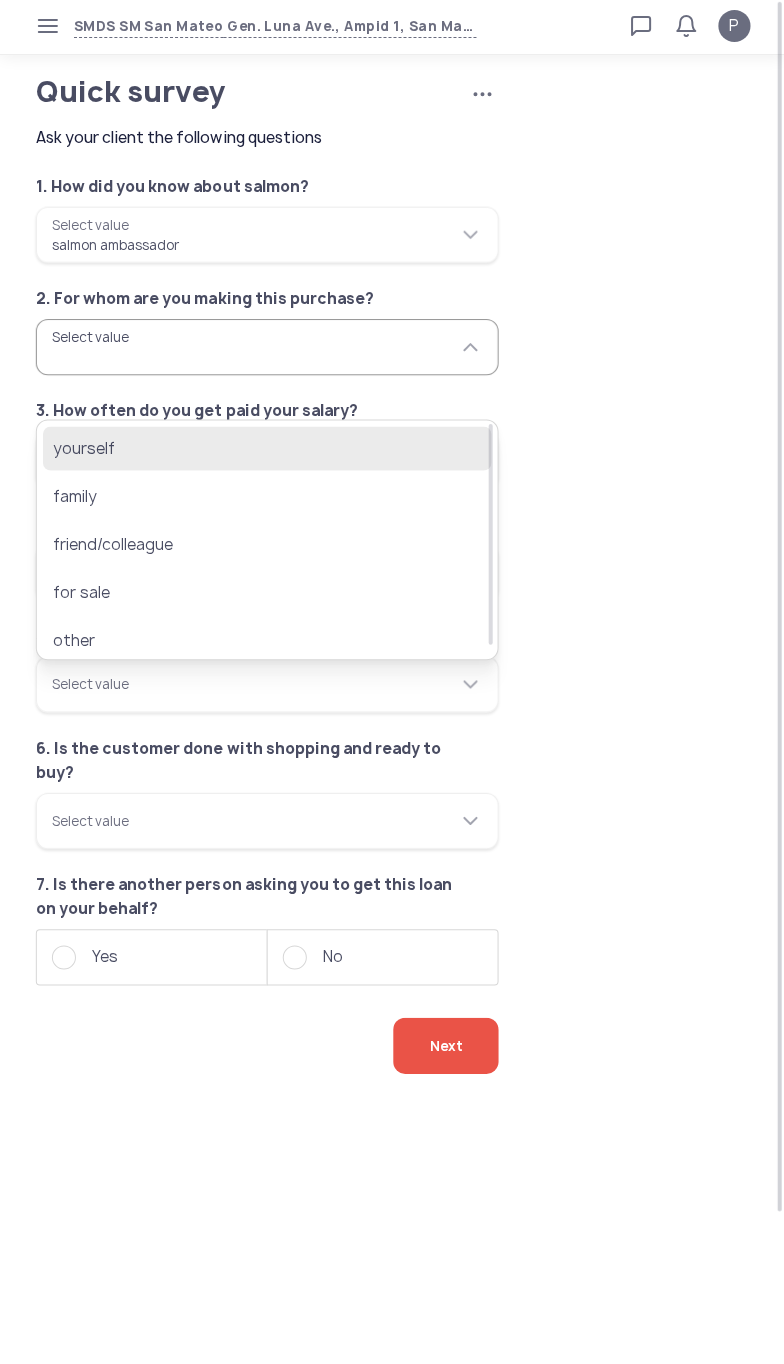 click on "yourself" 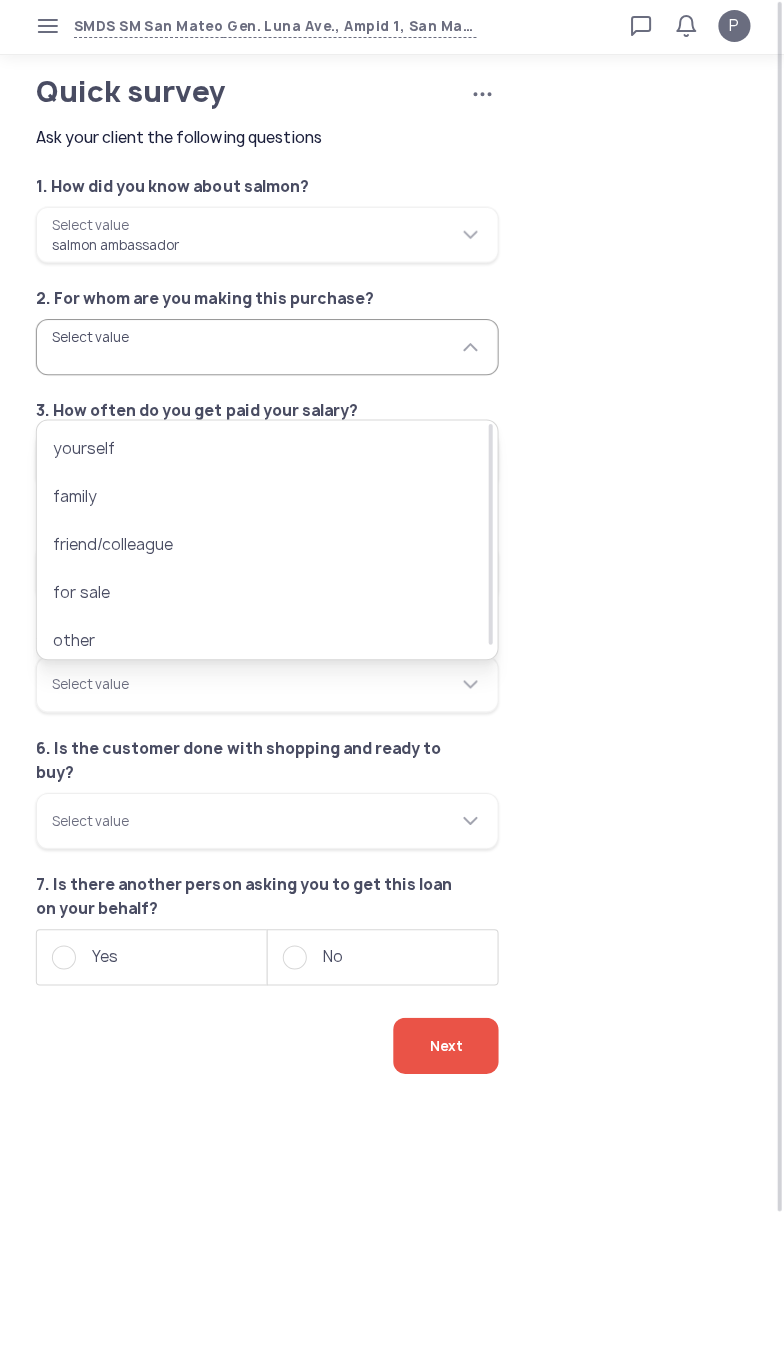 type on "********" 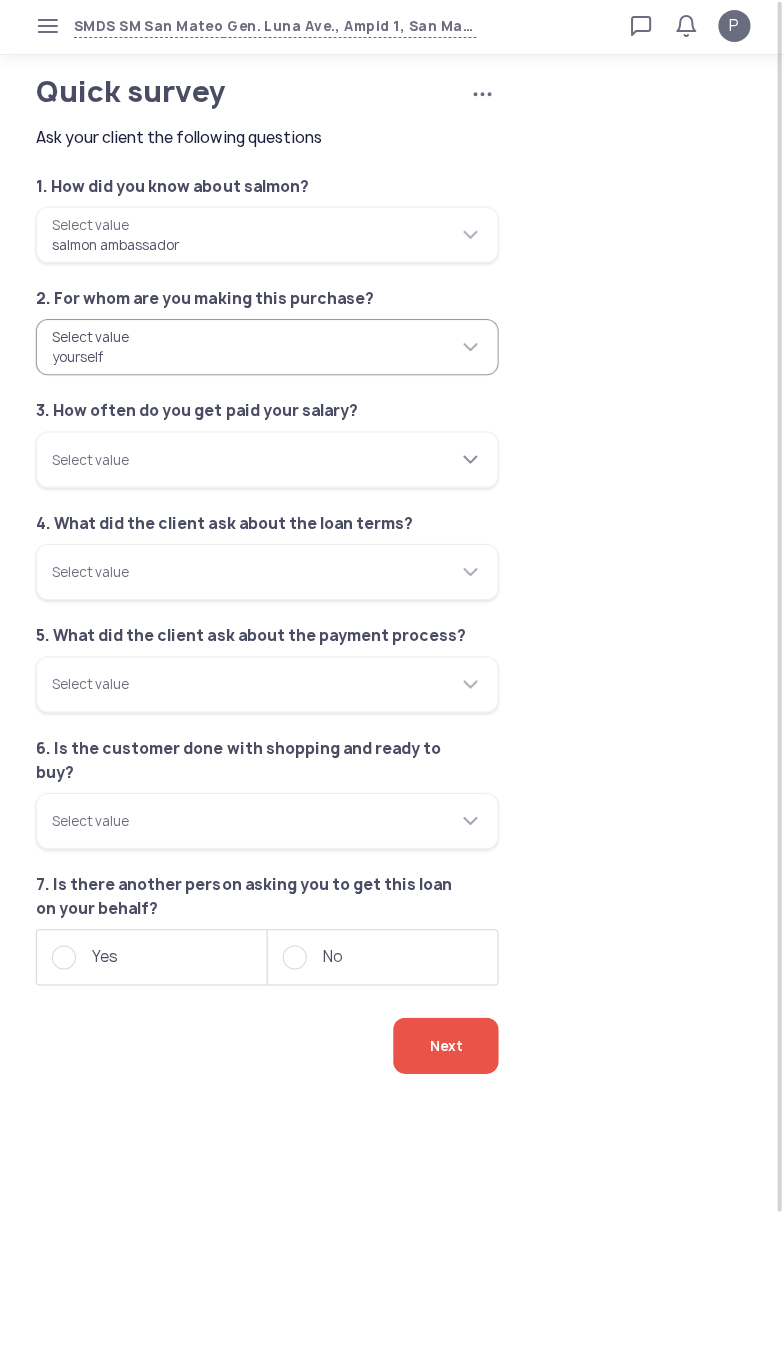 click on "Select value" at bounding box center (266, 460) 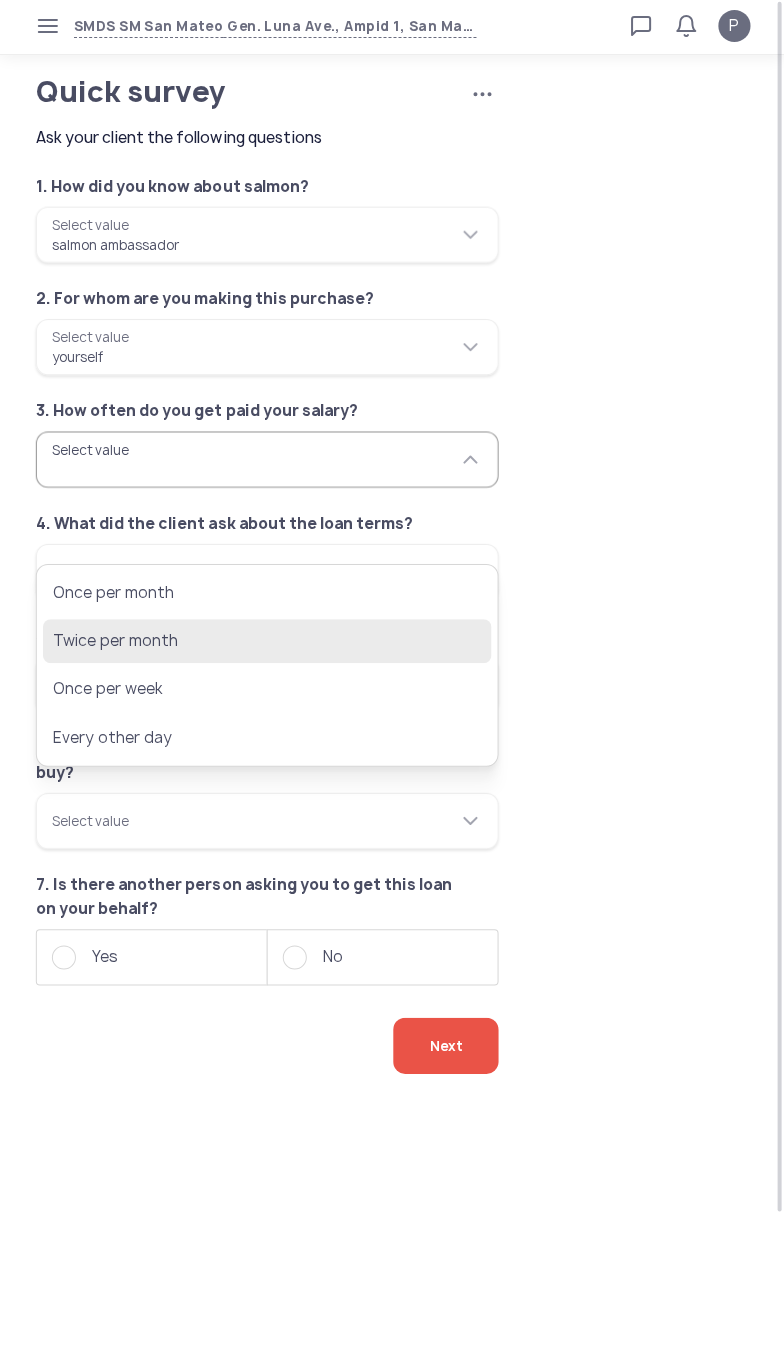 click on "Twice per month" 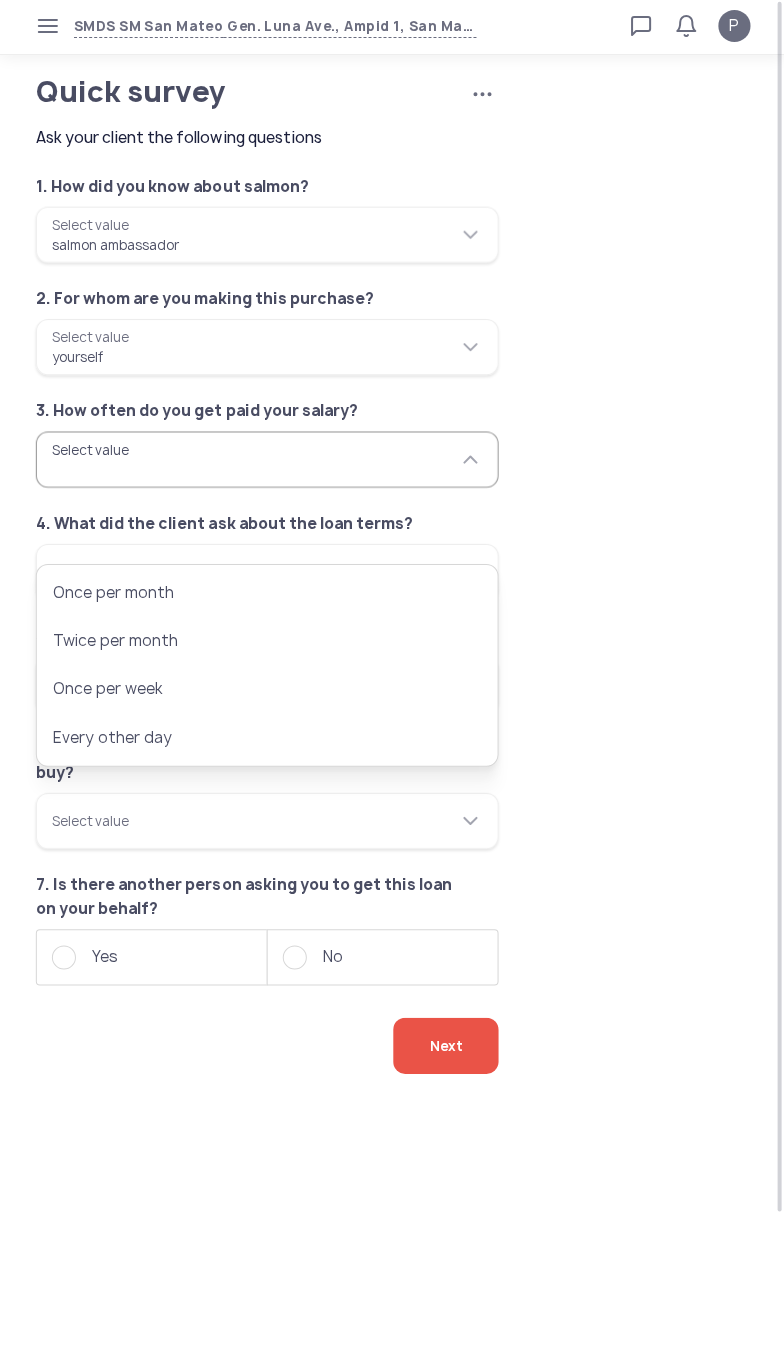 type on "**********" 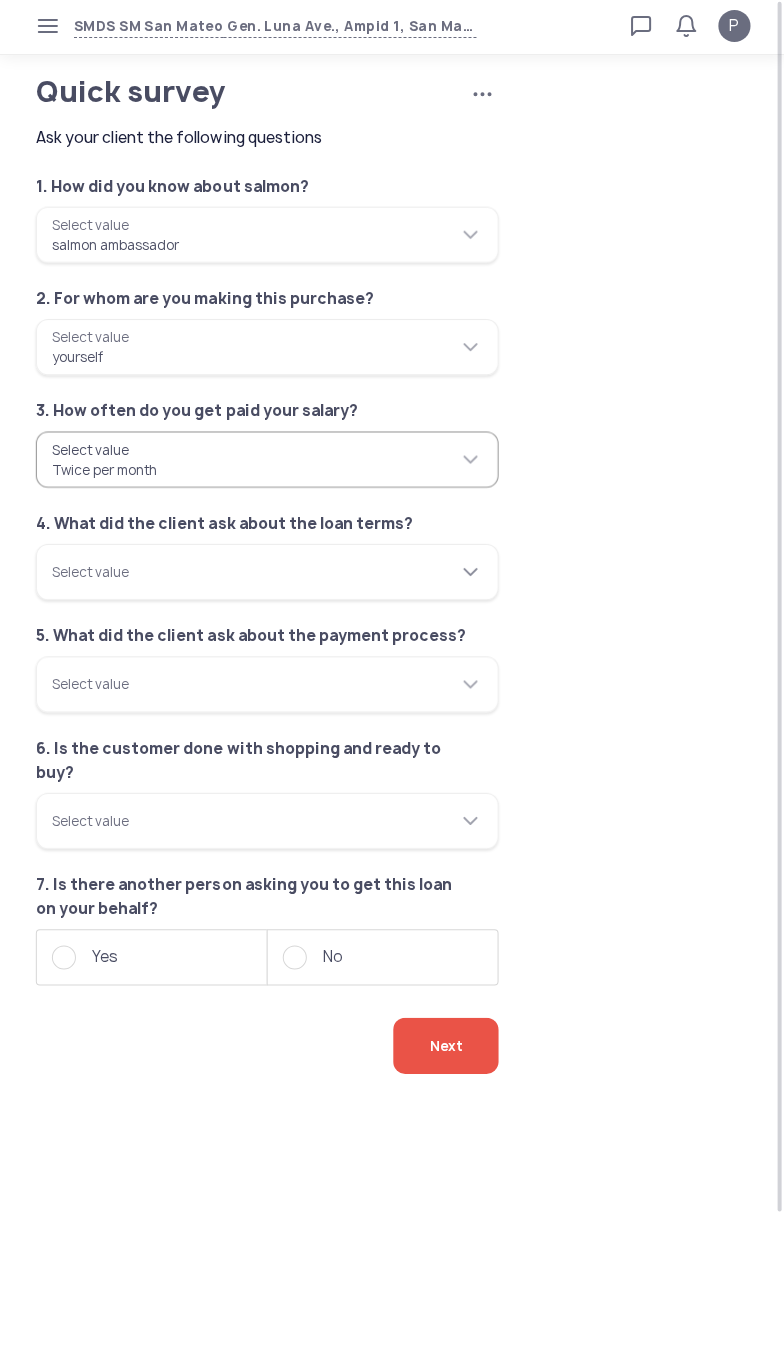 click on "Select value" 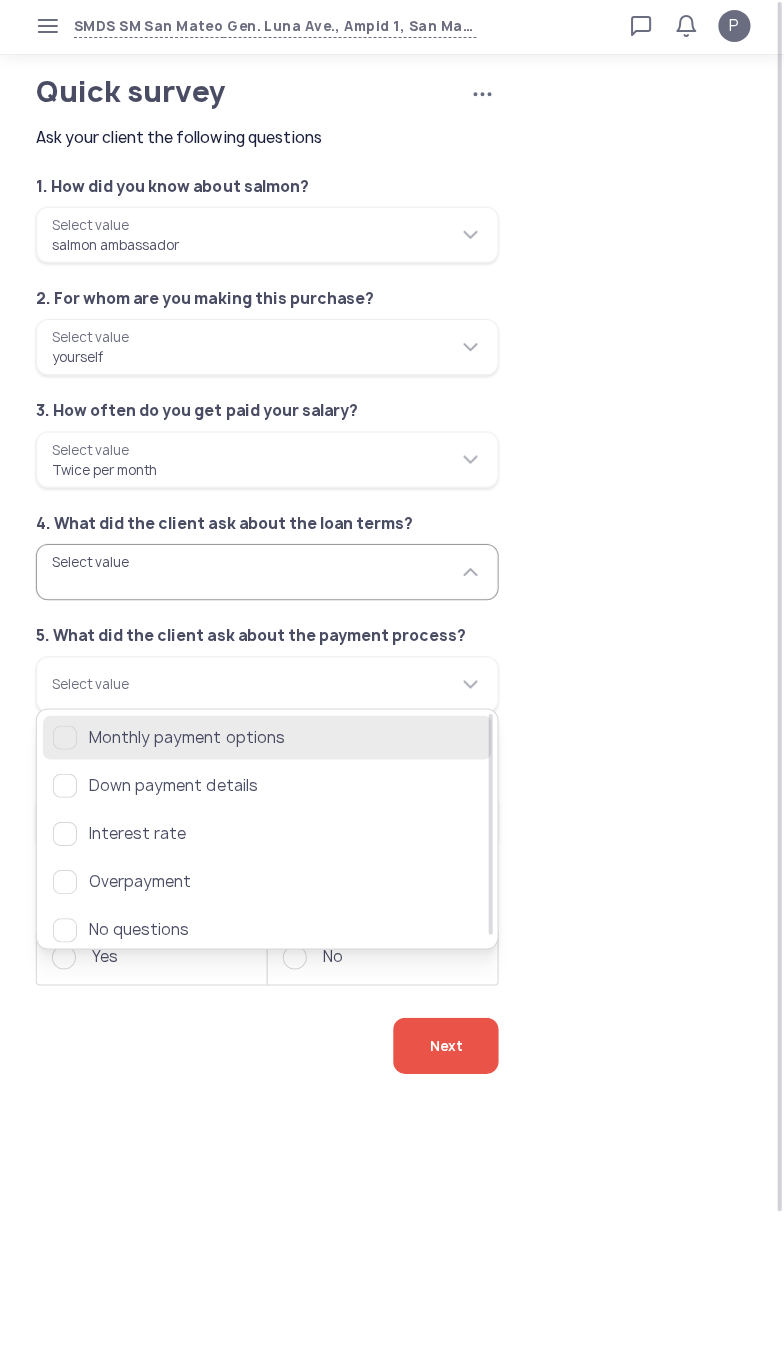 click on "Monthly payment options" 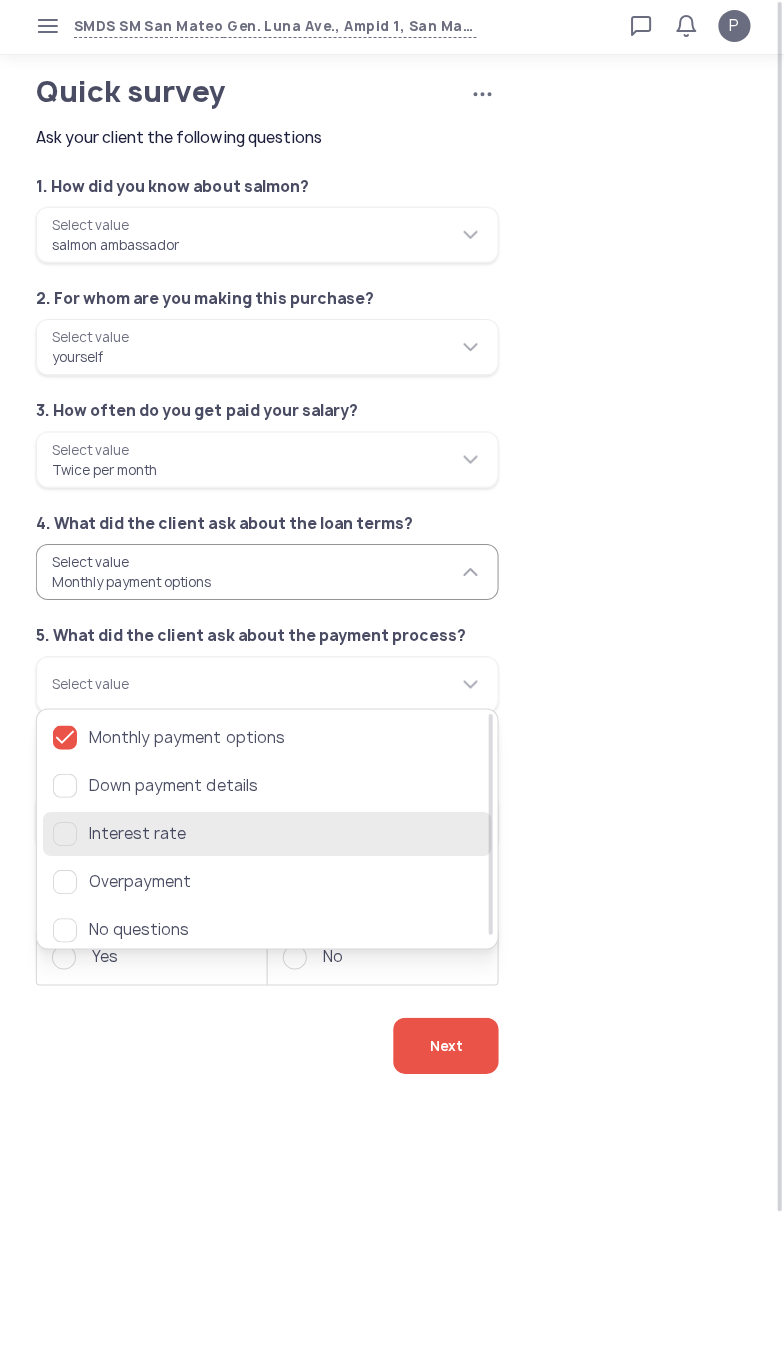 click 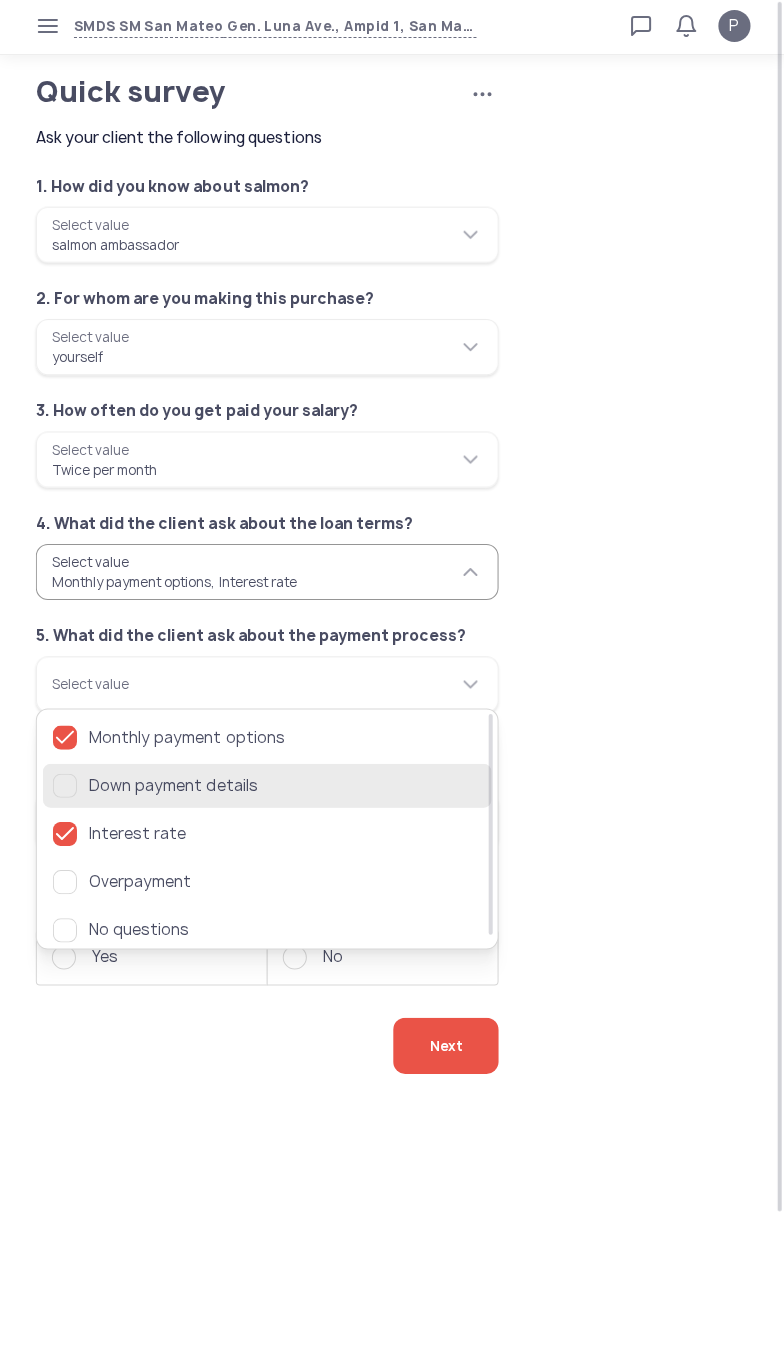 click 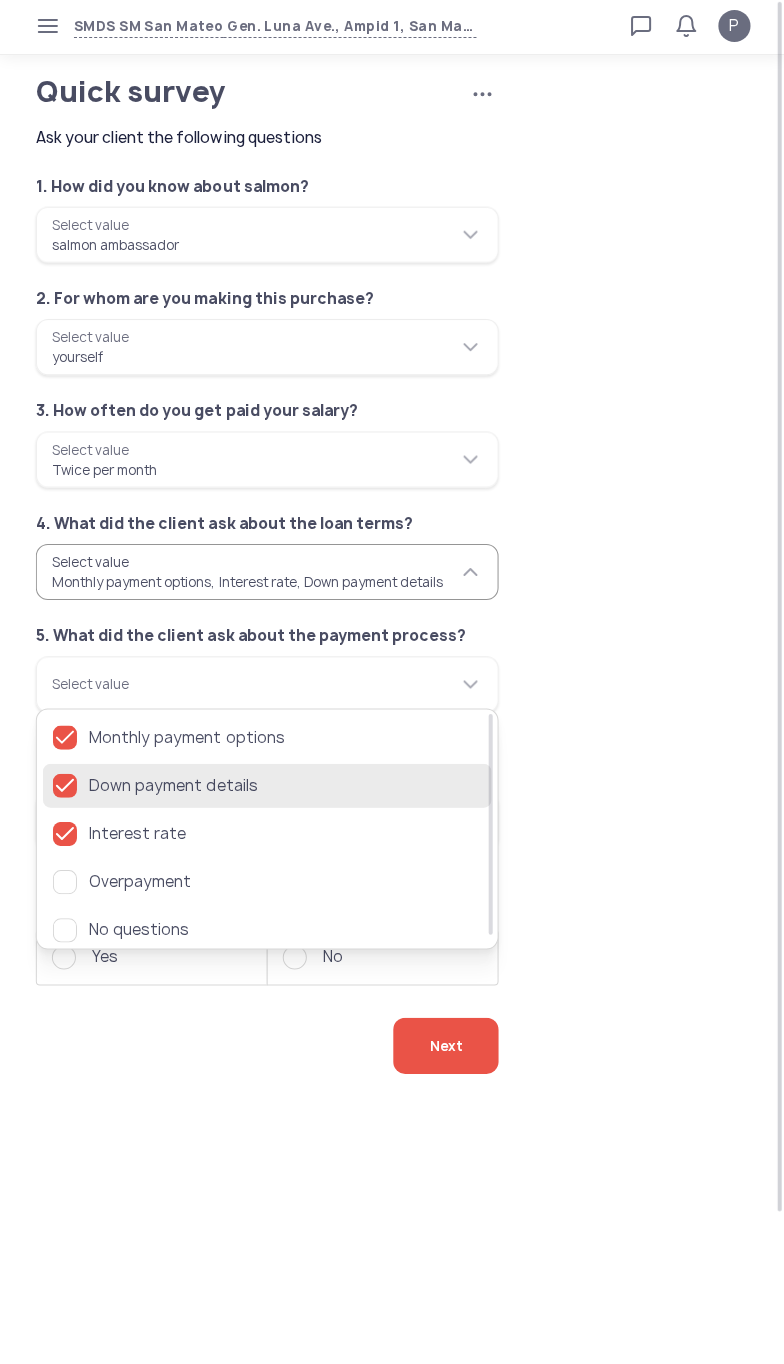 click 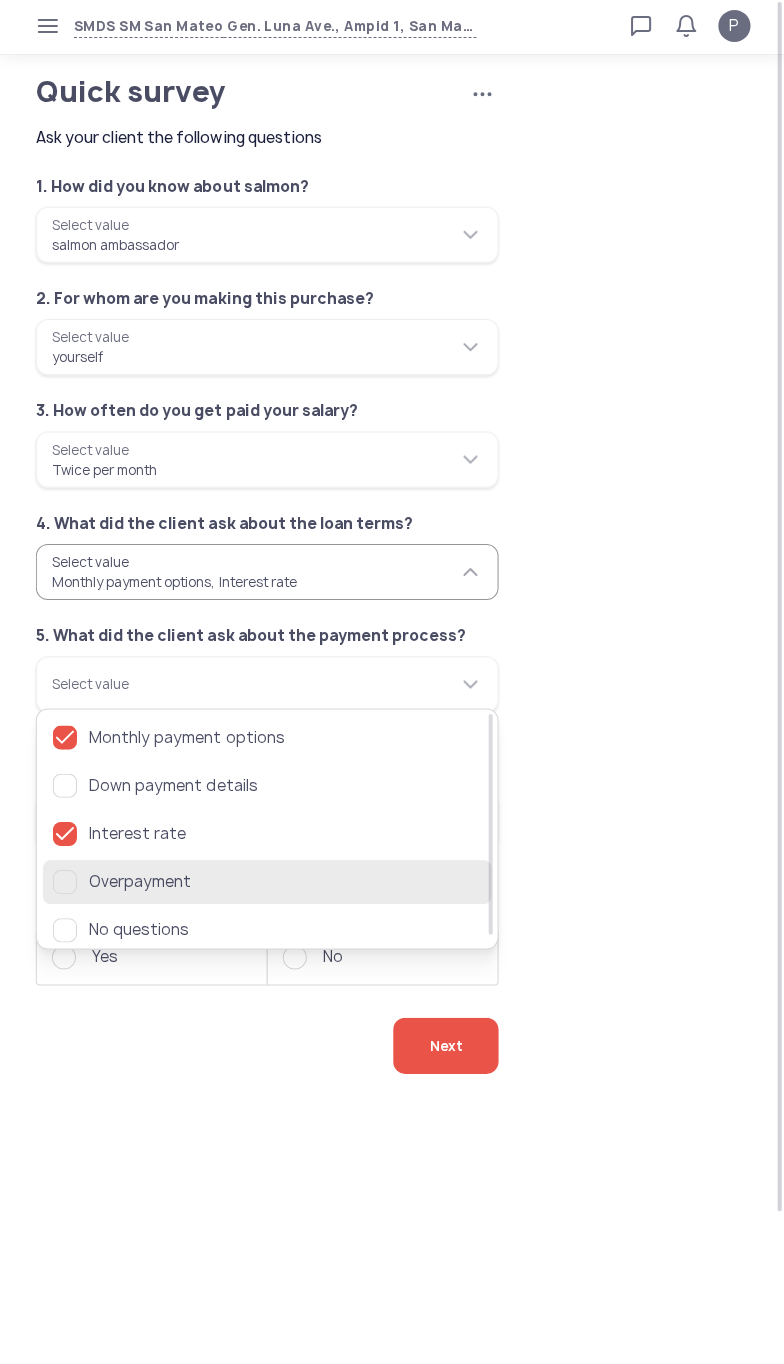 click 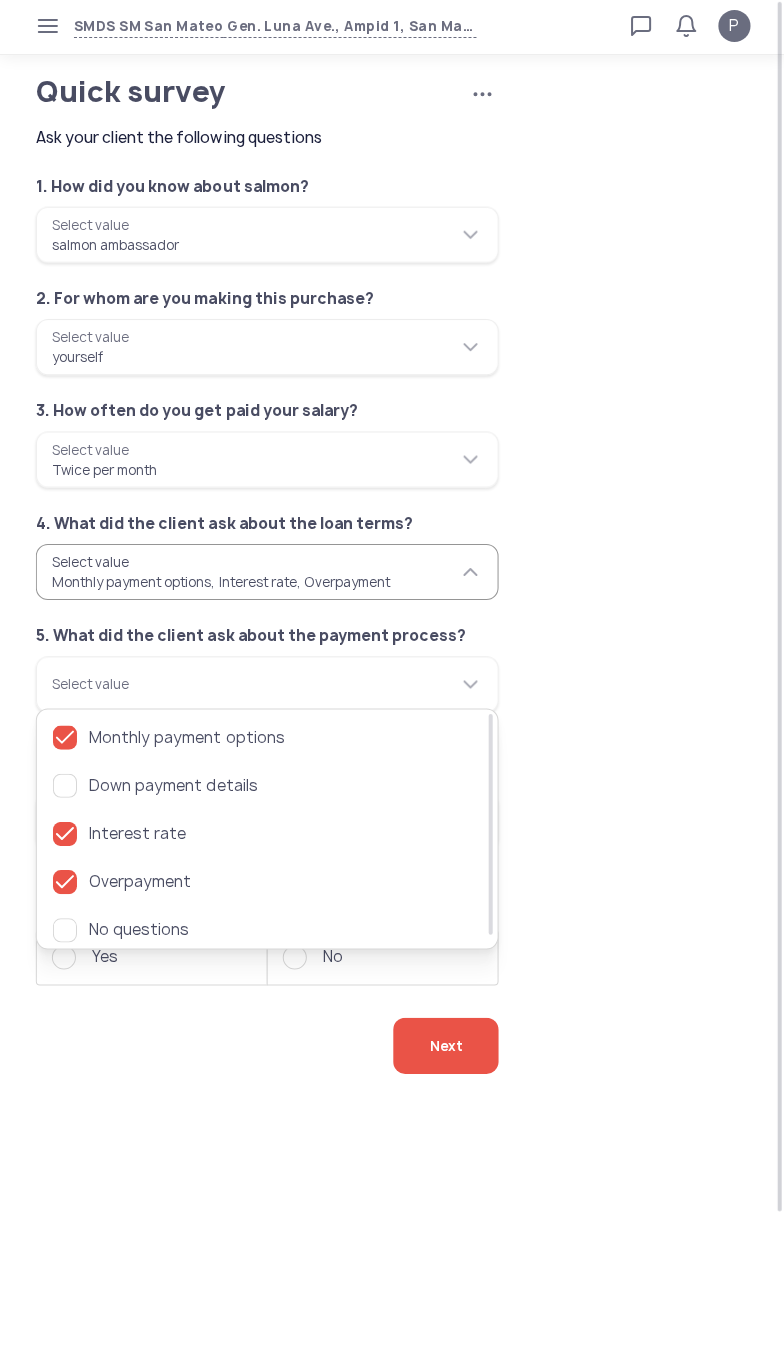 click on "**********" 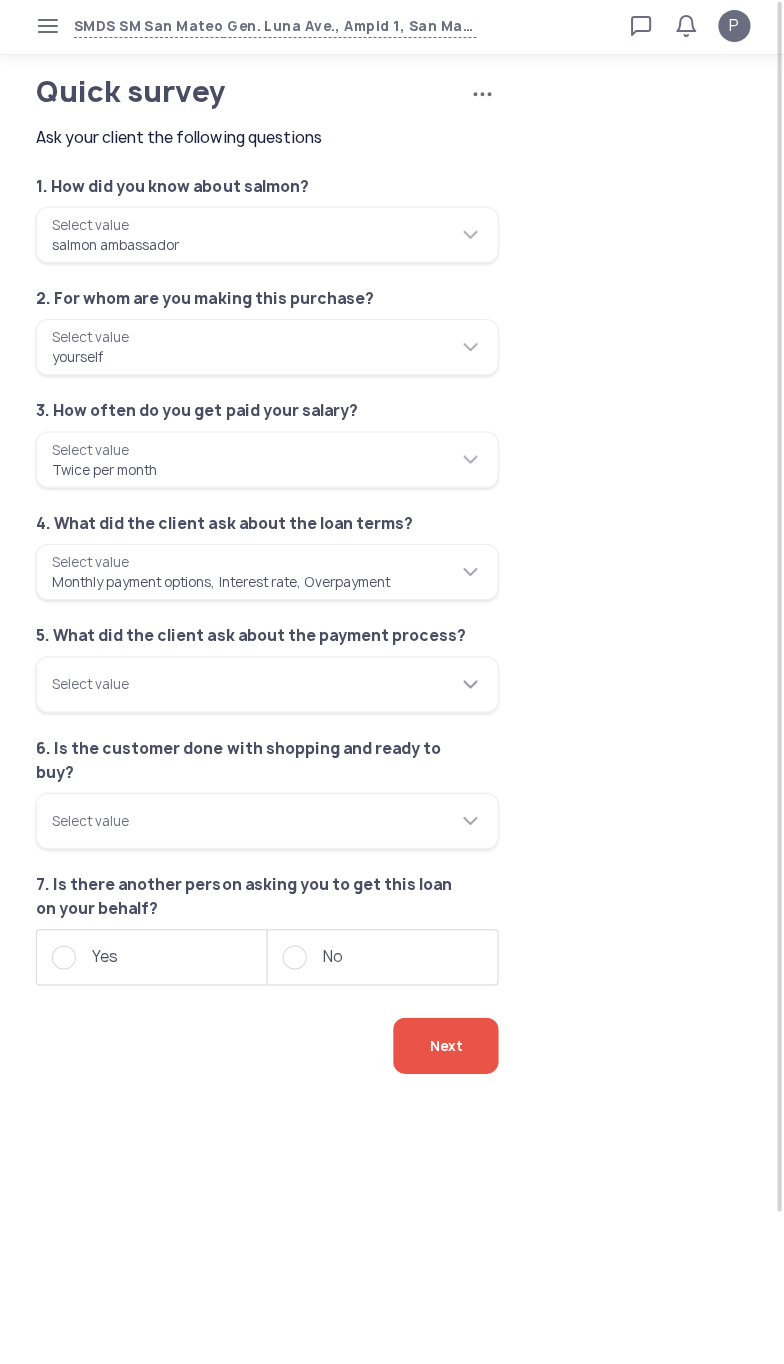 click 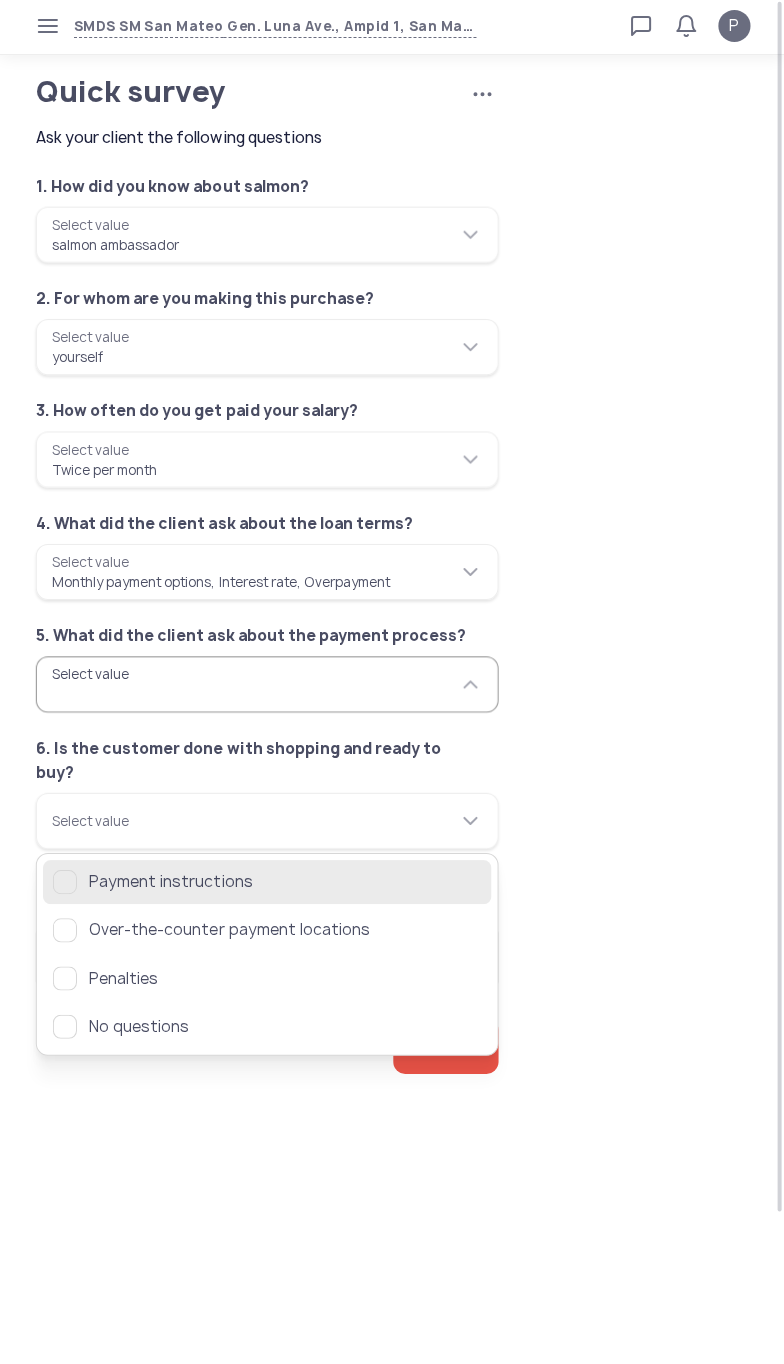 click 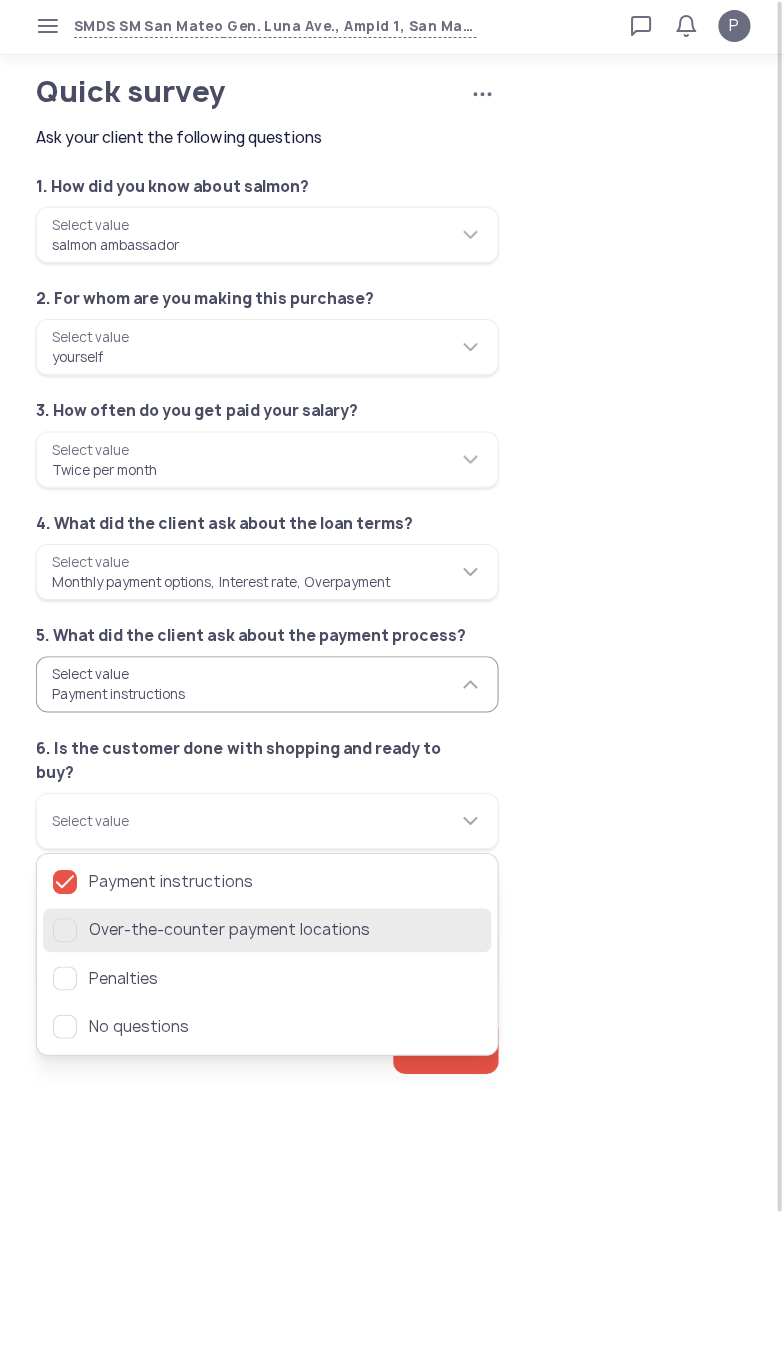 click 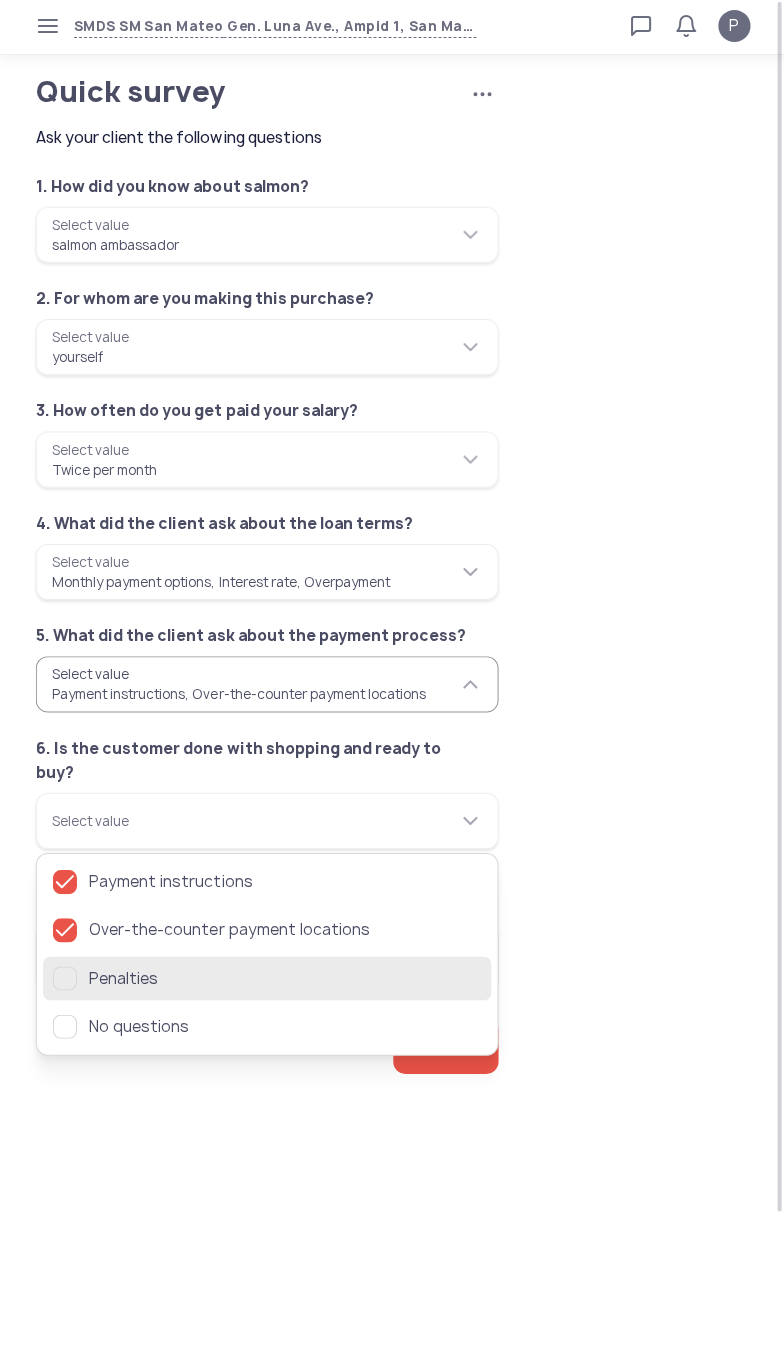 click 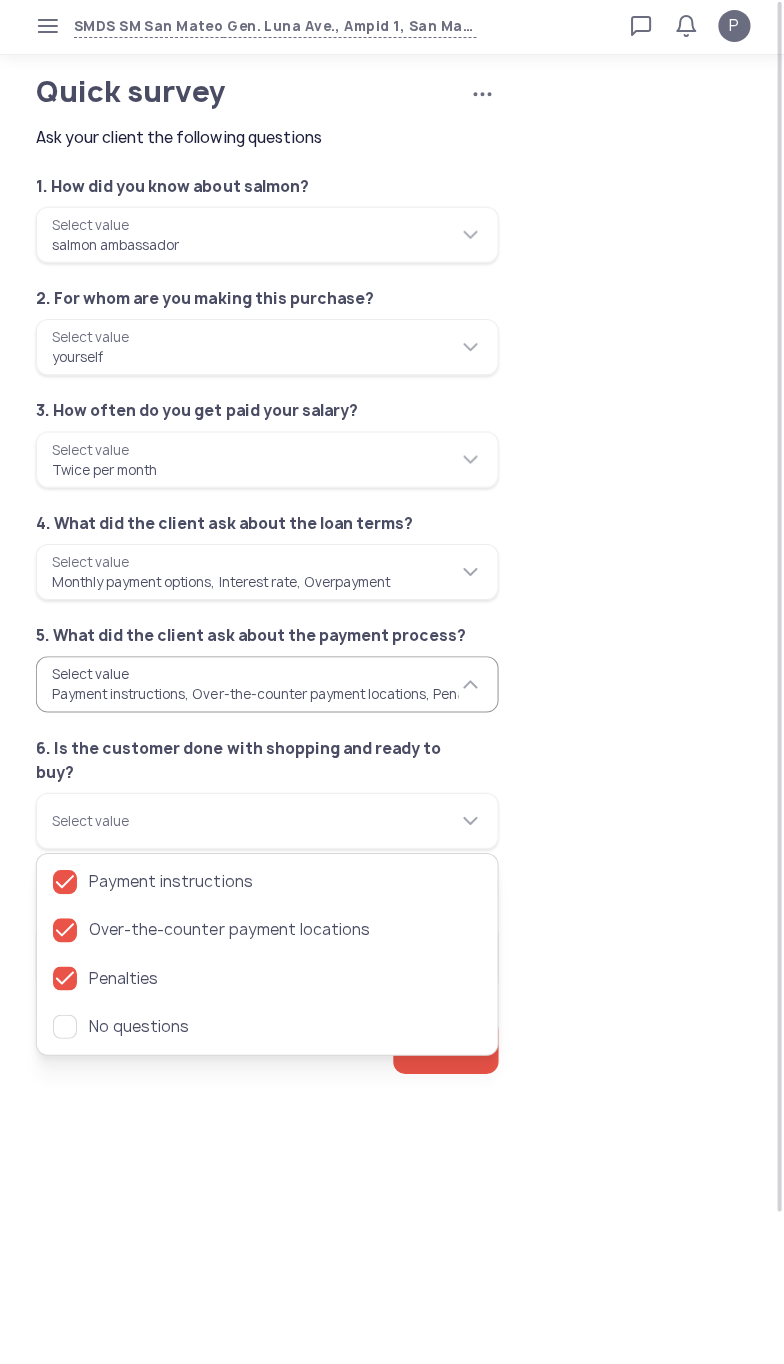 click on "**********" 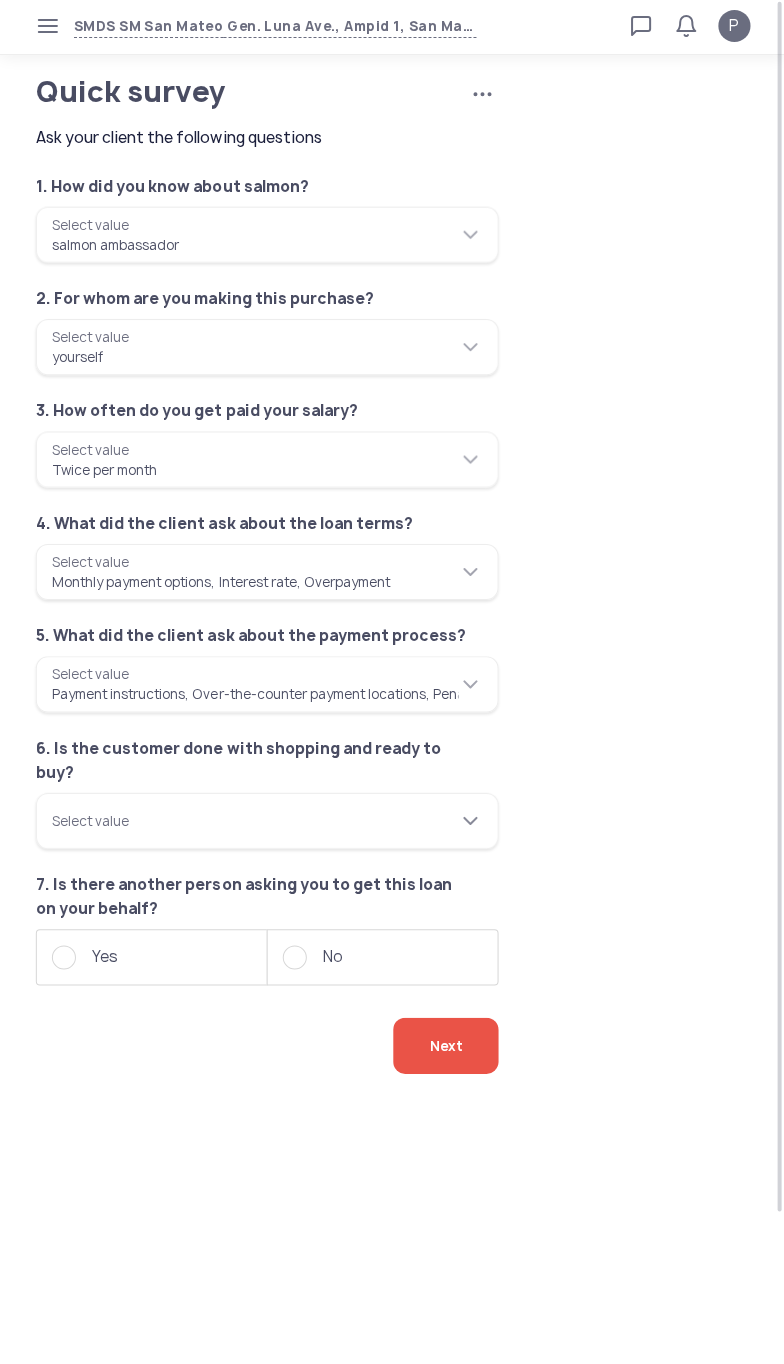 click on "Select value" at bounding box center [266, 820] 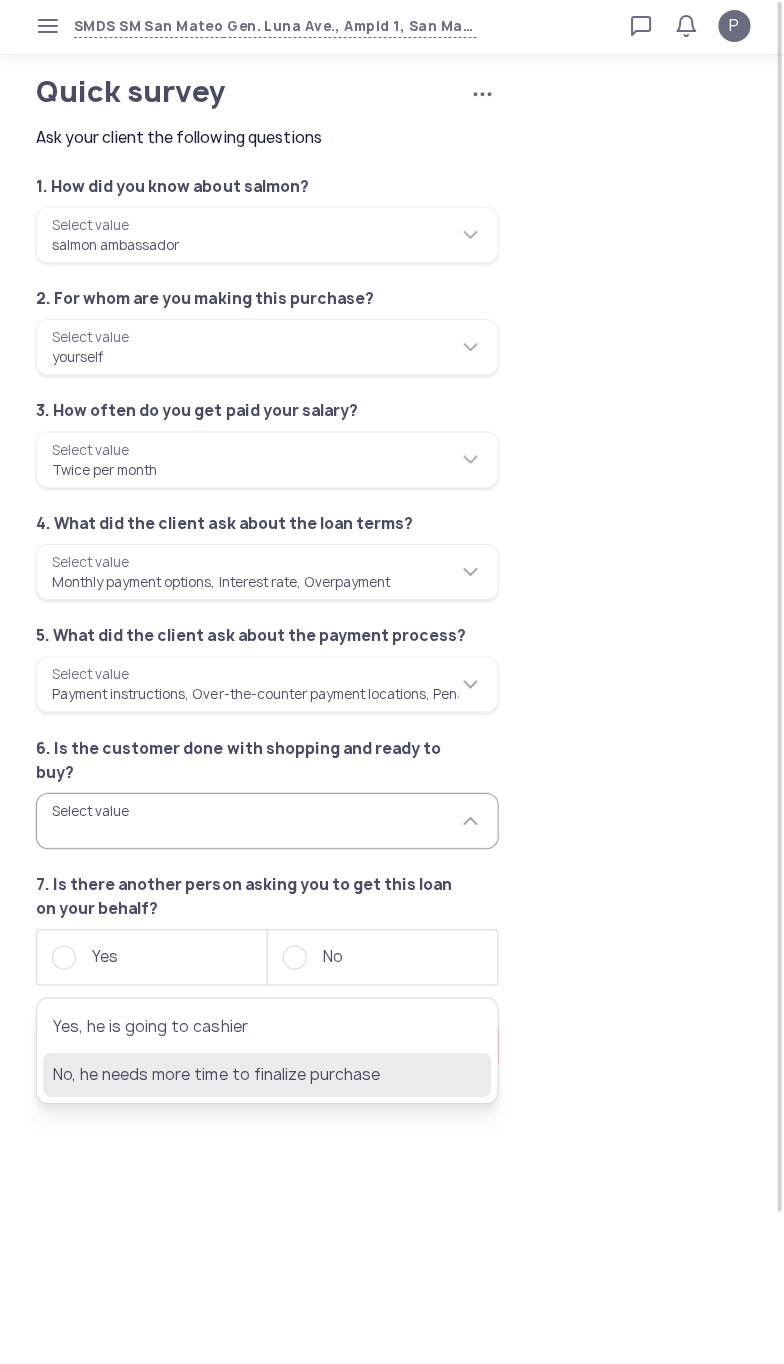 click on "No, he needs more time to finalize purchase" 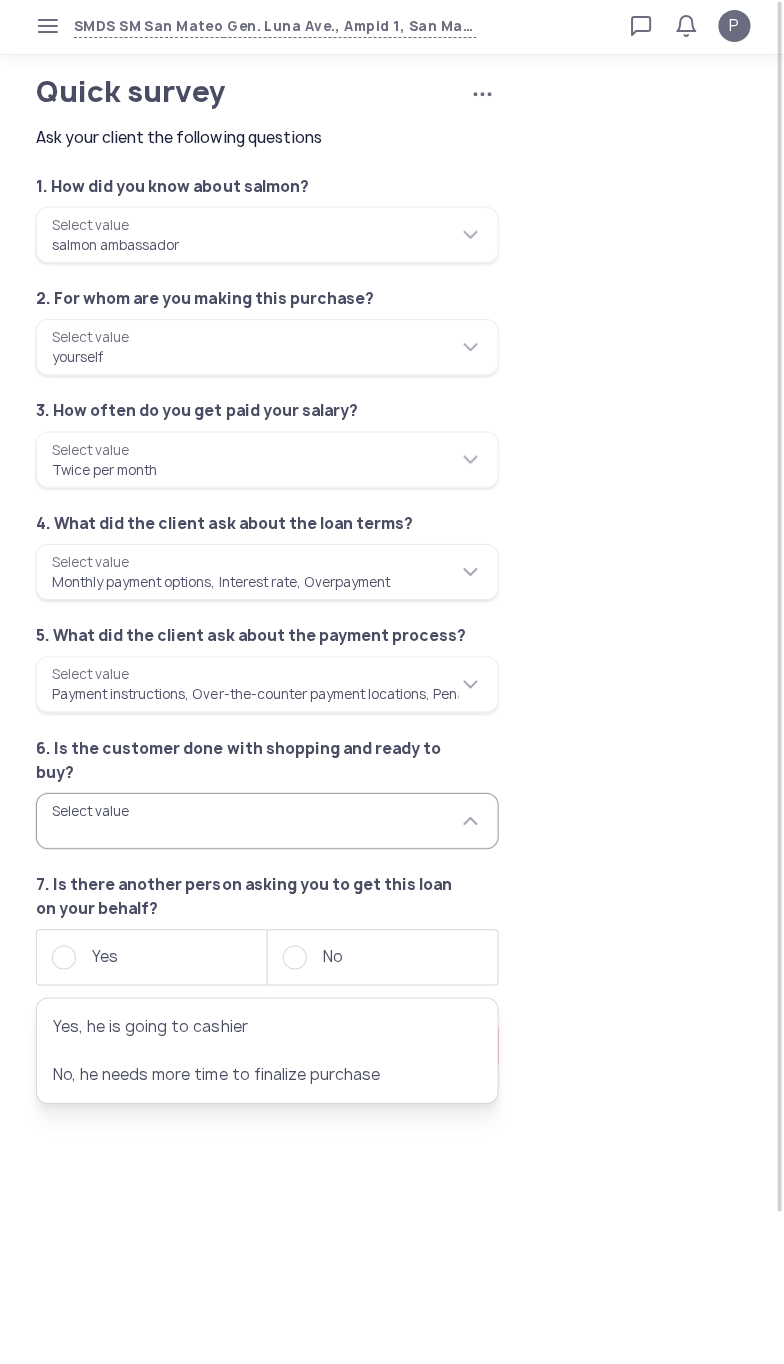 type on "**********" 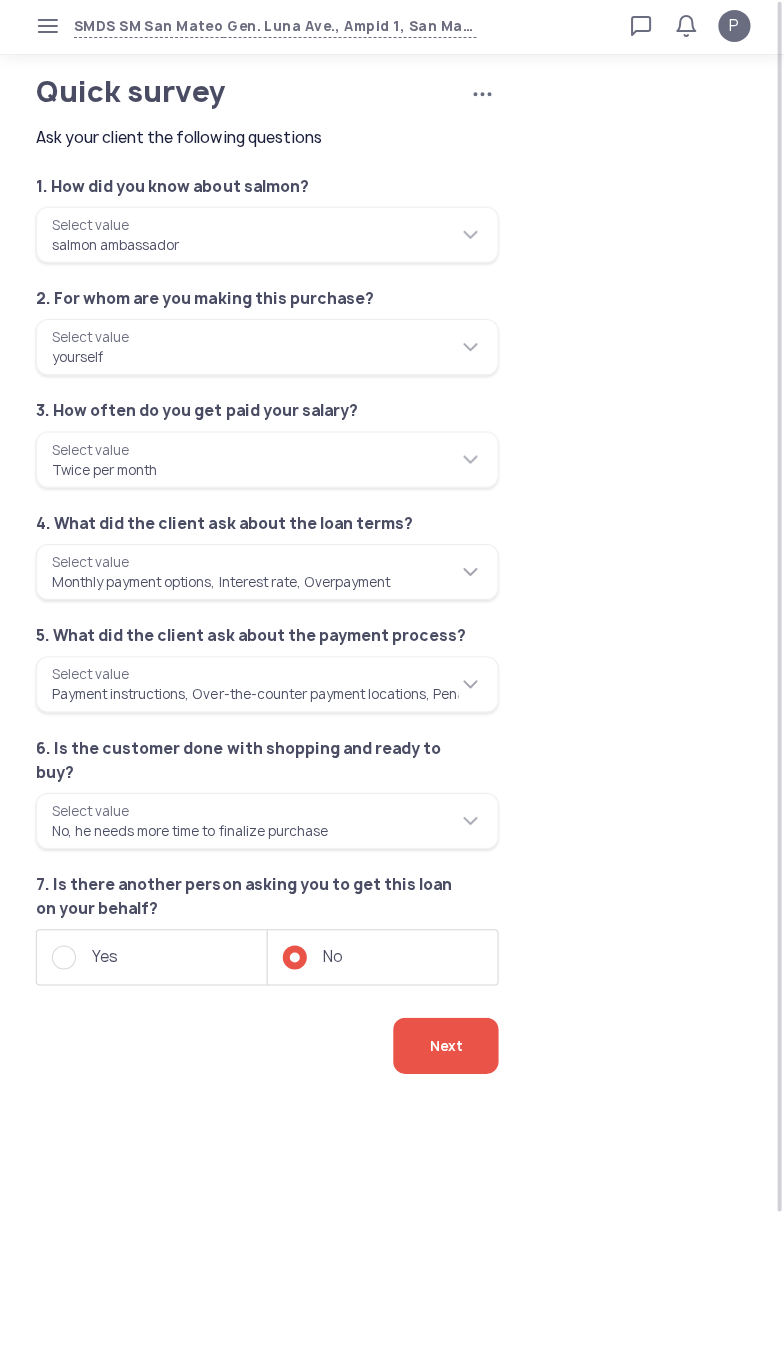 click on "Next" 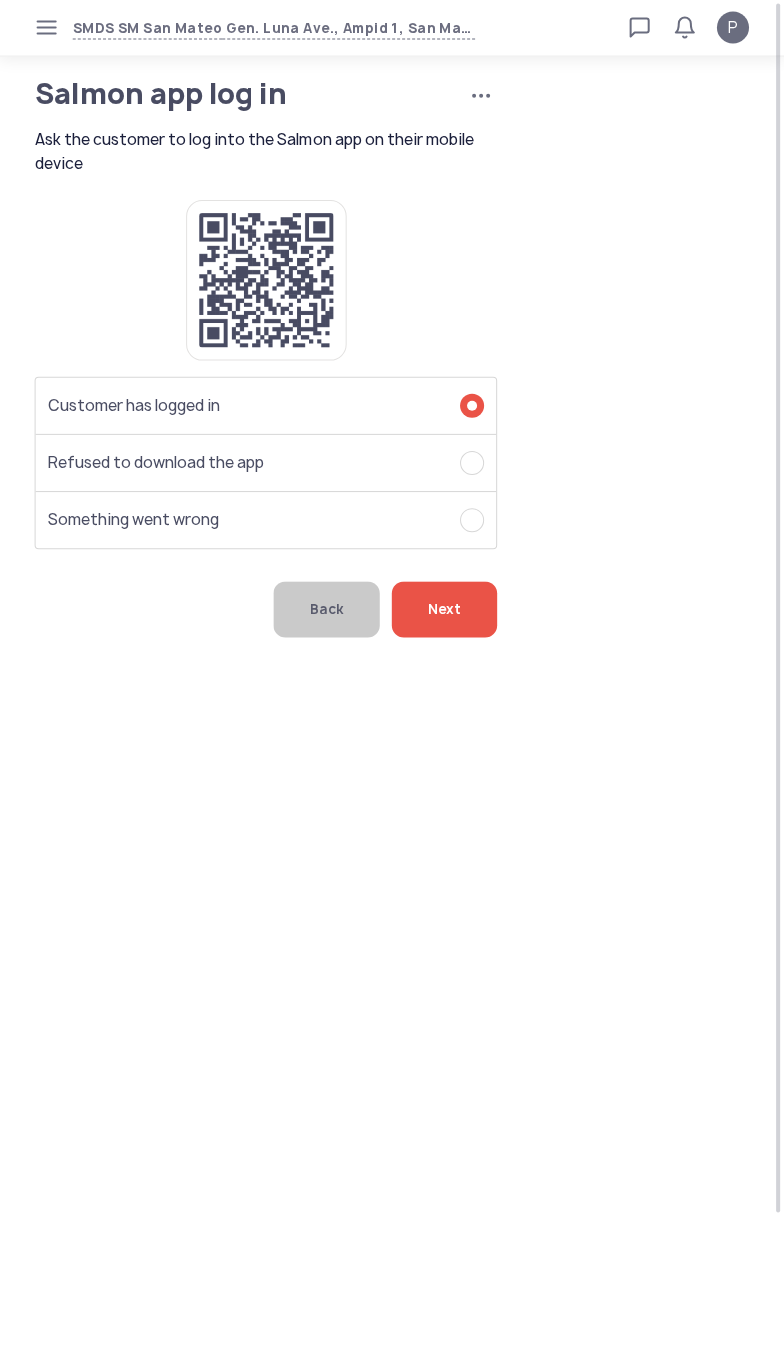 click on "Next" 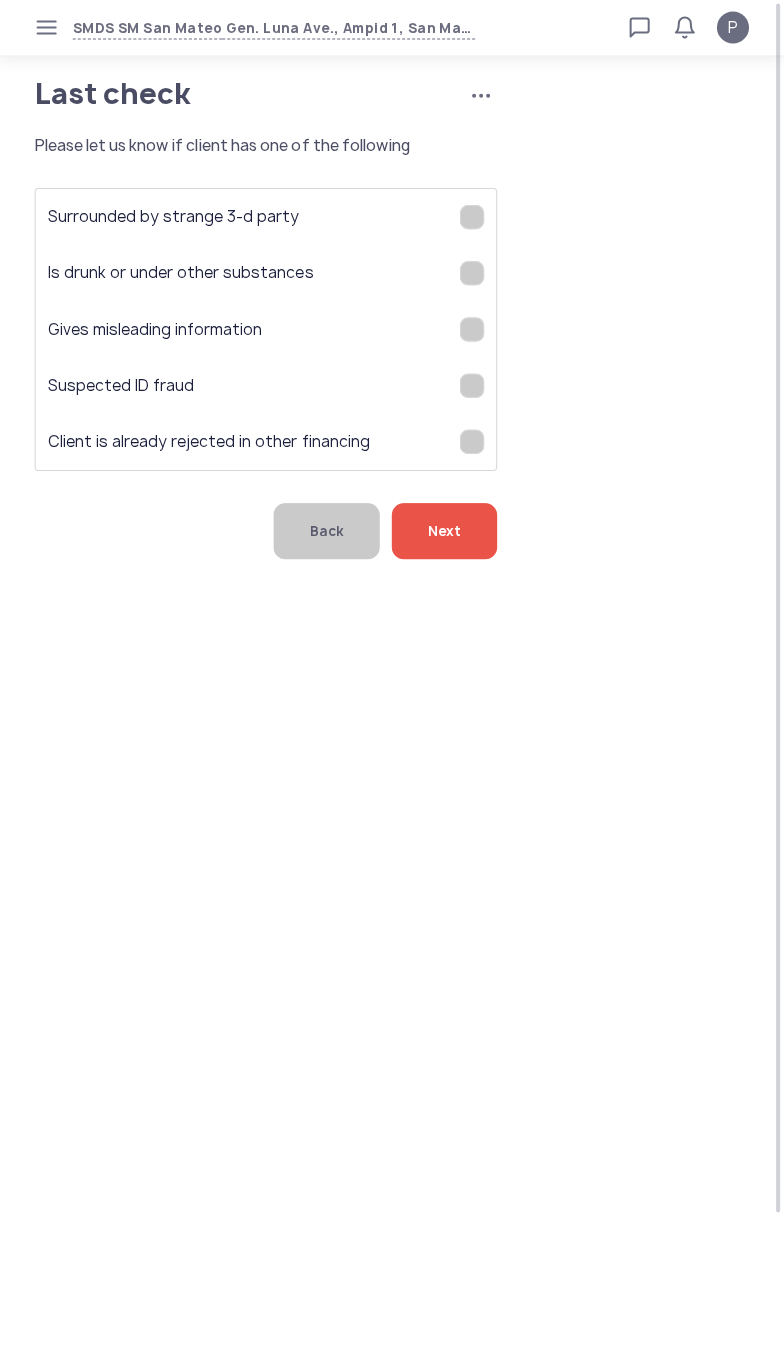 click on "Next" 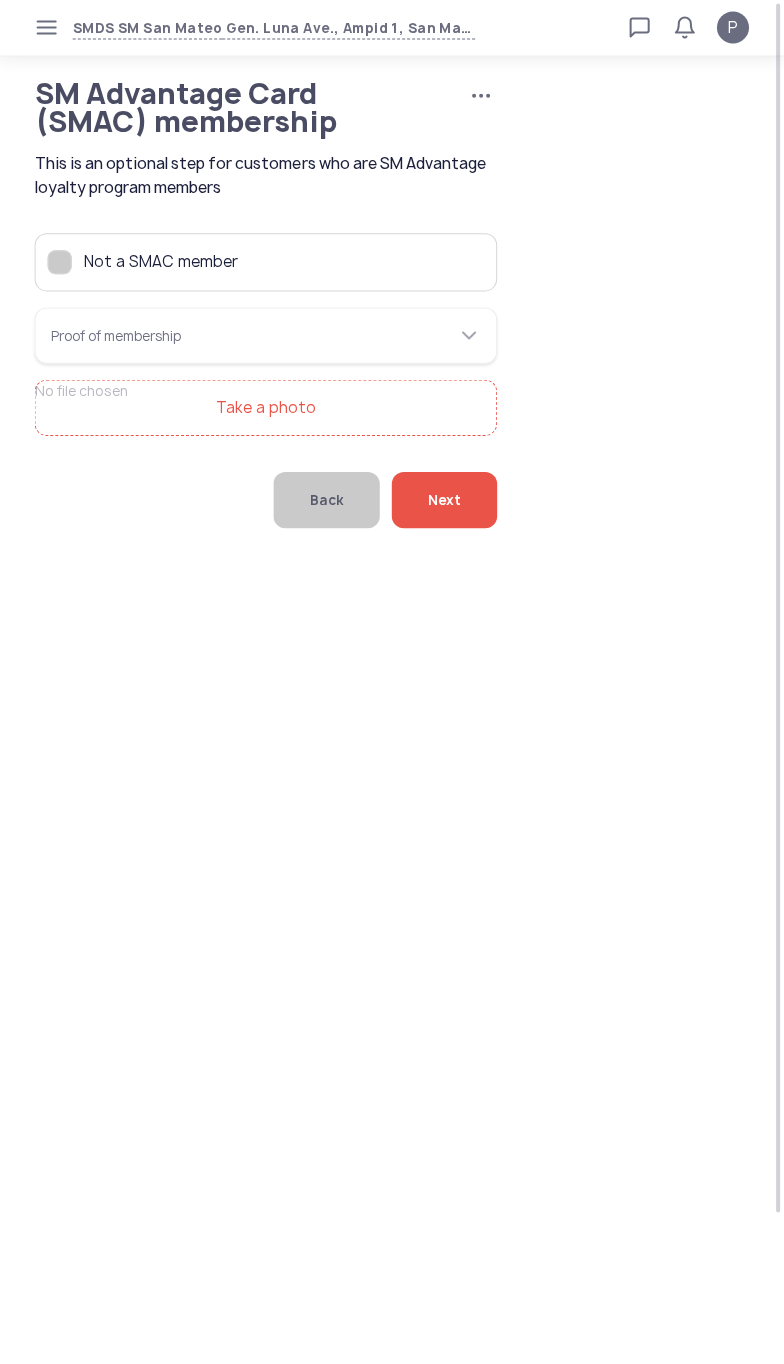 click on "Take a photo" at bounding box center [266, 407] 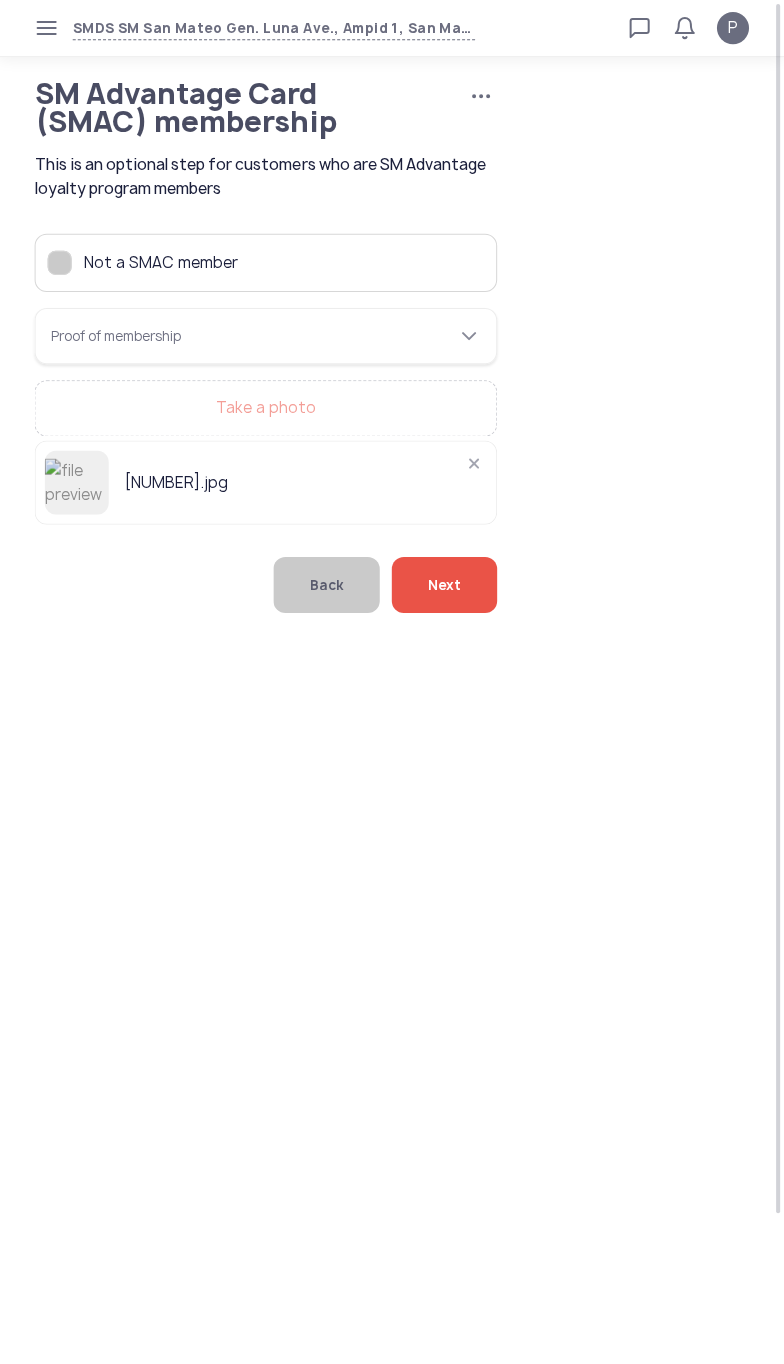 click on "Proof of membership" at bounding box center [266, 335] 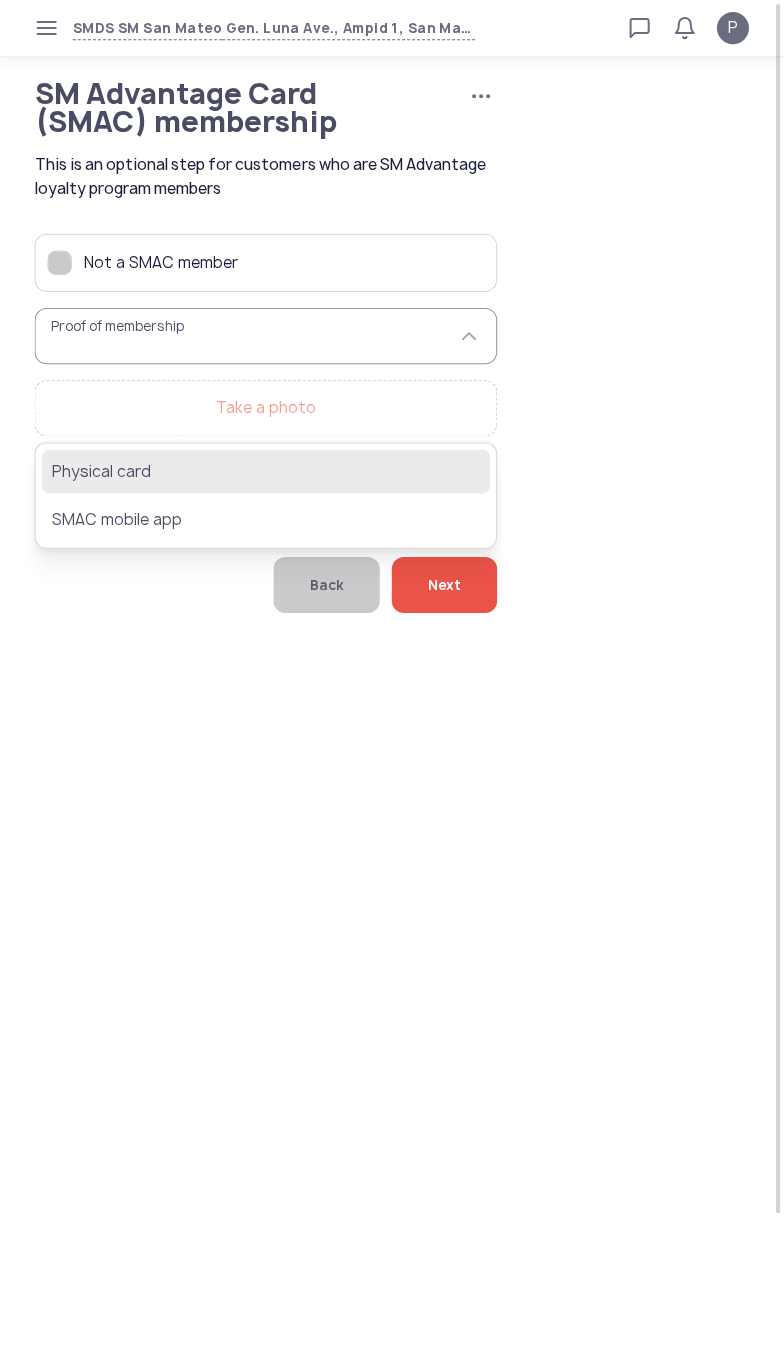 click on "Physical card" 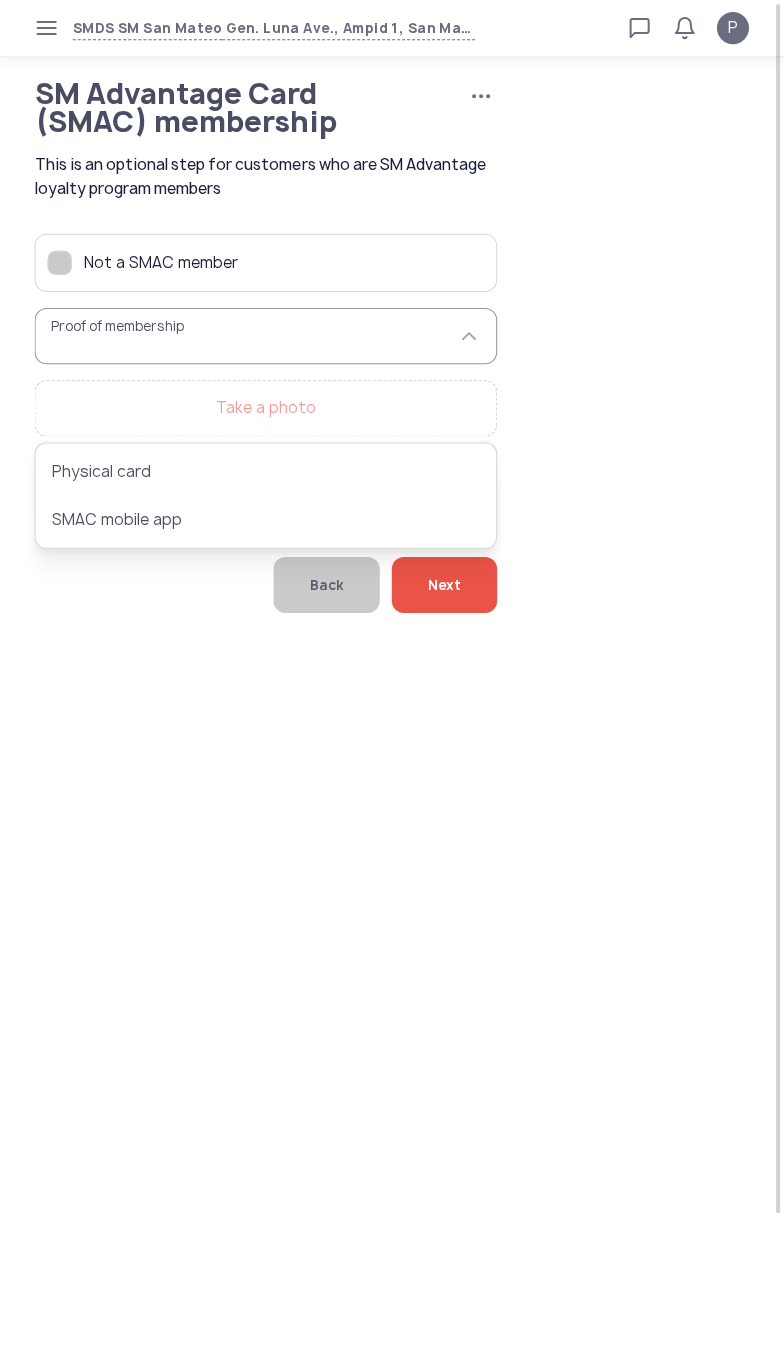 type on "**********" 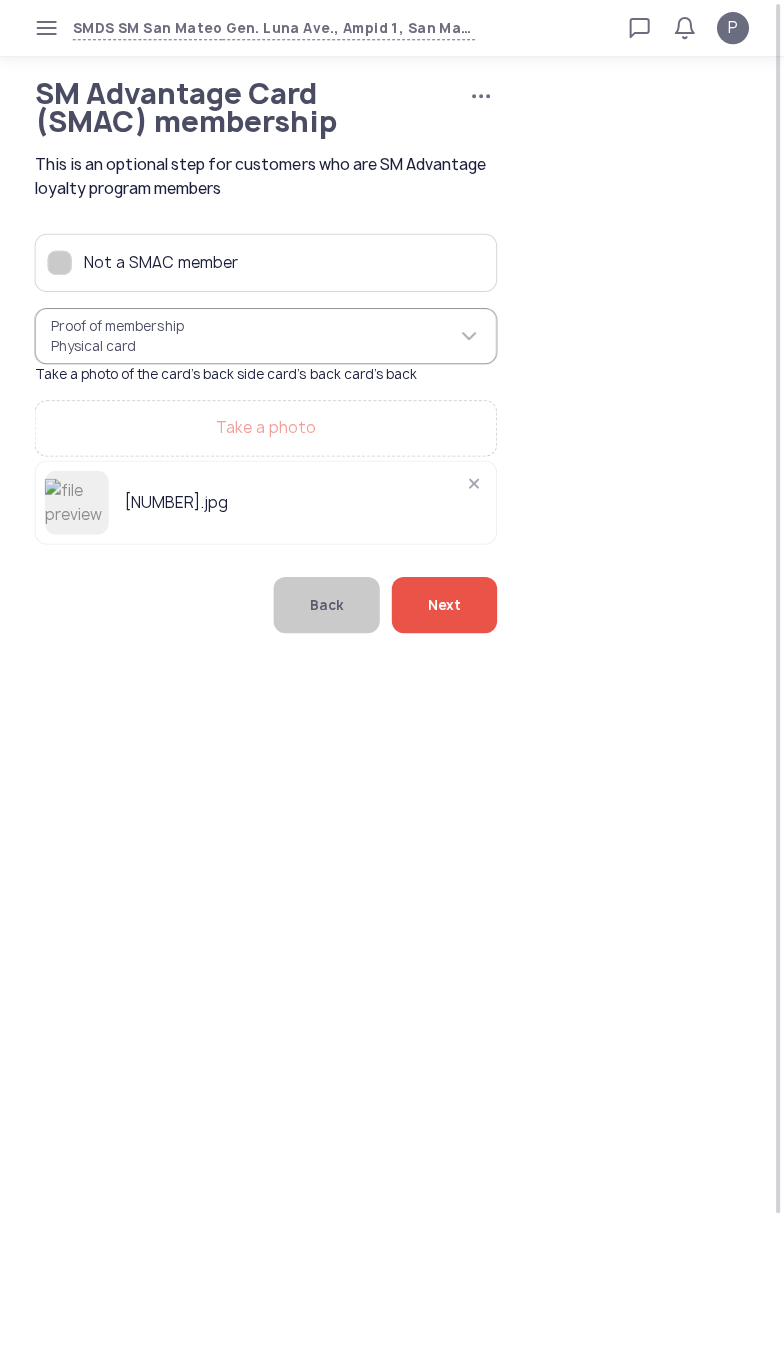 click on "Next" 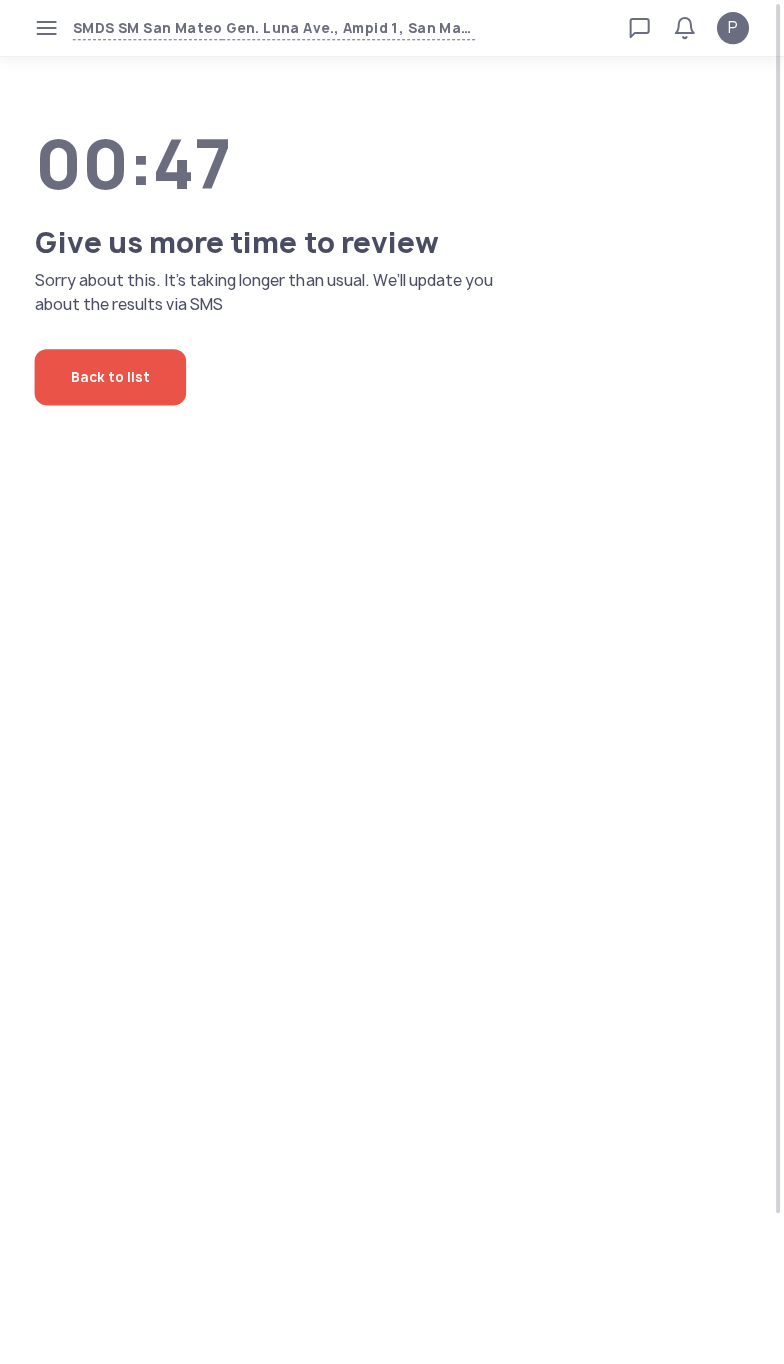 click on "SMDS SM [CITY], [STREET], [STREET_NAME], [CITY] [NUMBER], [CITY] [NUMBER] Loan calculator Loan applications FAQs Refund P P
Verified agent Full name [FIRST] [LAST] Telephone number [PHONE] E-mail [EMAIL] Log out  00:47  Give us more time to review Sorry about this. It’s taking longer than usual. We’ll update you about the results via SMS  Back to list" at bounding box center [392, 682] 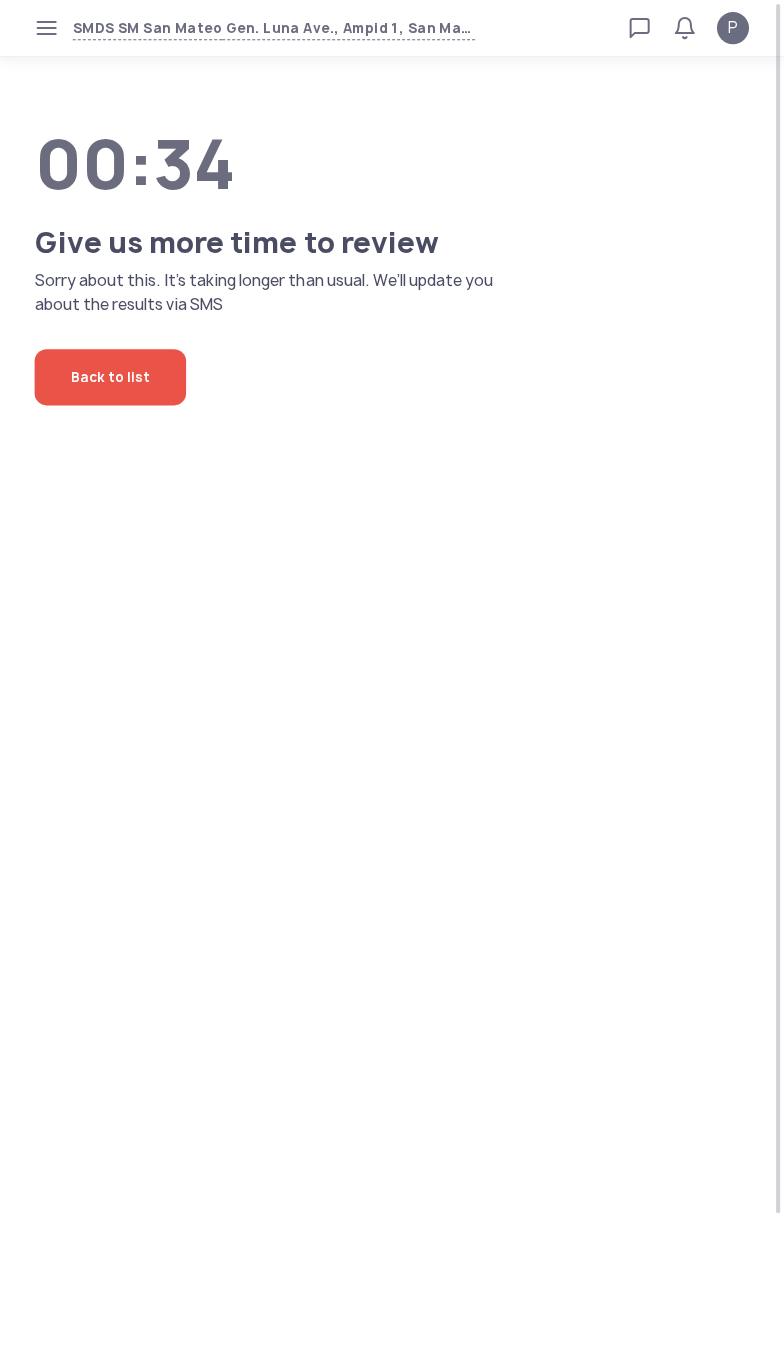 click on "SMDS SM [CITY], [STREET], [STREET_NAME], [CITY] [NUMBER], [CITY] [NUMBER] Loan calculator Loan applications FAQs Refund P P
Verified agent Full name [FIRST] [LAST] Telephone number [PHONE] E-mail [EMAIL] Log out  00:34  Give us more time to review Sorry about this. It’s taking longer than usual. We’ll update you about the results via SMS  Back to list" at bounding box center (392, 682) 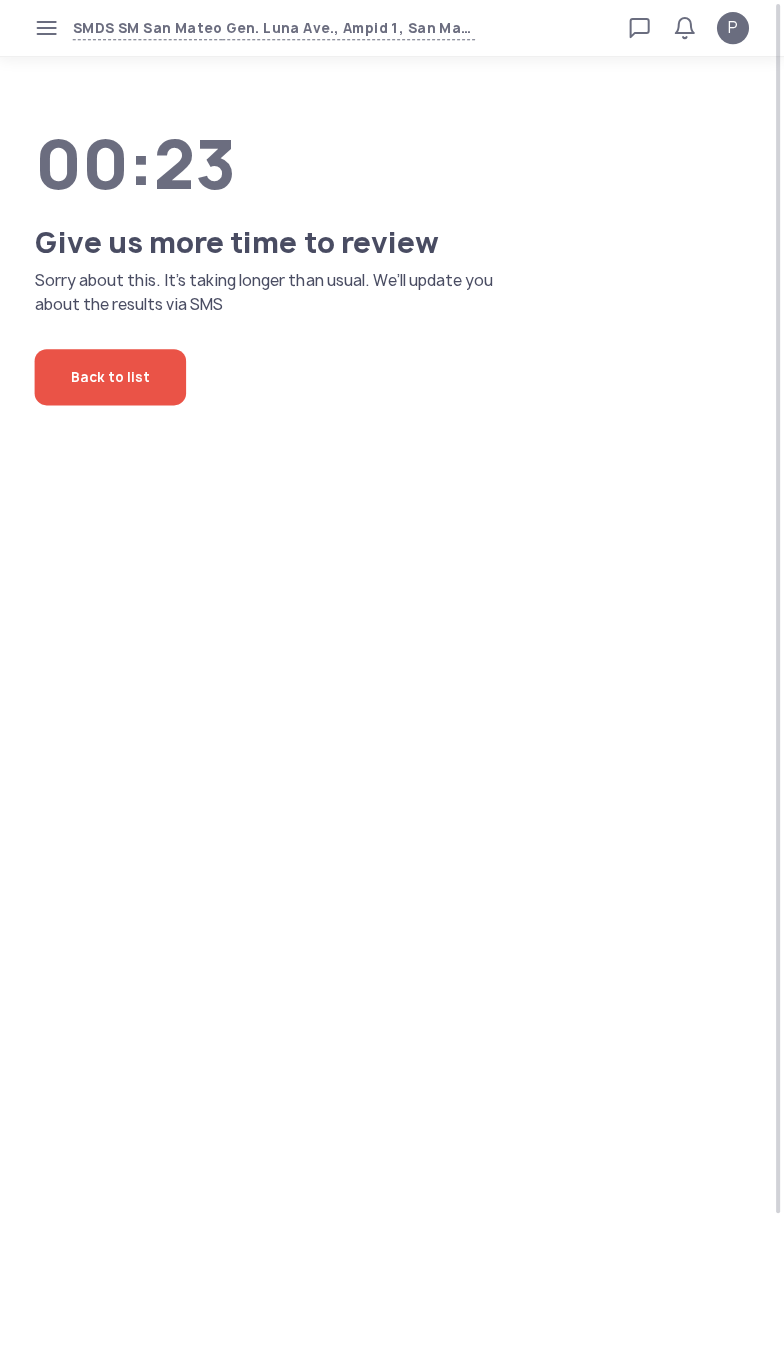 click on "SMDS SM [CITY], [STREET], [STREET_NAME], [CITY] [NUMBER], [CITY] [NUMBER] Loan calculator Loan applications FAQs Refund P P
Verified agent Full name [FIRST] [LAST] Telephone number [PHONE] E-mail [EMAIL] Log out  00:23  Give us more time to review Sorry about this. It’s taking longer than usual. We’ll update you about the results via SMS  Back to list" at bounding box center [392, 682] 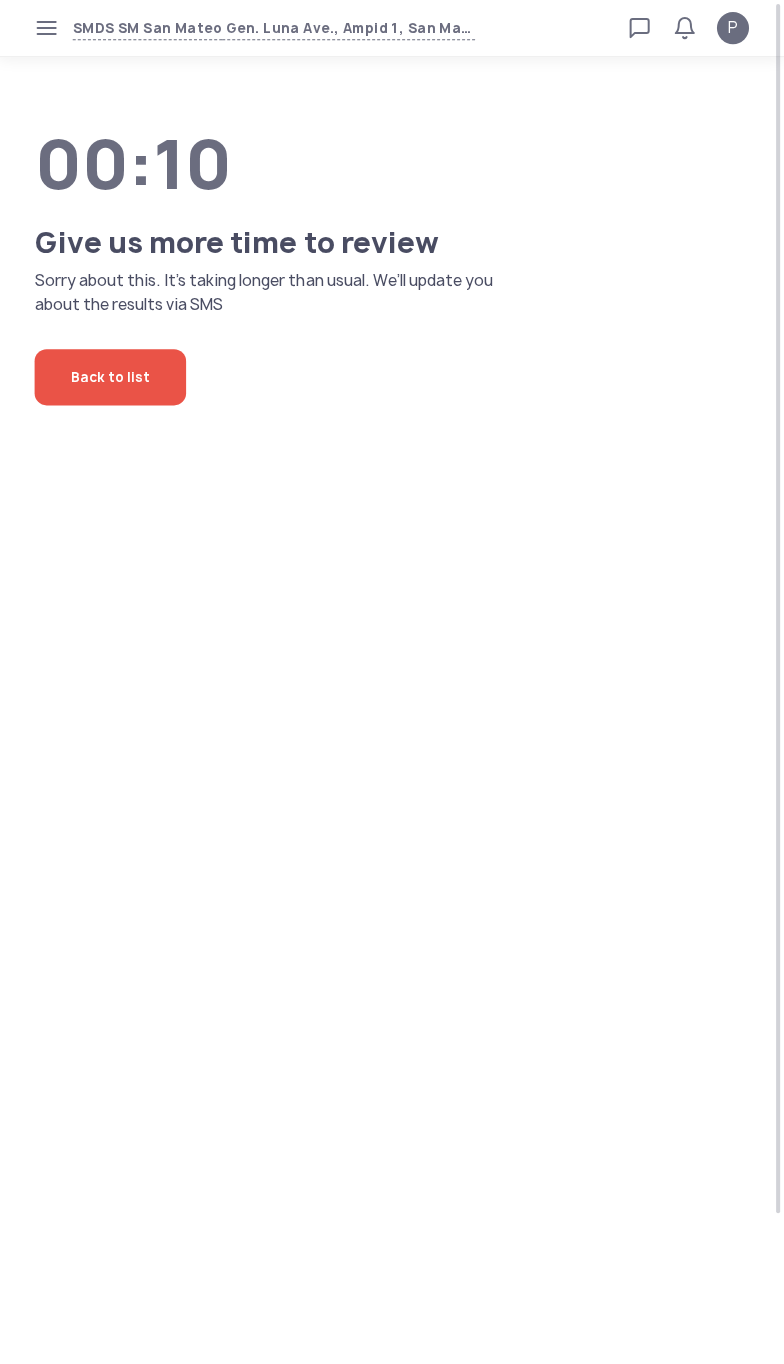 click on "SMDS SM [CITY], [STREET], [STREET_NAME], [CITY] [NUMBER], [CITY] [NUMBER] Loan calculator Loan applications FAQs Refund P P
Verified agent Full name [FIRST] [LAST] Telephone number [PHONE] E-mail [EMAIL] Log out  00:10  Give us more time to review Sorry about this. It’s taking longer than usual. We’ll update you about the results via SMS  Back to list" at bounding box center [392, 682] 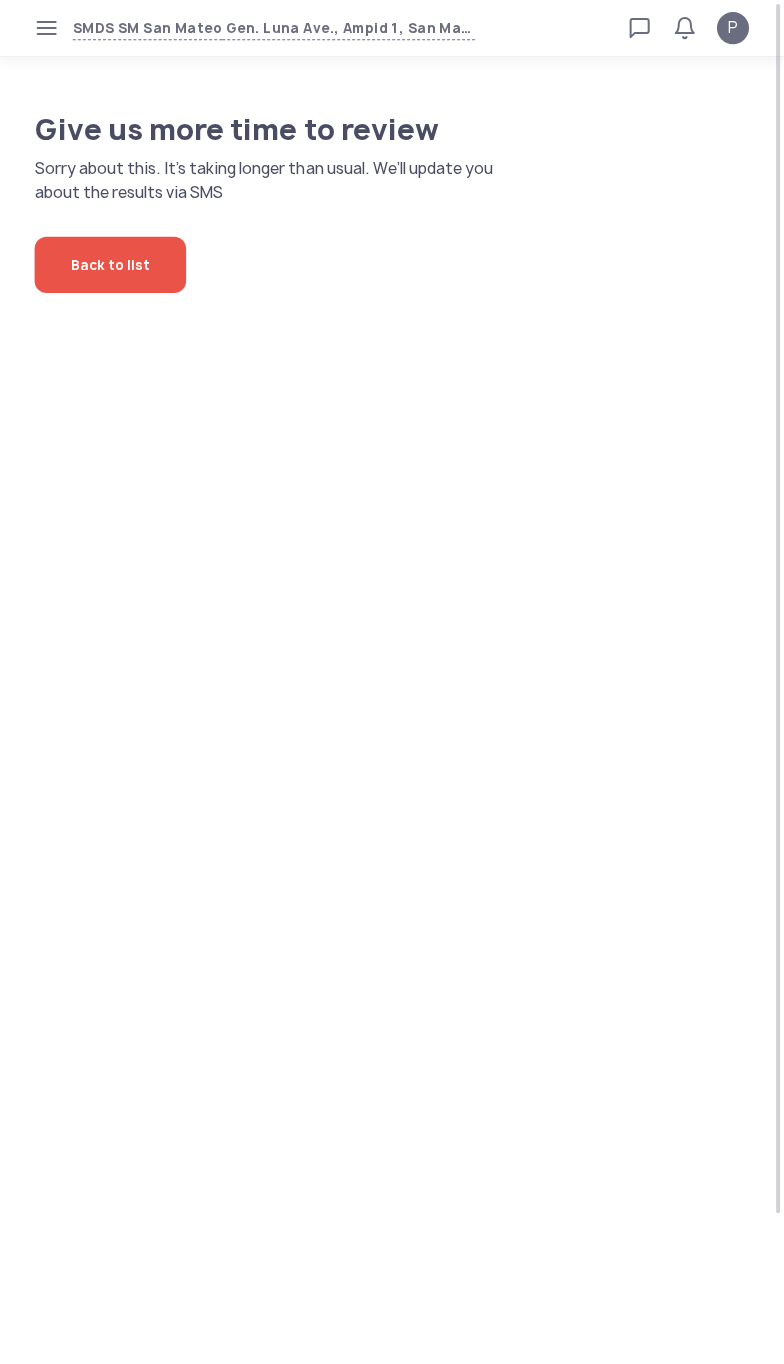 click on "SMDS SM [CITY], [STREET], [STREET_NAME], [CITY] [NUMBER], [CITY] [NUMBER] Loan calculator Loan applications FAQs Refund P P
Verified agent Full name [FIRST] [LAST] Telephone number [PHONE] E-mail [EMAIL] Log out Give us more time to review Sorry about this. It’s taking longer than usual. We’ll update you about the results via SMS  Back to list" at bounding box center [392, 682] 